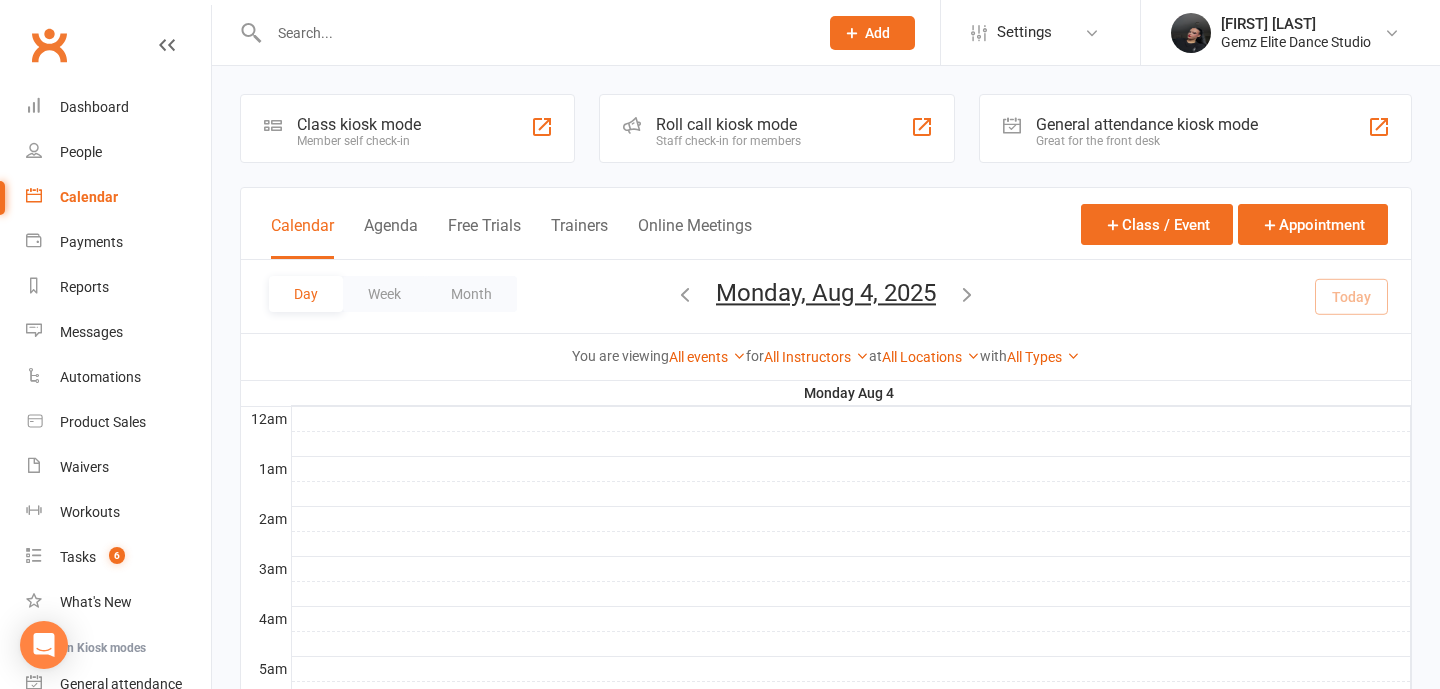 click at bounding box center (533, 33) 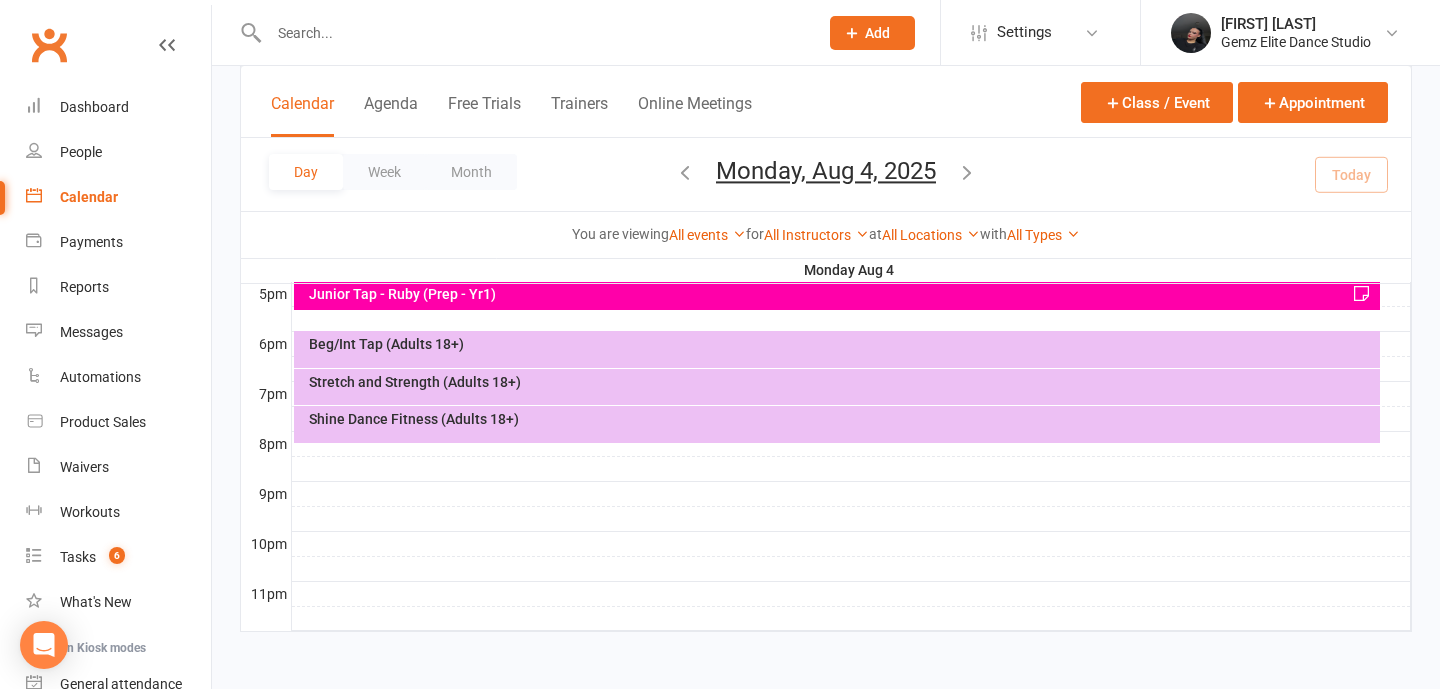 scroll, scrollTop: 0, scrollLeft: 0, axis: both 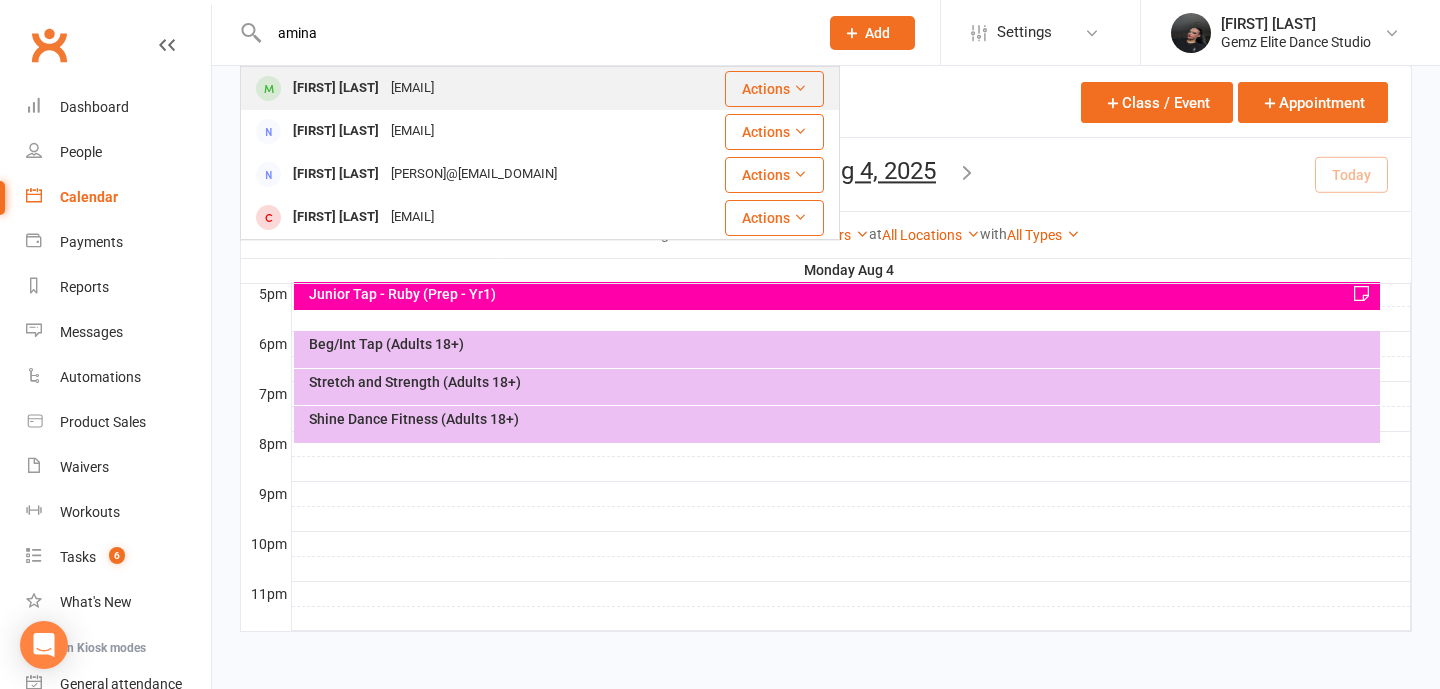 type on "amina" 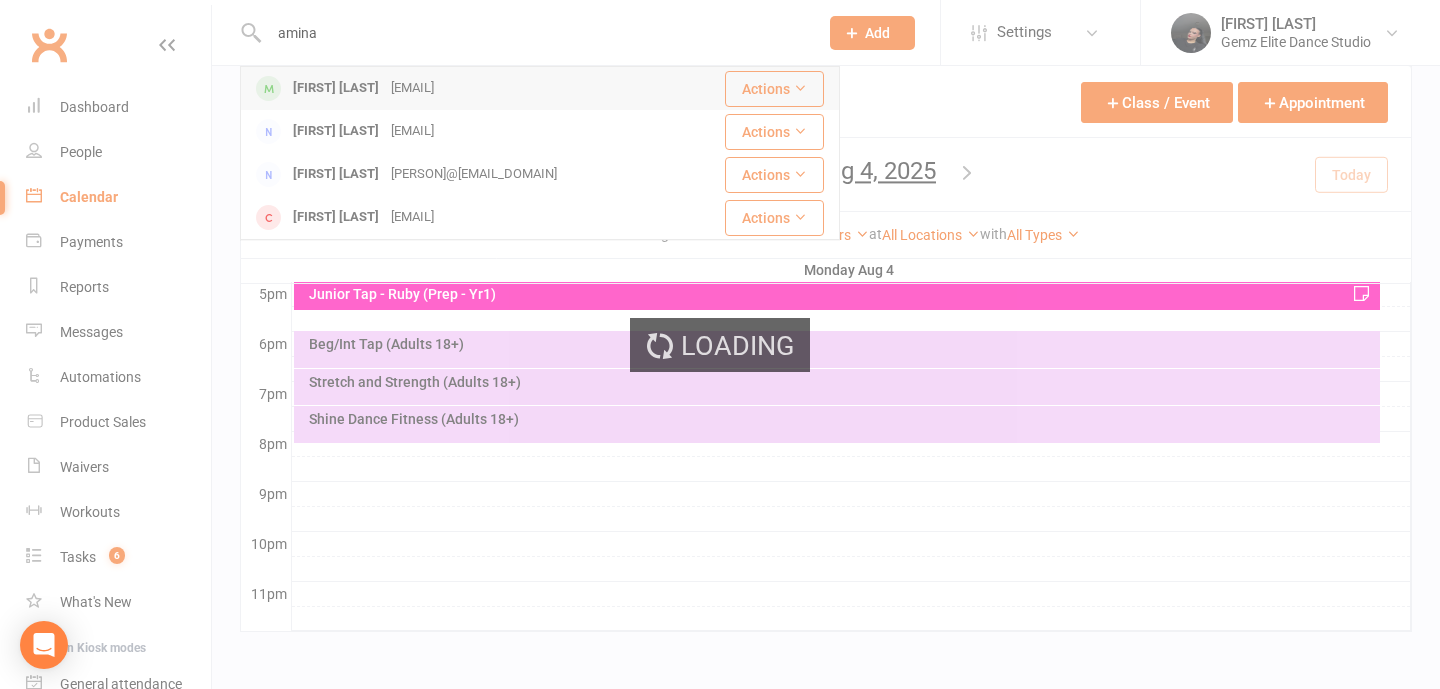 type 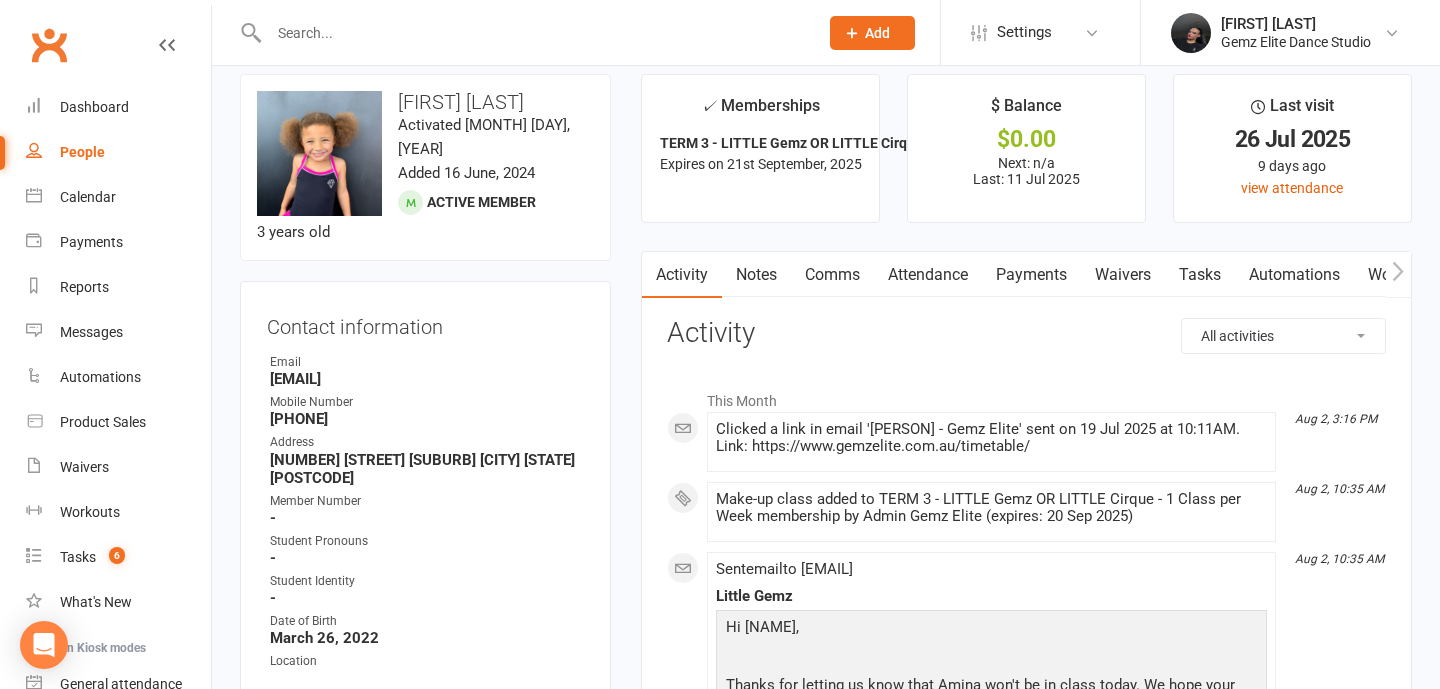 scroll, scrollTop: 0, scrollLeft: 0, axis: both 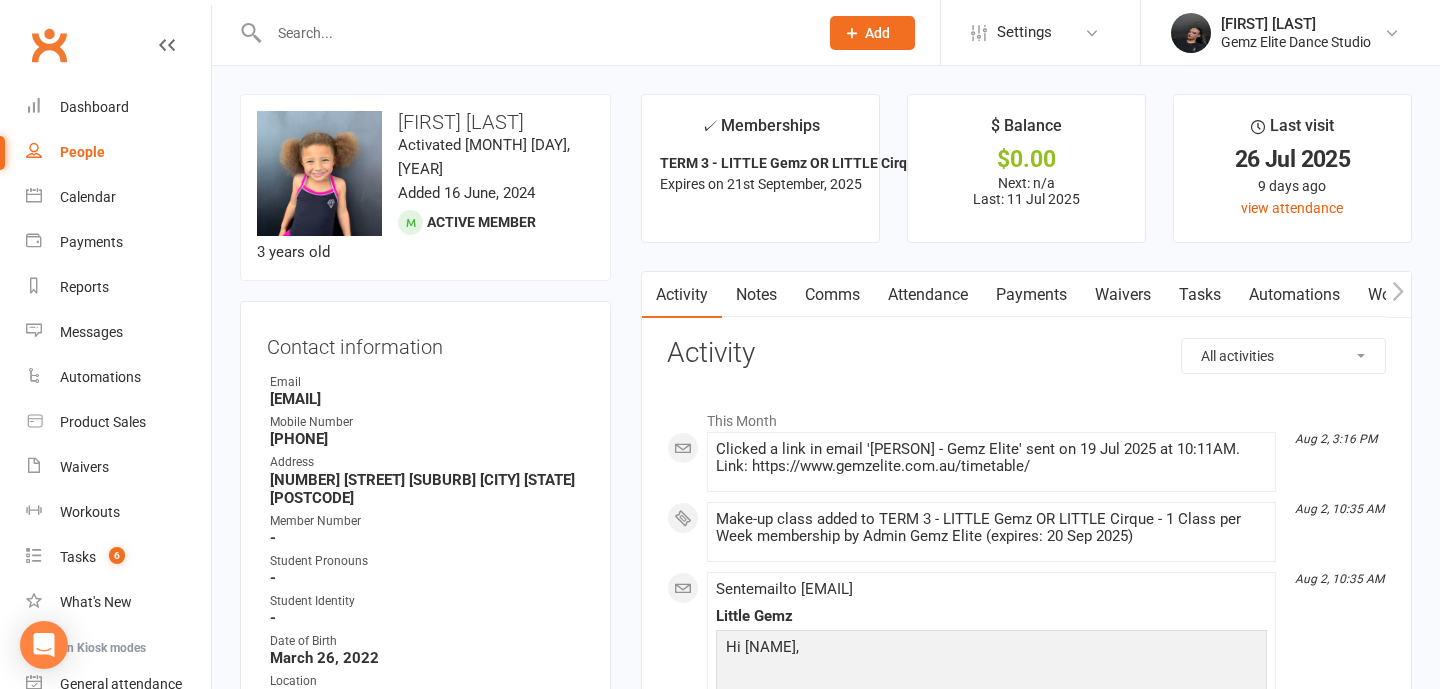 click on "Add" 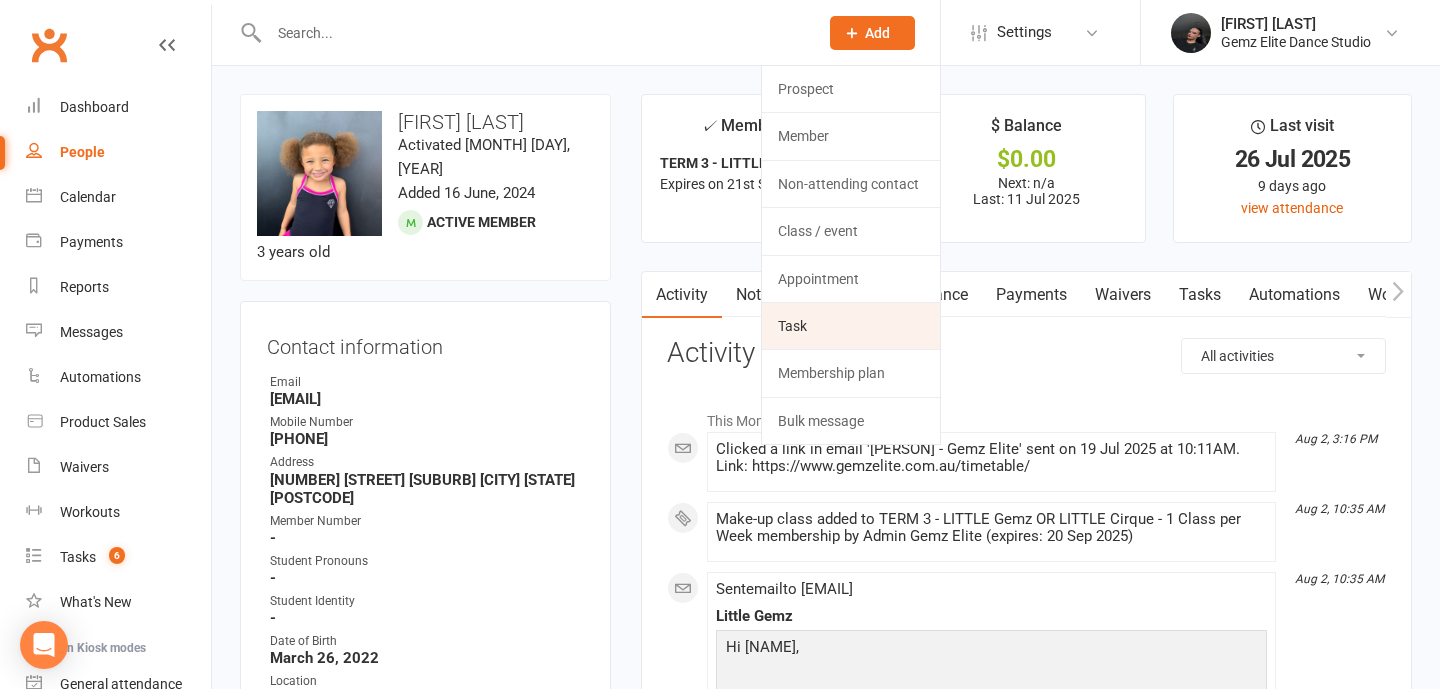 click on "Task" 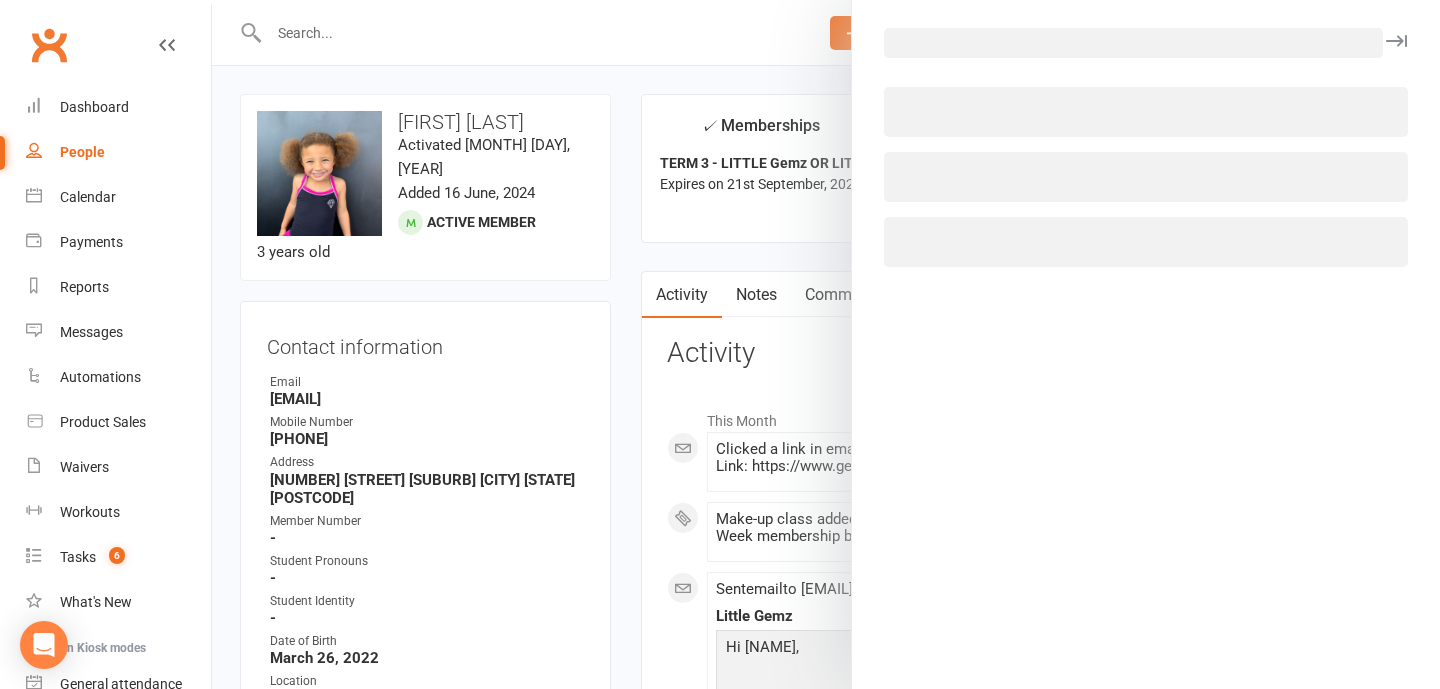 select on "52032" 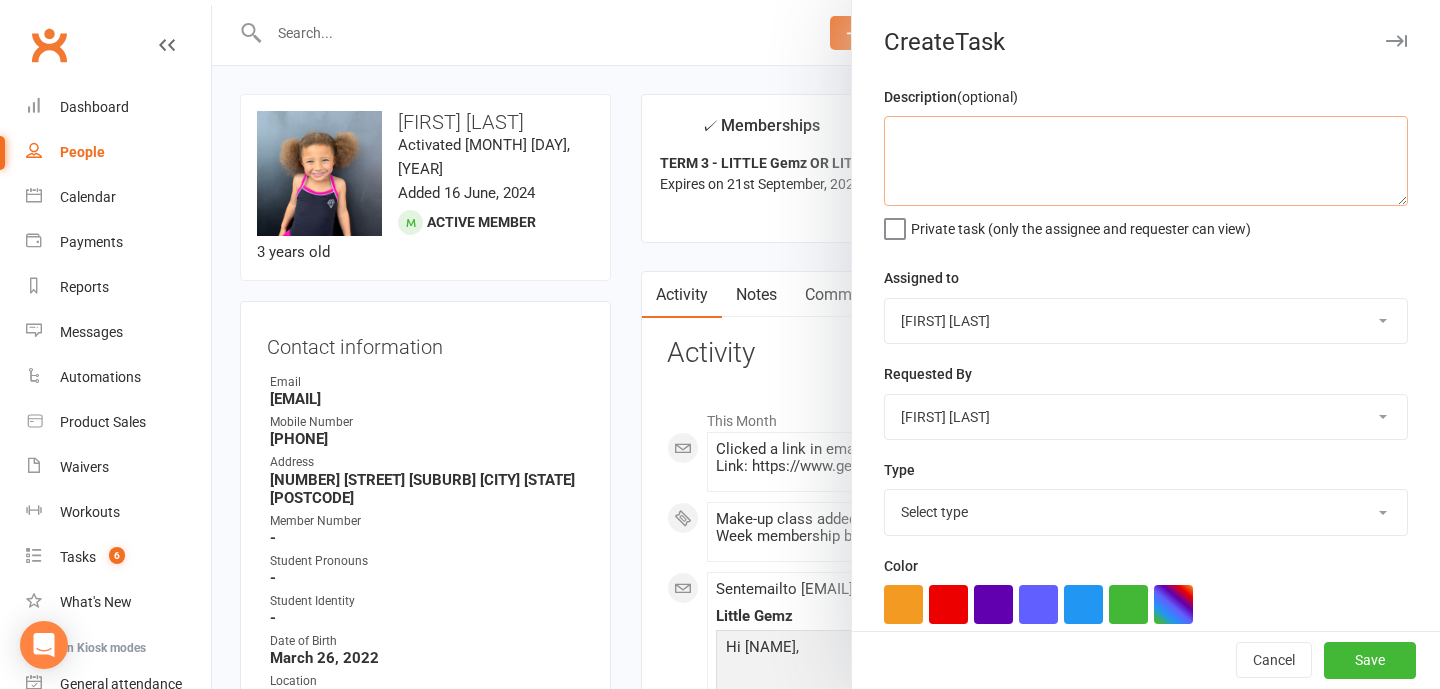 click at bounding box center (1146, 161) 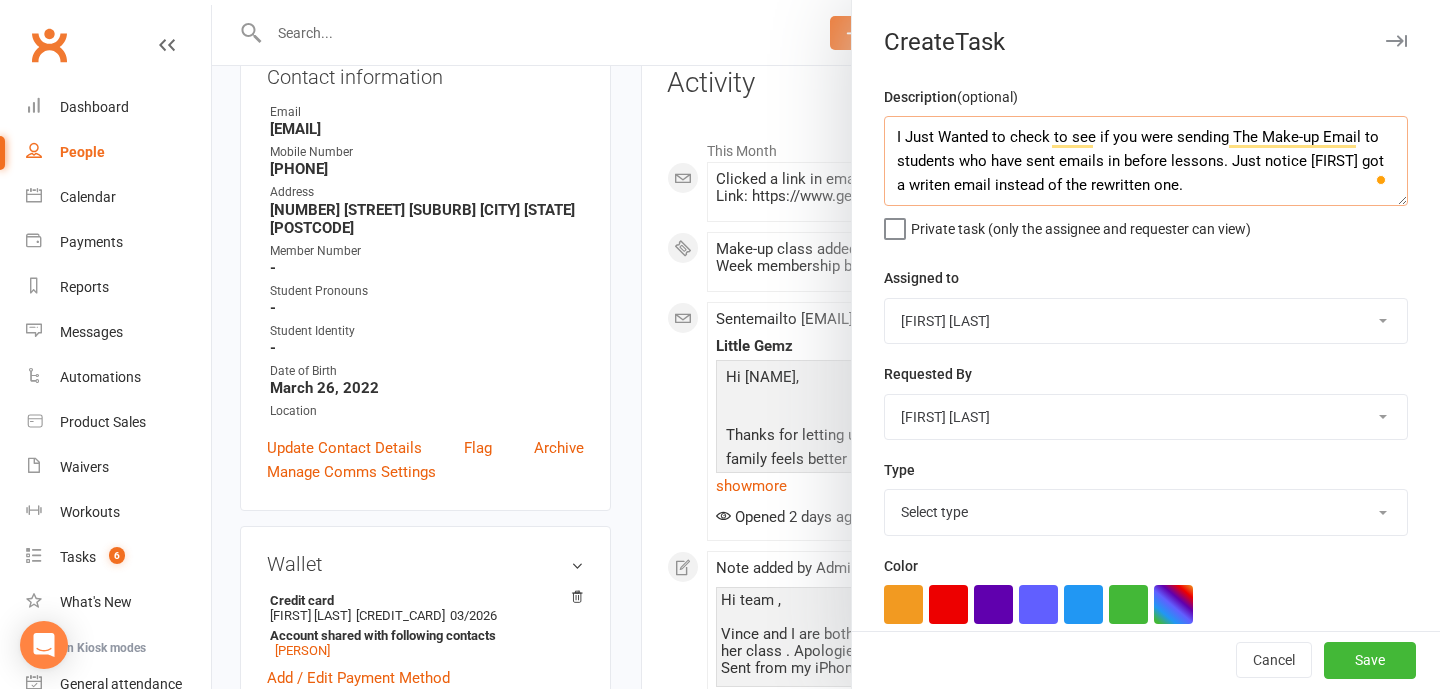 scroll, scrollTop: 271, scrollLeft: 0, axis: vertical 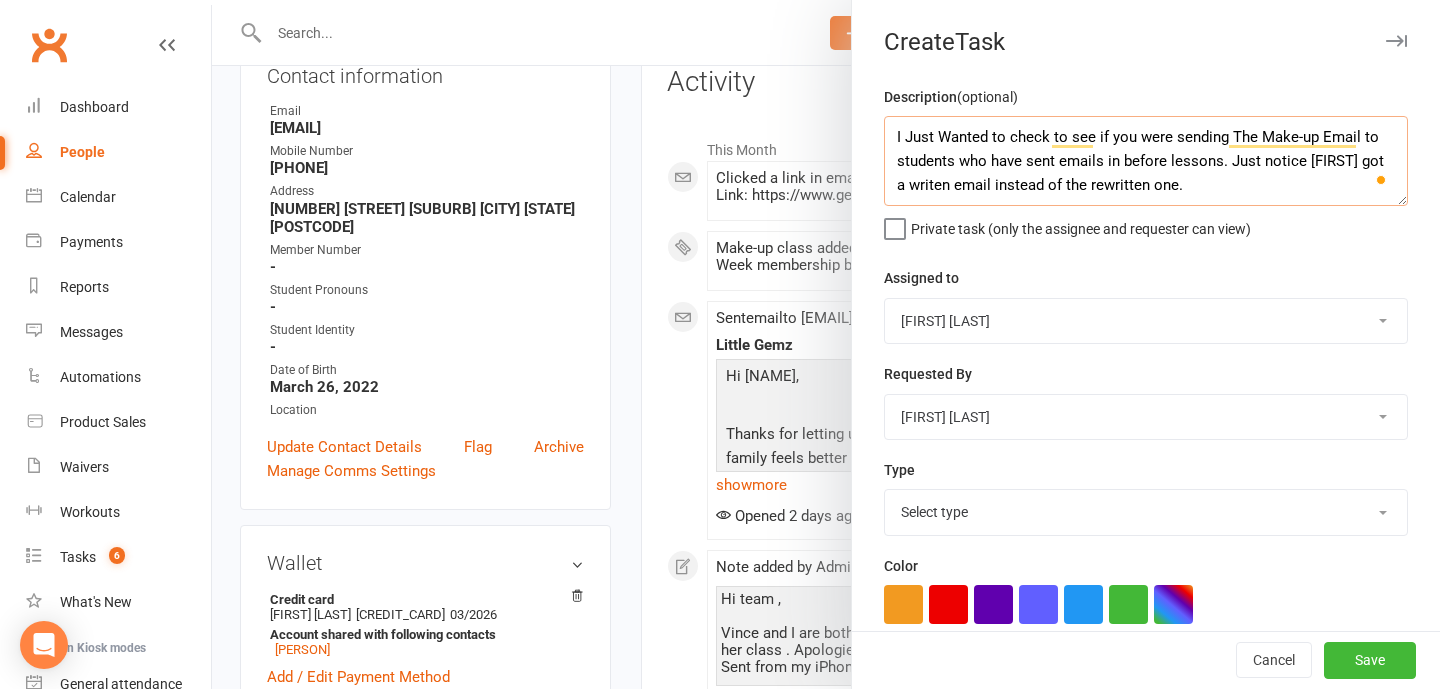 type on "I Just Wanted to check to see if you were sending The Make-up Email to students who have sent emails in before lessons. Just notice Amina got a writen email instead of the rewritten one." 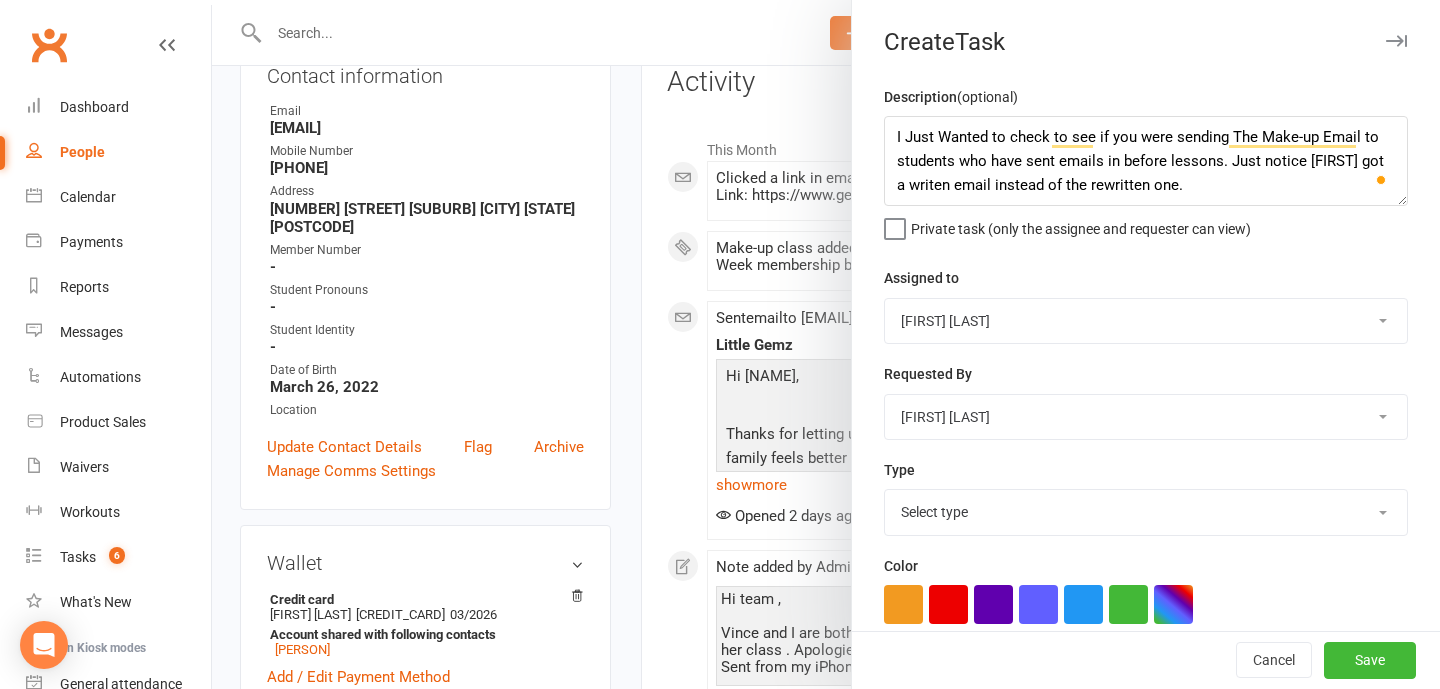click on "Sharon Packenas Admin Gemz Elite Zara Packenas" at bounding box center (1146, 321) 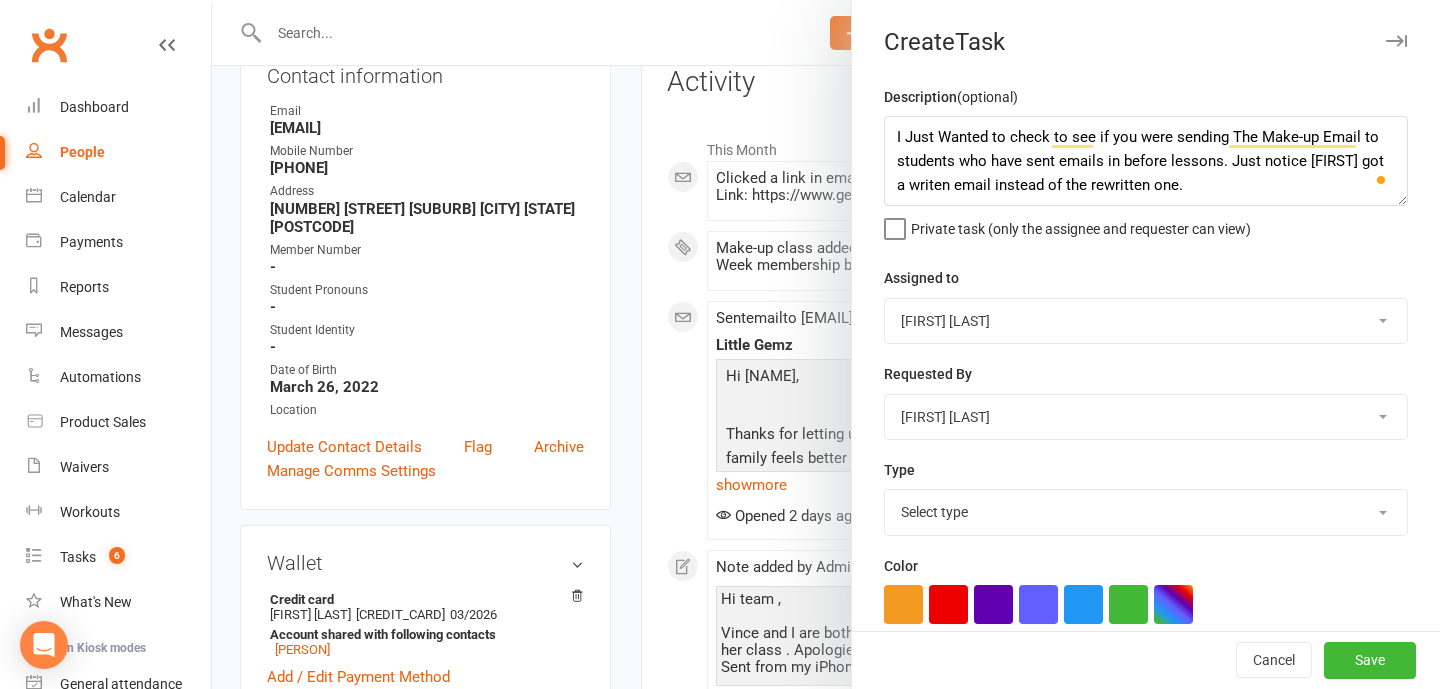 select on "45954" 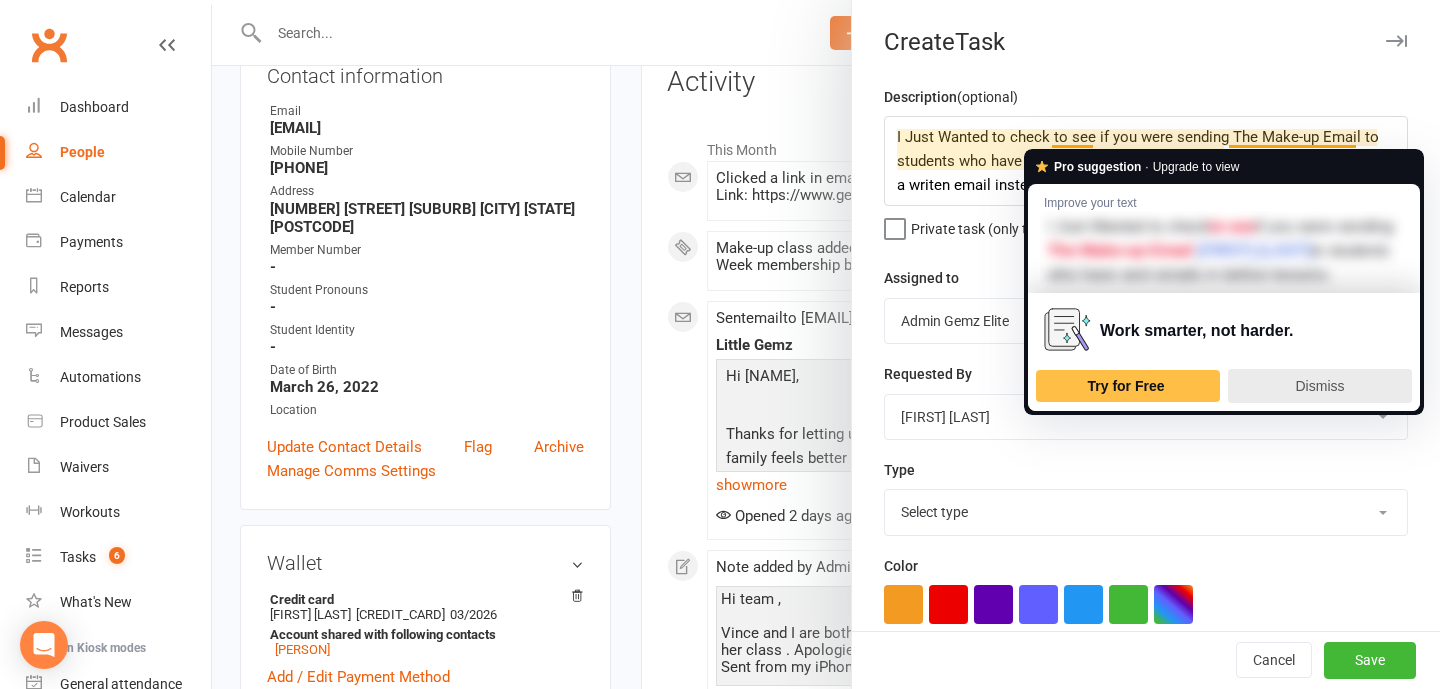 click on "Dismiss" at bounding box center (1320, 386) 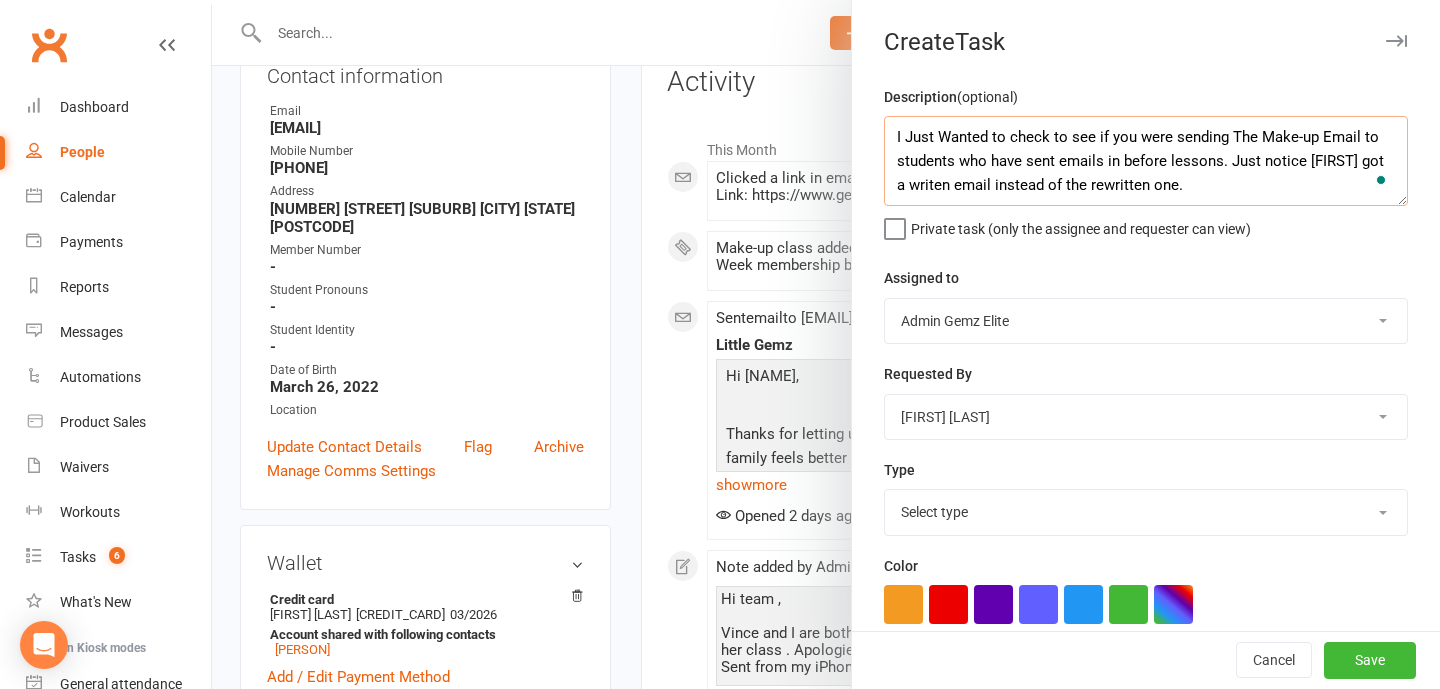 click on "I Just Wanted to check to see if you were sending The Make-up Email to students who have sent emails in before lessons. Just notice Amina got a writen email instead of the rewritten one." at bounding box center [1146, 161] 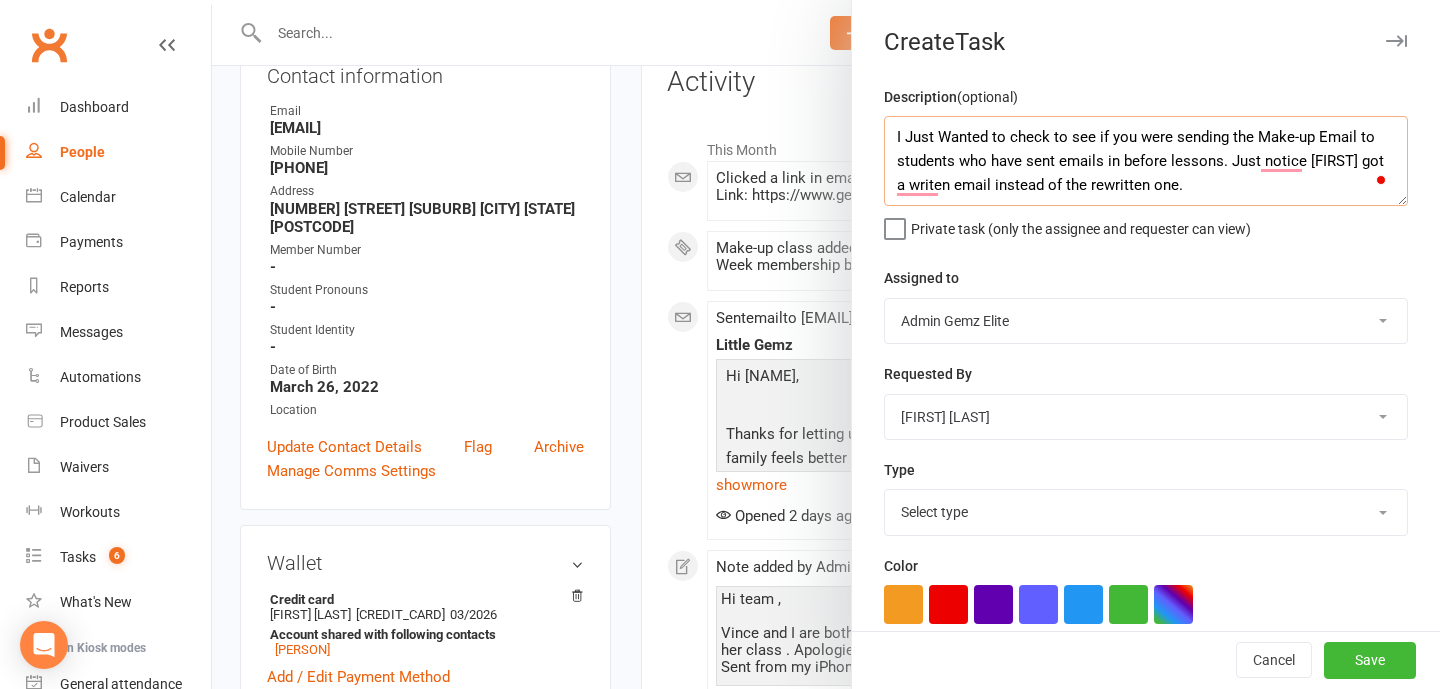 click on "I Just Wanted to check to see if you were sending the Make-up Email to students who have sent emails in before lessons. Just notice Amina got a writen email instead of the rewritten one." at bounding box center [1146, 161] 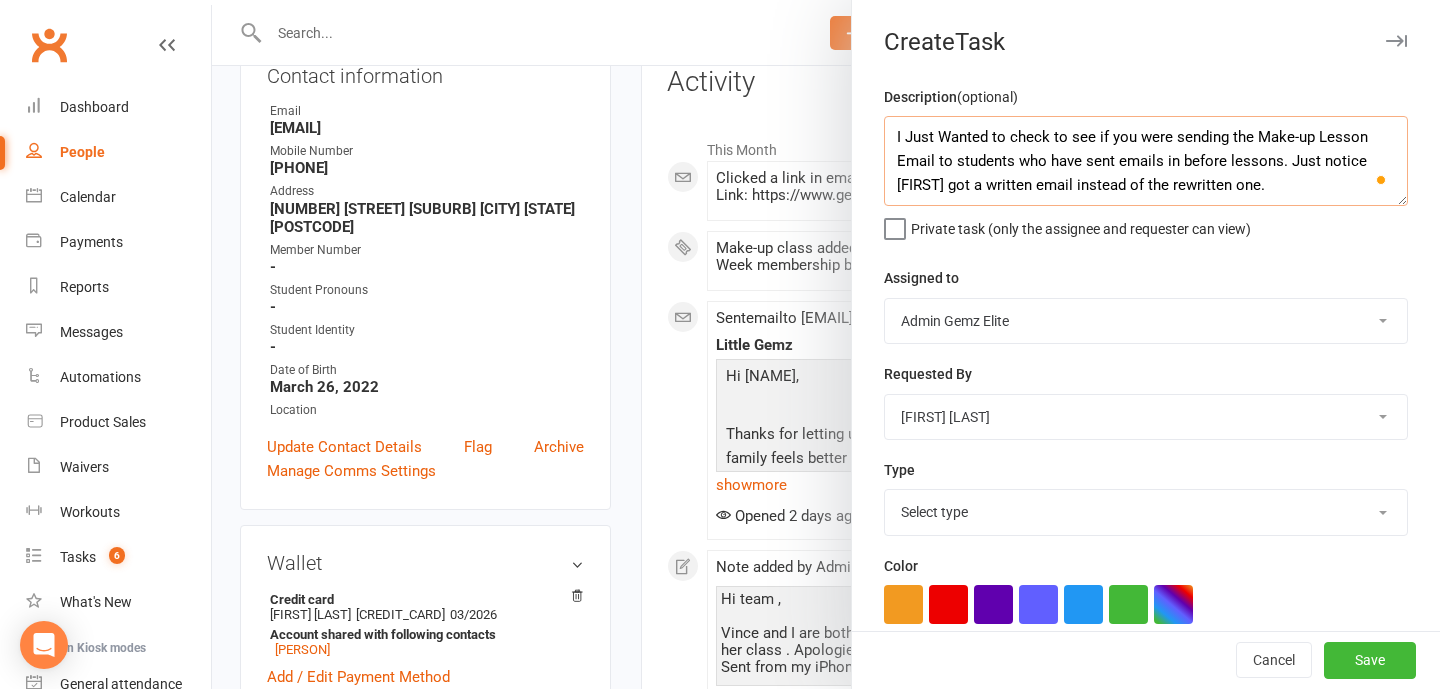 click on "I Just Wanted to check to see if you were sending the Make-up Lesson Email to students who have sent emails in before lessons. Just notice Amina got a written email instead of the rewritten one." at bounding box center (1146, 161) 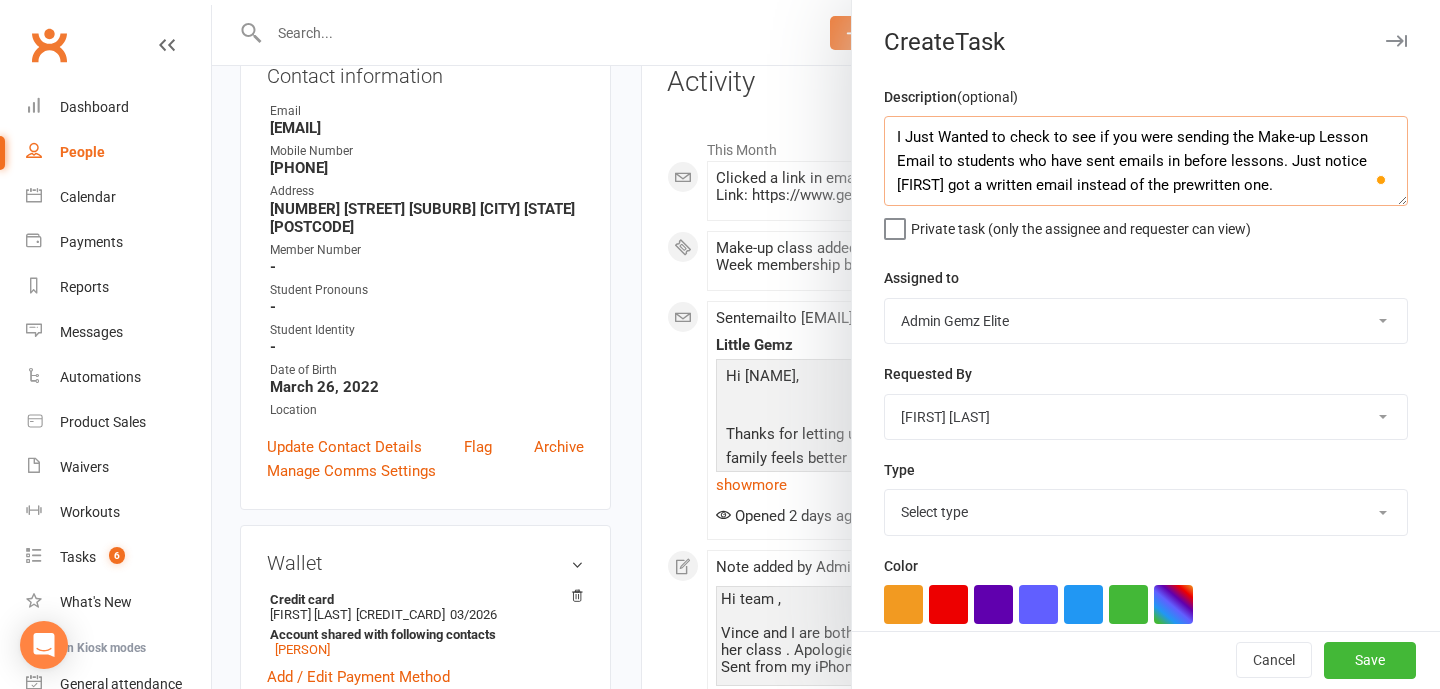 click on "I Just Wanted to check to see if you were sending the Make-up Lesson Email to students who have sent emails in before lessons. Just notice Amina got a written email instead of the prewritten one." at bounding box center (1146, 161) 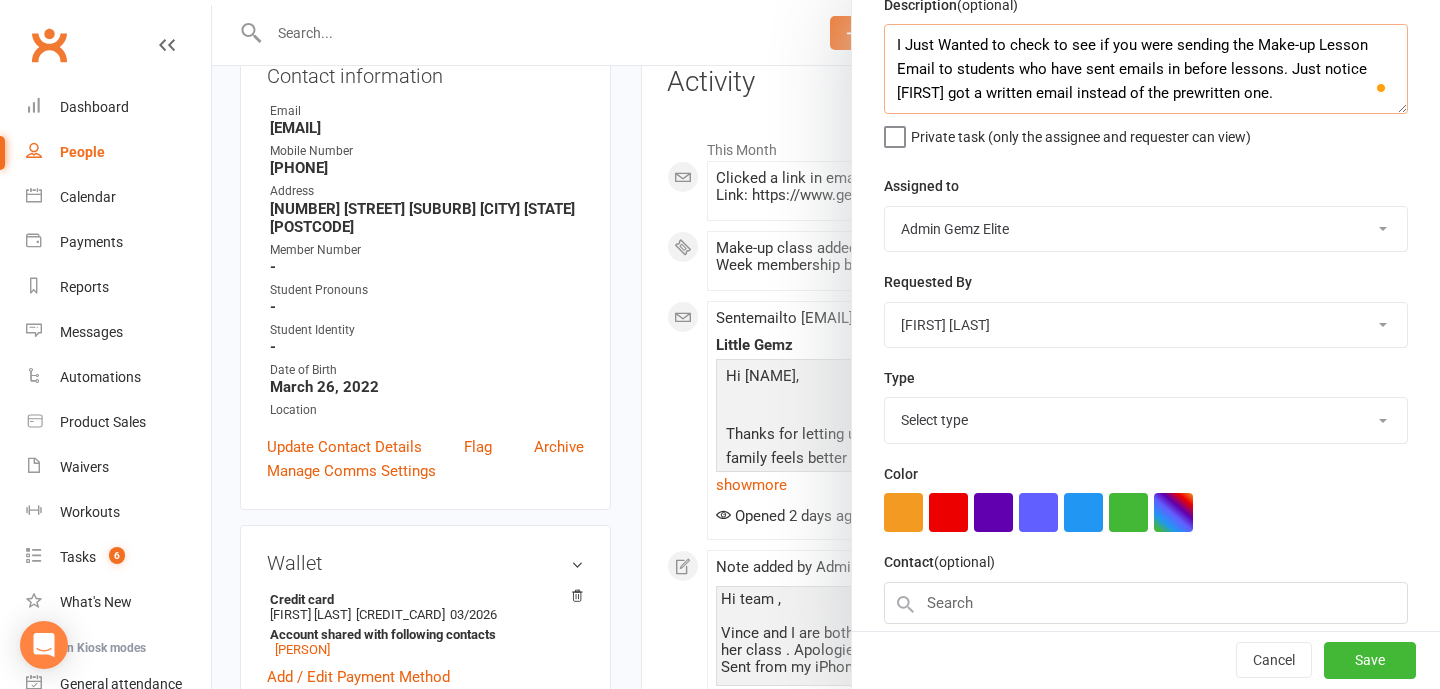 scroll, scrollTop: 102, scrollLeft: 0, axis: vertical 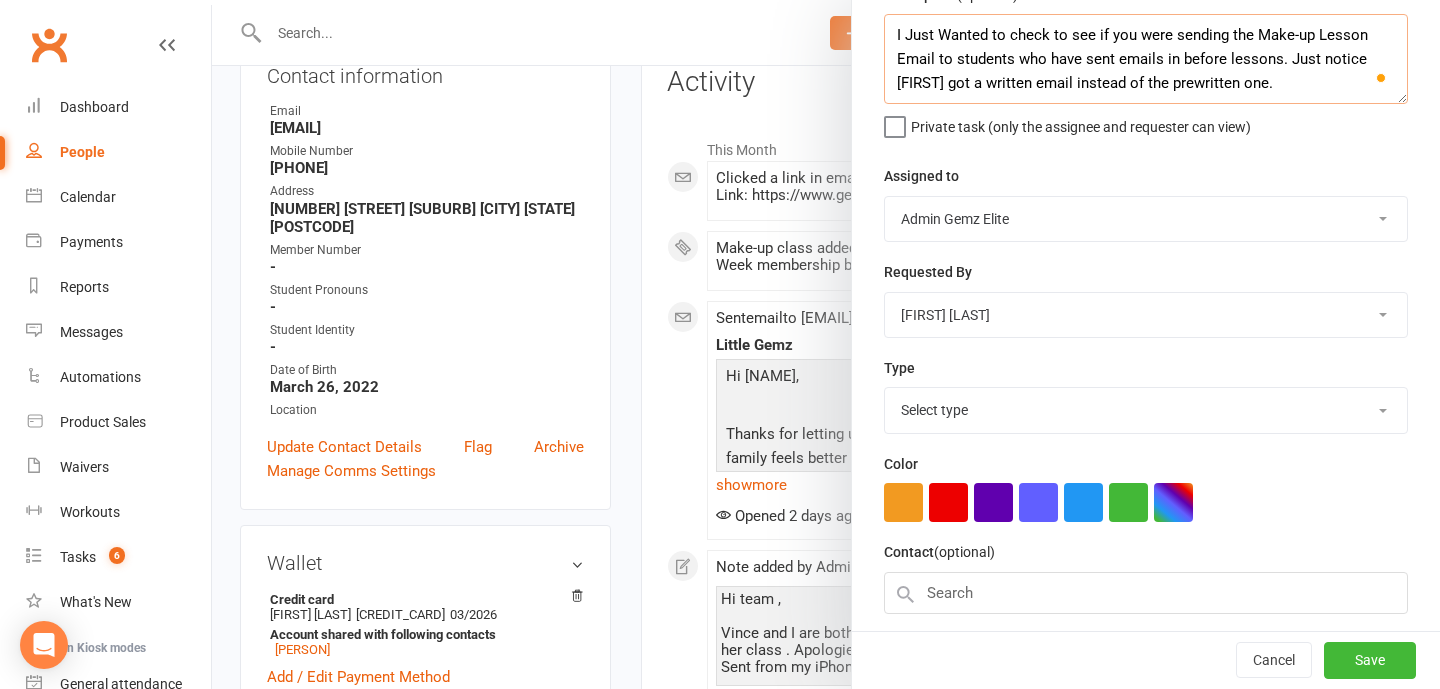 type on "I Just Wanted to check to see if you were sending the Make-up Lesson Email to students who have sent emails in before lessons. Just notice Amina got a written email instead of the prewritten one." 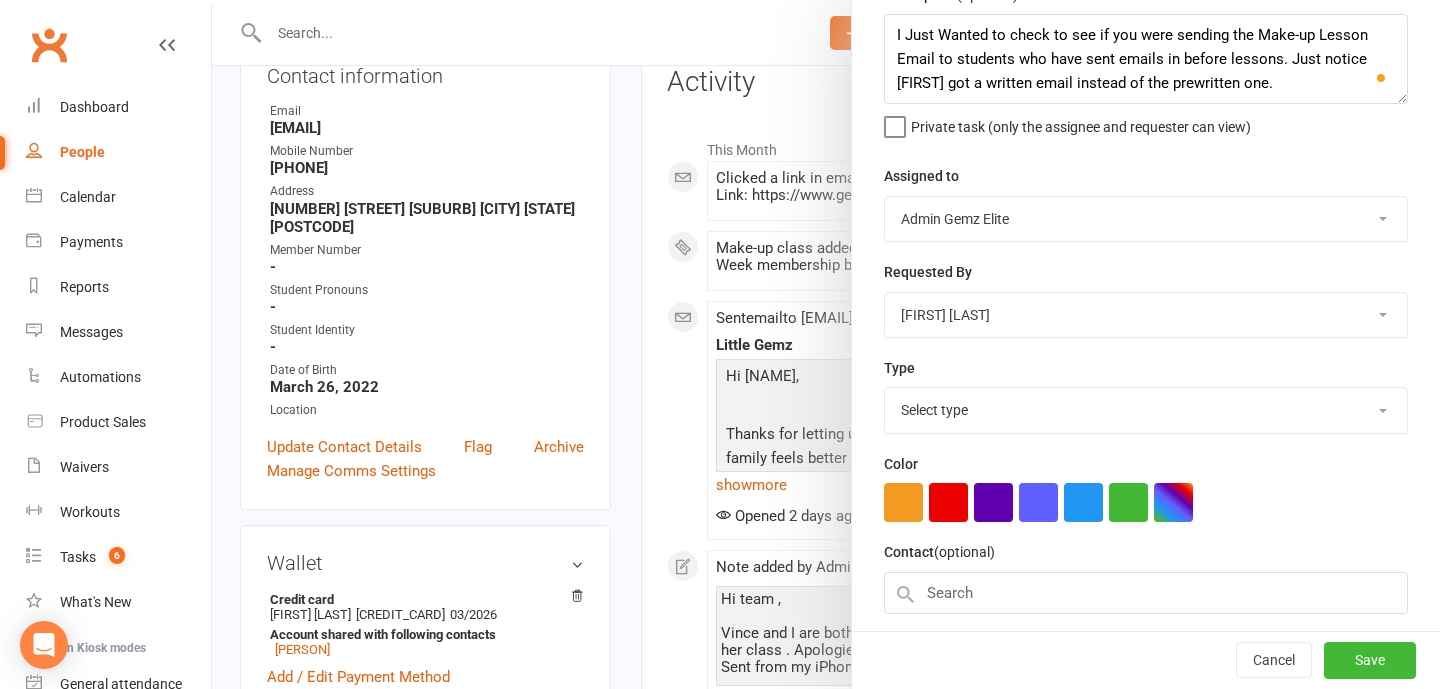 click on "Select type Booking E-mail Enrolment First class Insta Make-up Measurements Meeting Order Payment Phone call Printing Purchase Reminder Response Social media Task Training Website Add new task type" at bounding box center (1146, 410) 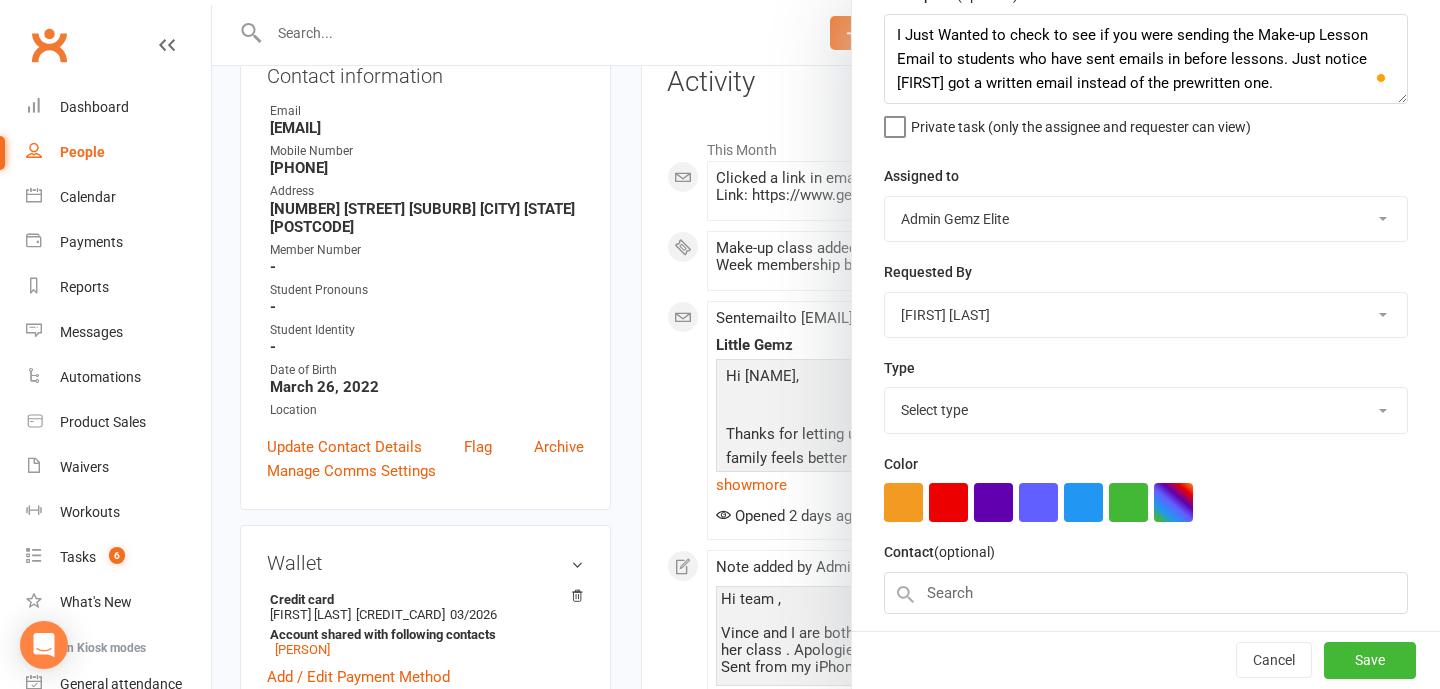 select on "32417" 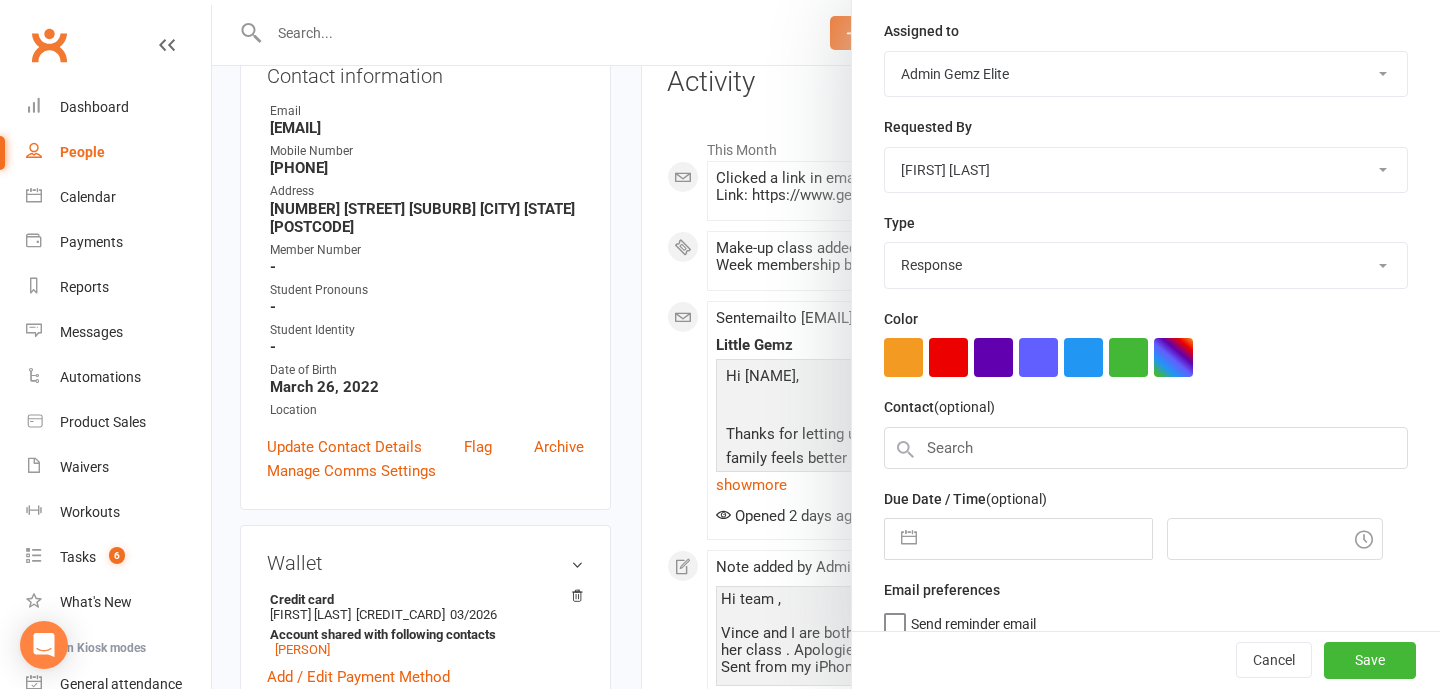 click at bounding box center (909, 539) 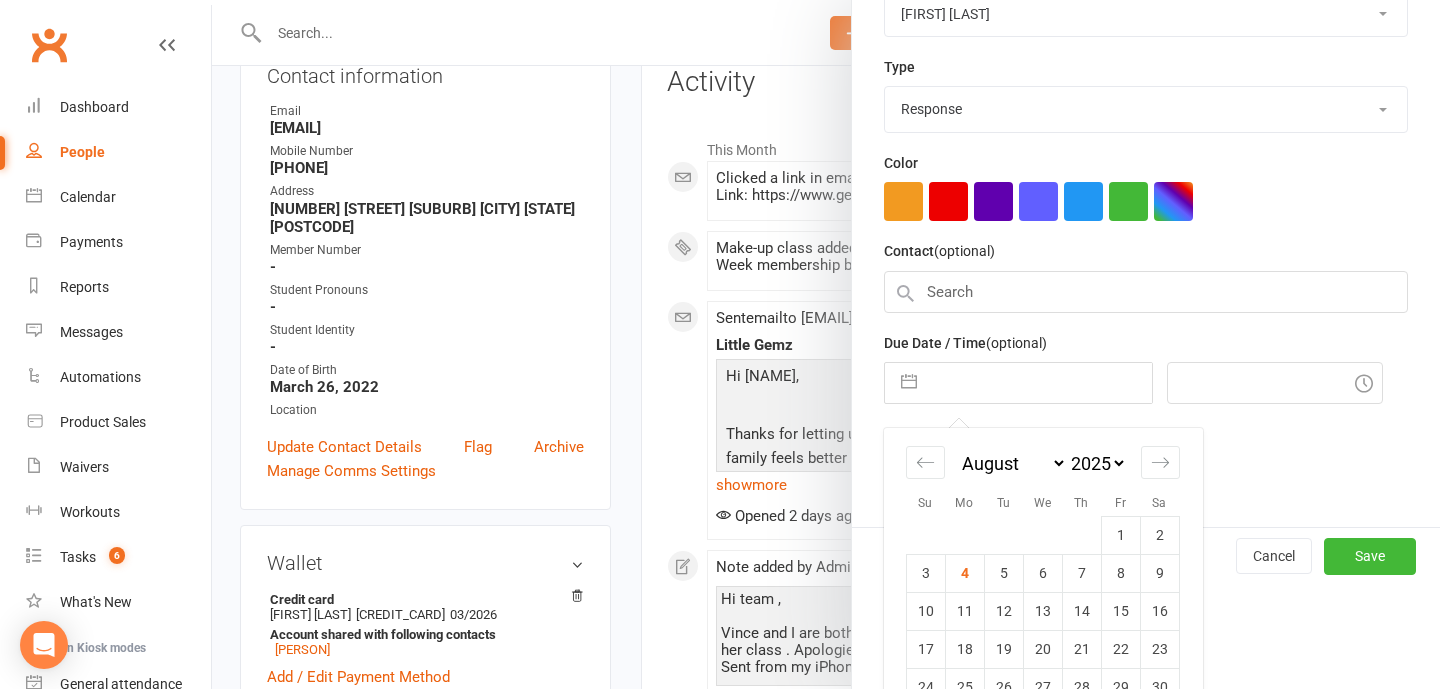 scroll, scrollTop: 485, scrollLeft: 0, axis: vertical 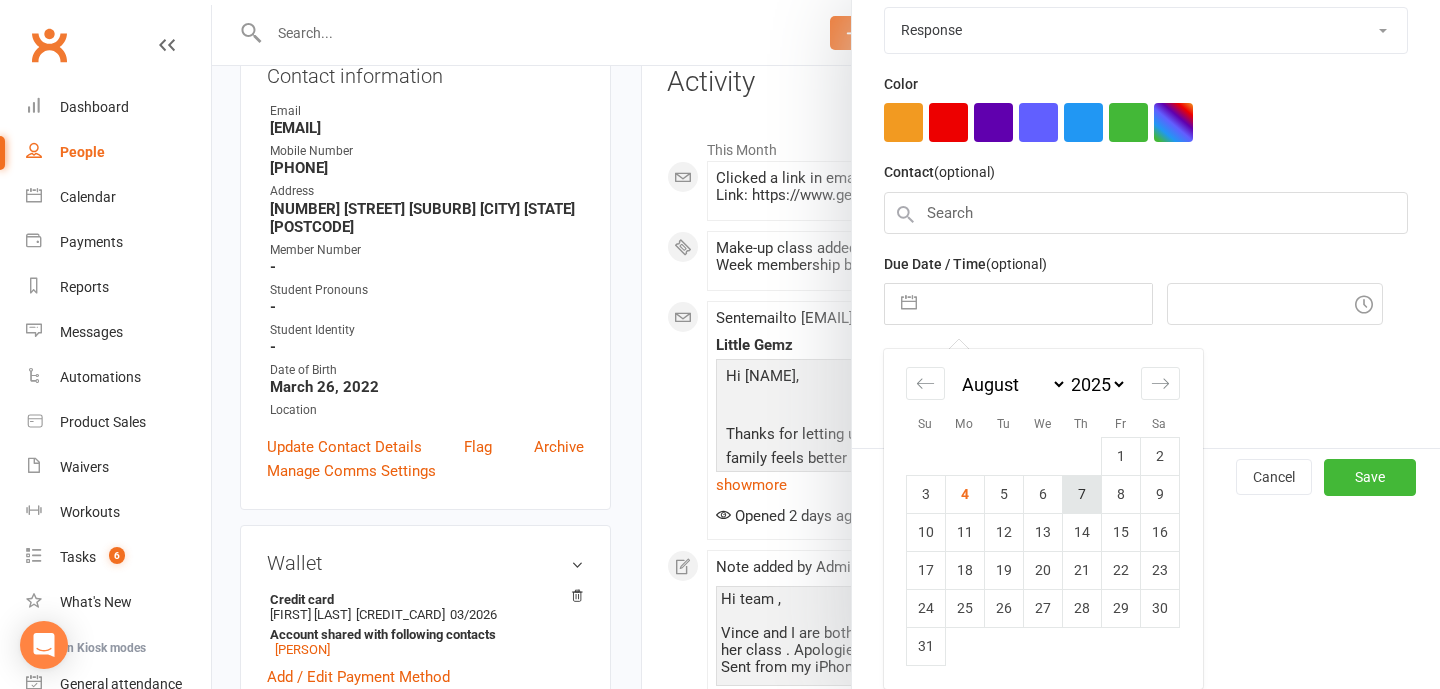 click on "7" at bounding box center (1081, 494) 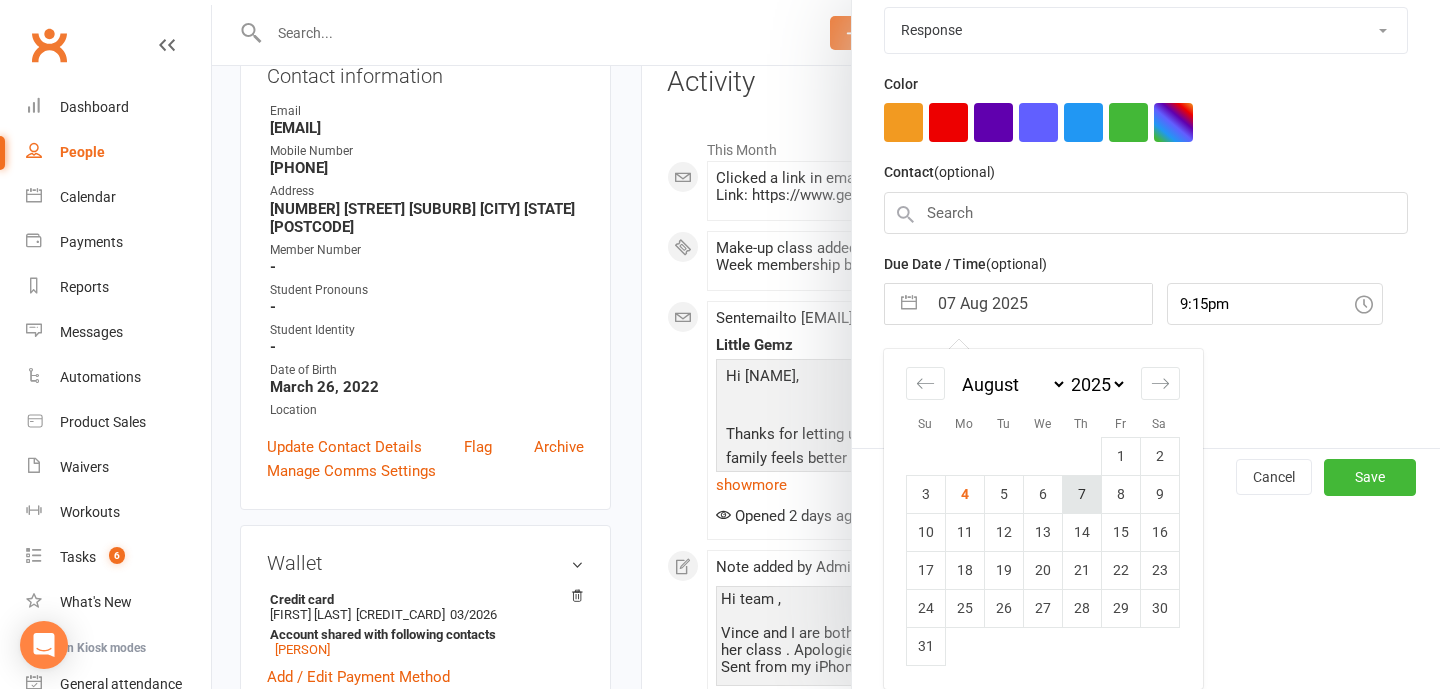 scroll, scrollTop: 303, scrollLeft: 0, axis: vertical 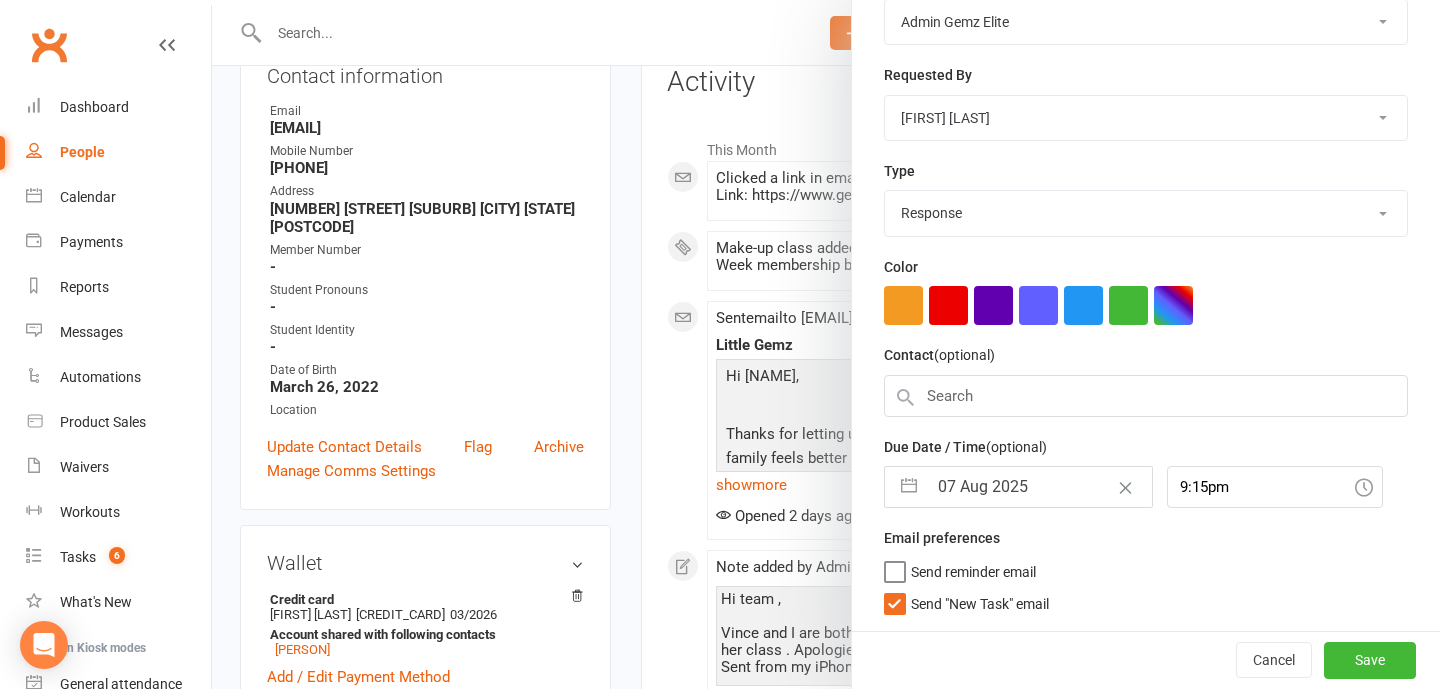 click on "Send "New Task" email" at bounding box center [980, 600] 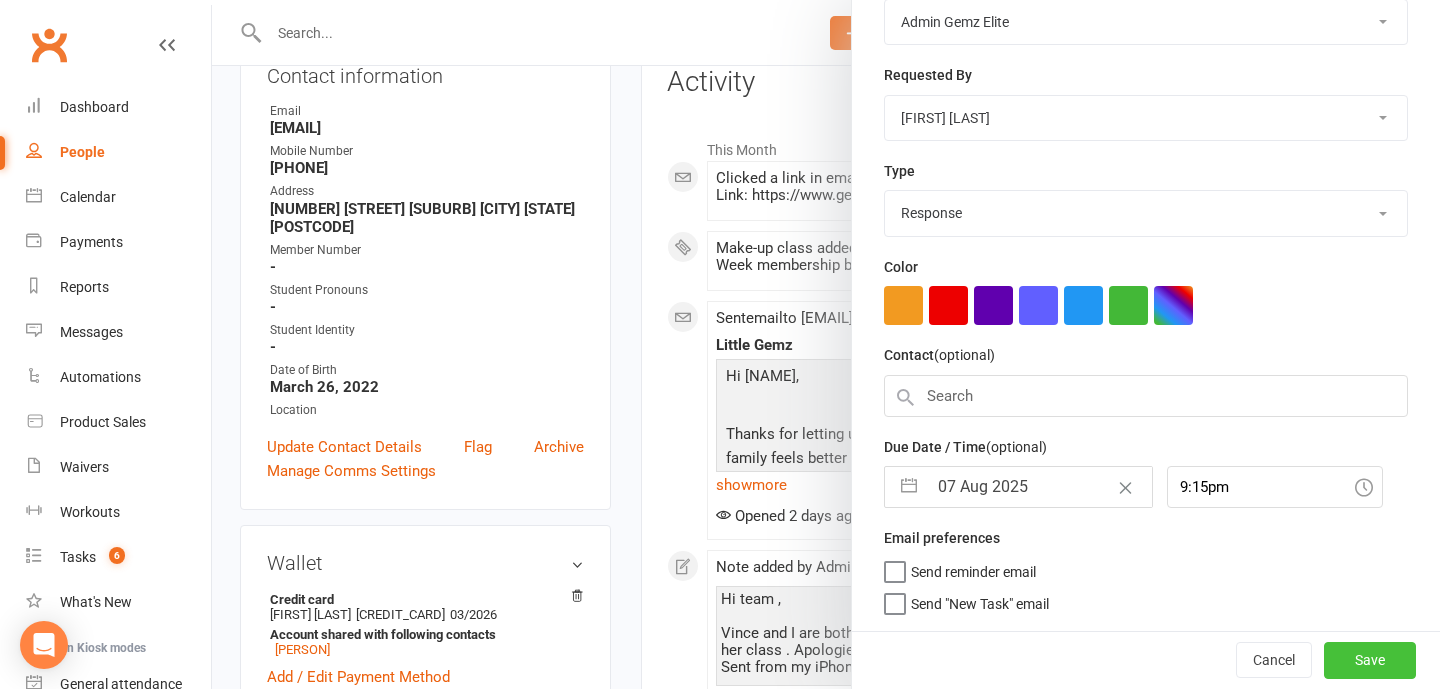 click on "Save" at bounding box center [1370, 660] 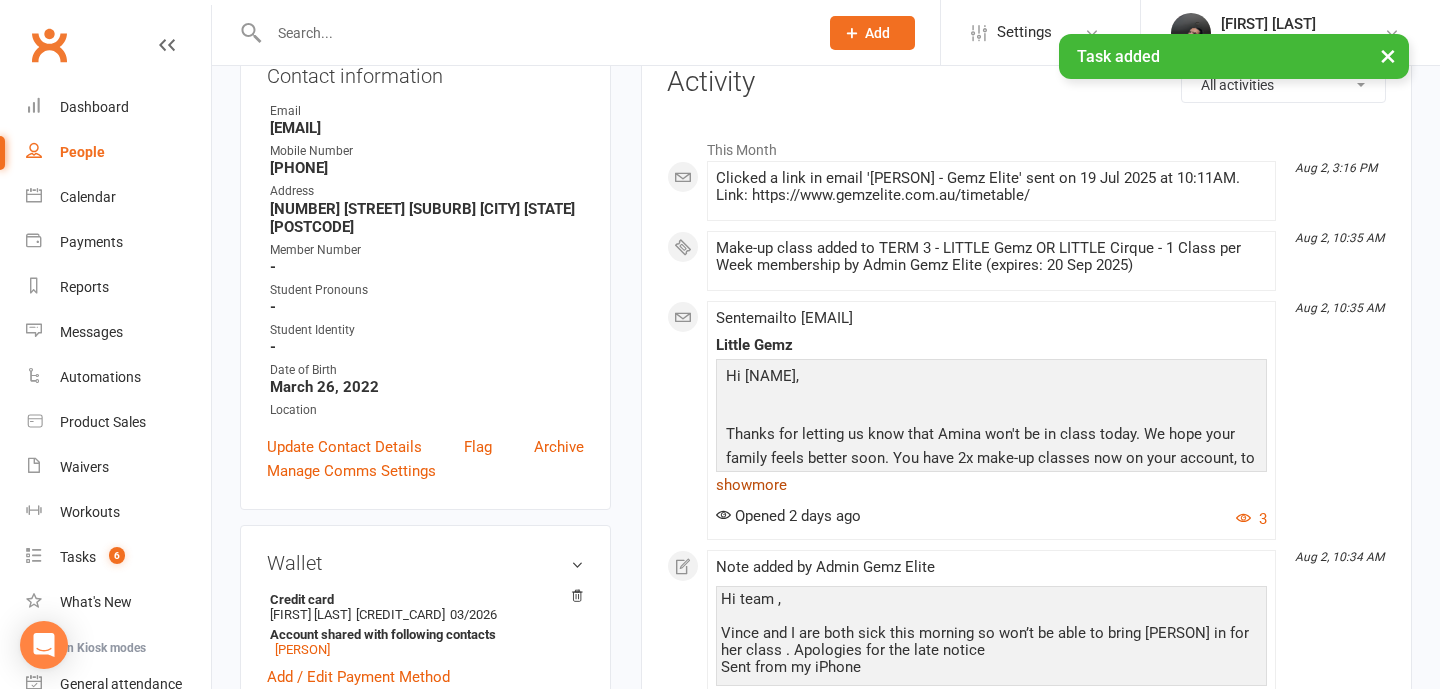 click on "show  more" at bounding box center (991, 485) 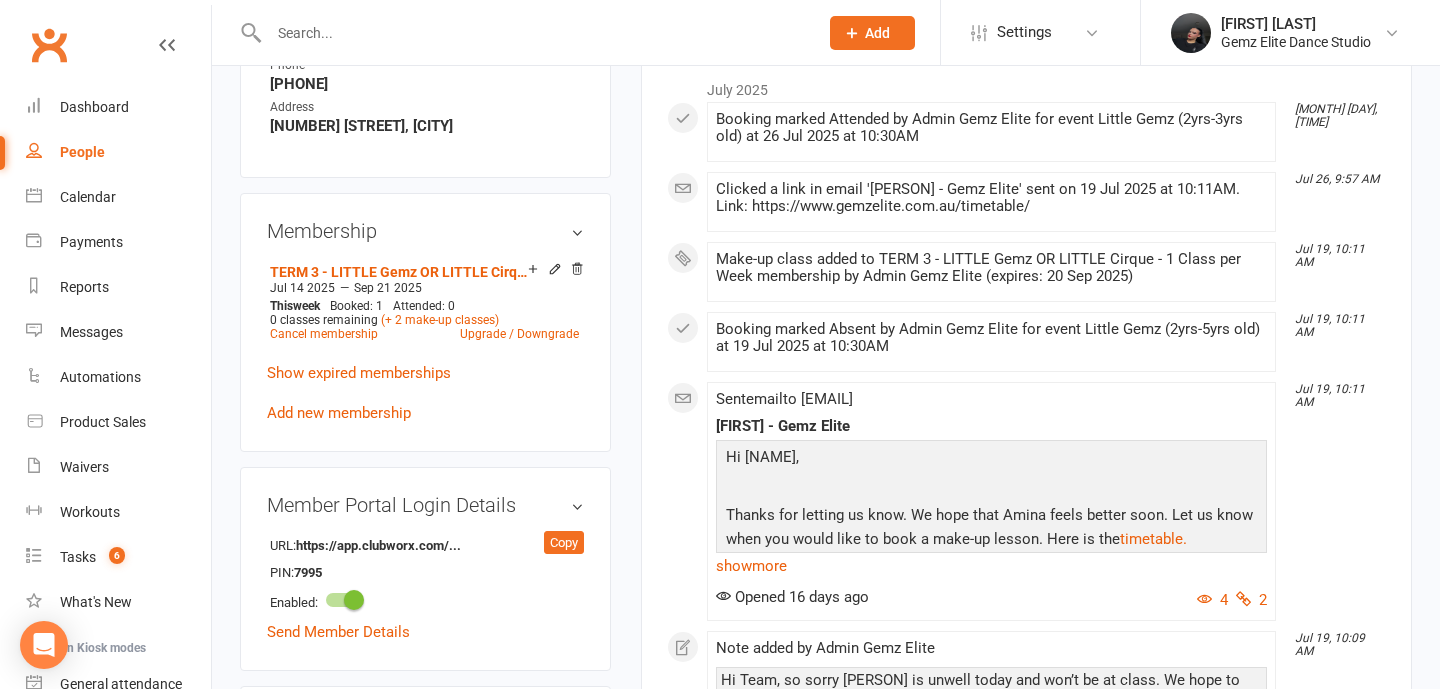scroll, scrollTop: 1163, scrollLeft: 0, axis: vertical 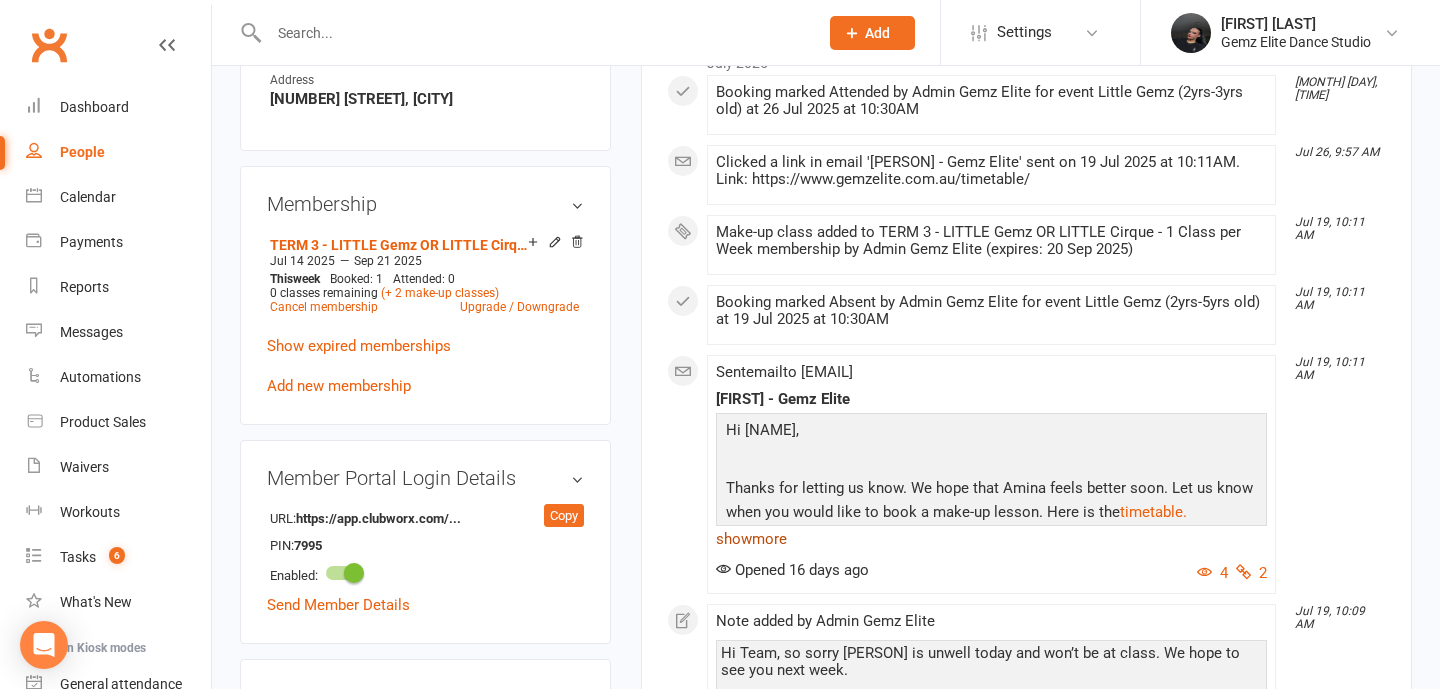 click on "show  more" at bounding box center [991, 539] 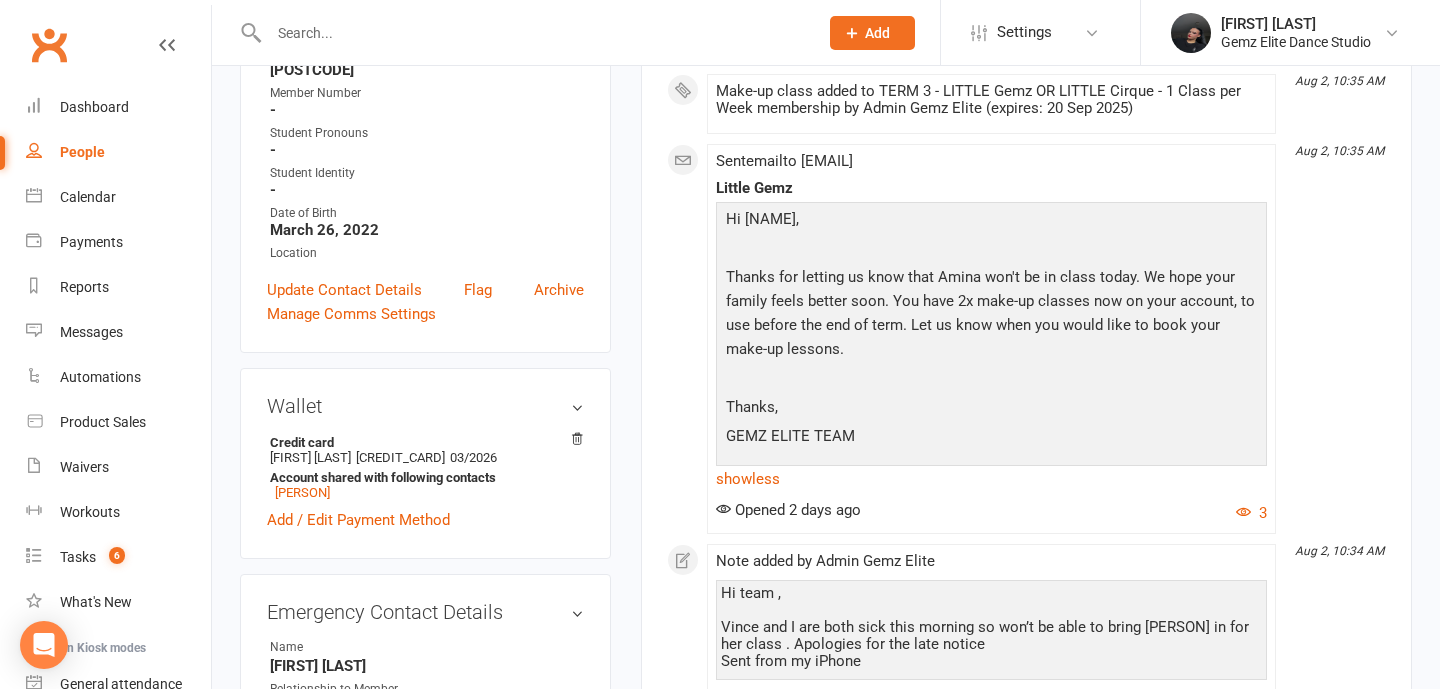 scroll, scrollTop: 0, scrollLeft: 0, axis: both 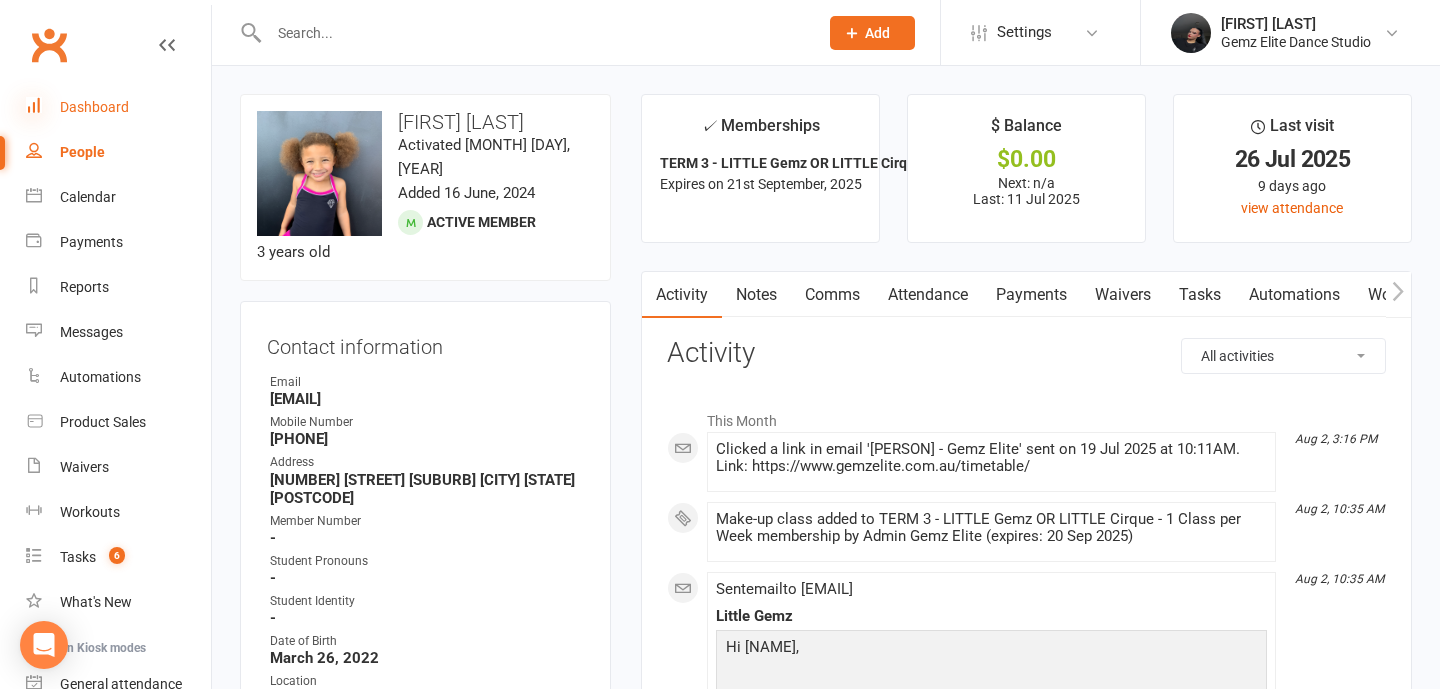 click at bounding box center [34, 105] 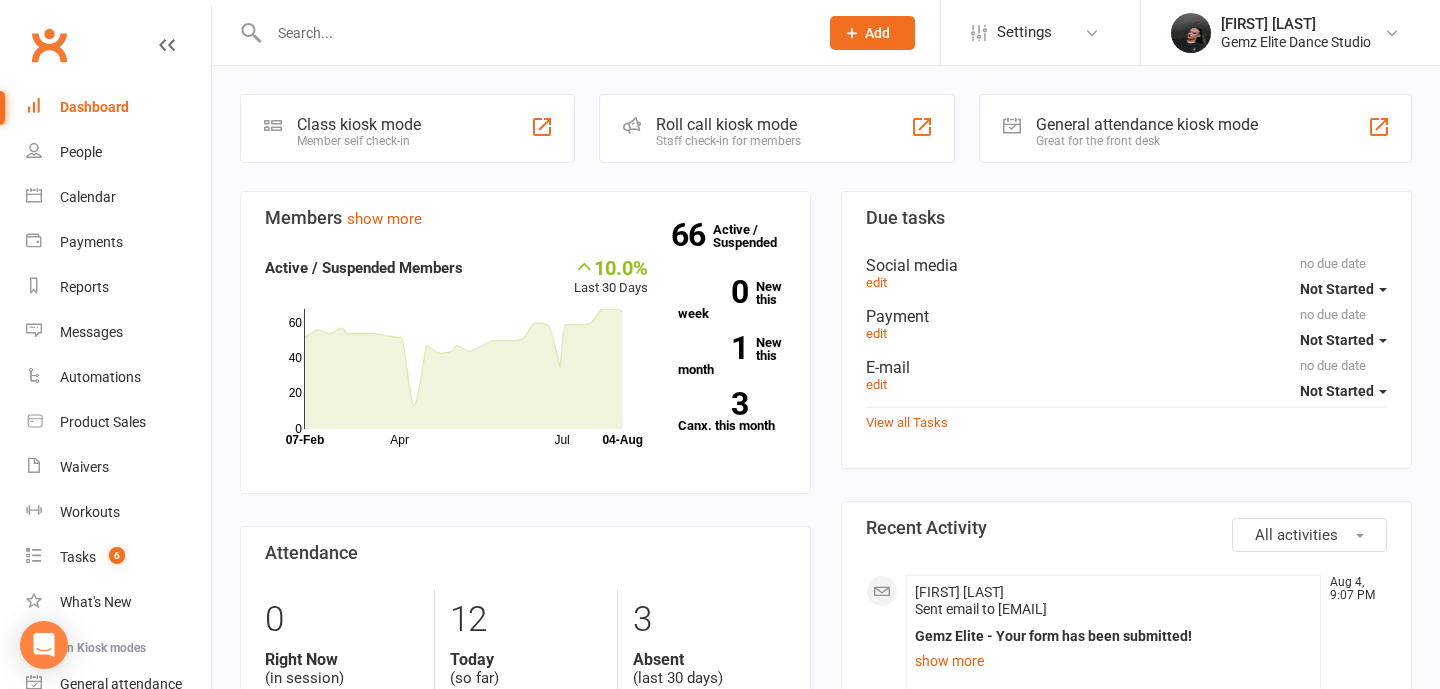 click at bounding box center [522, 32] 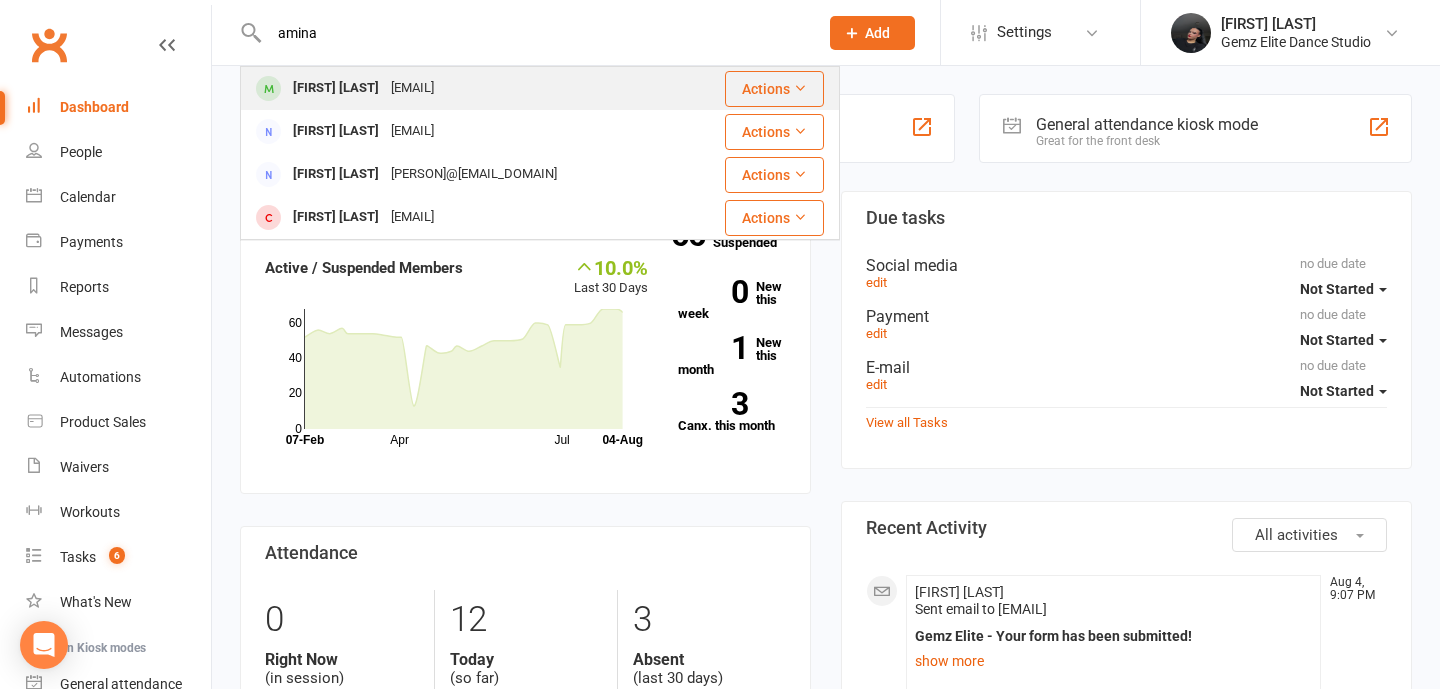 type on "amina" 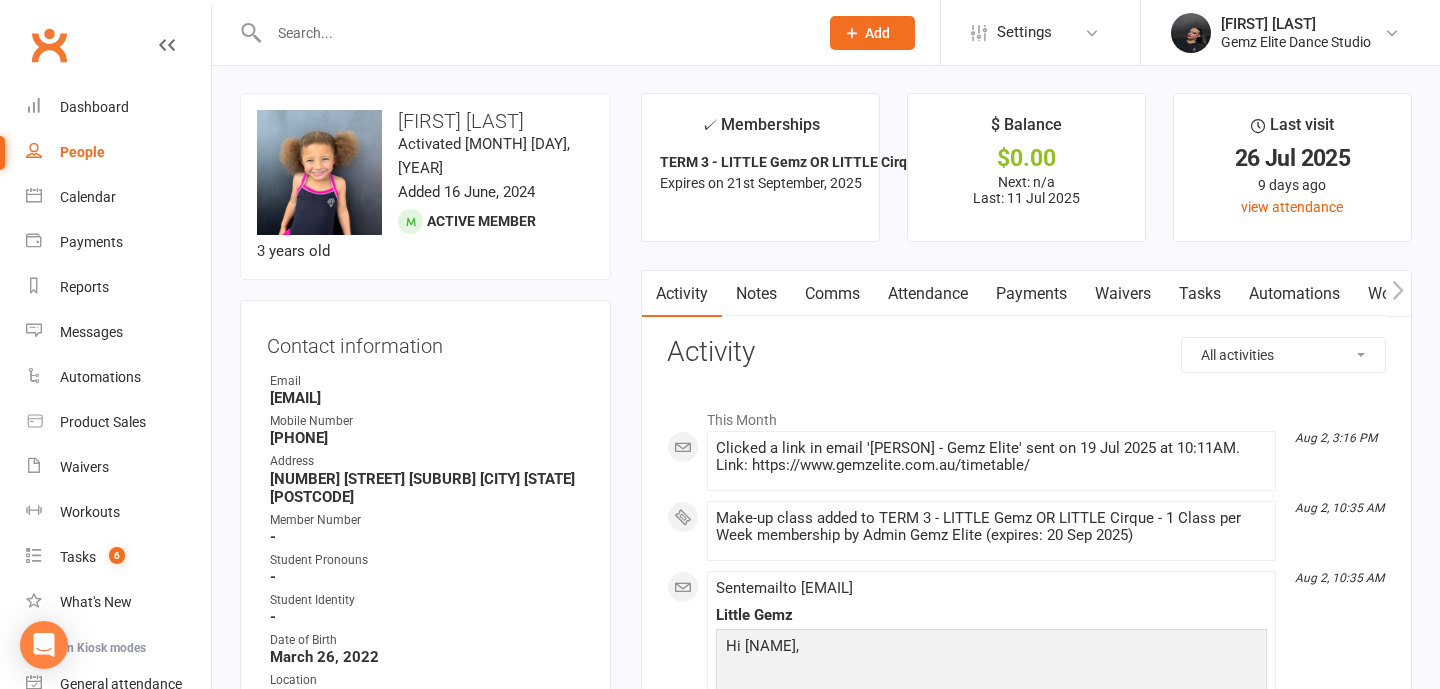 scroll, scrollTop: 9, scrollLeft: 0, axis: vertical 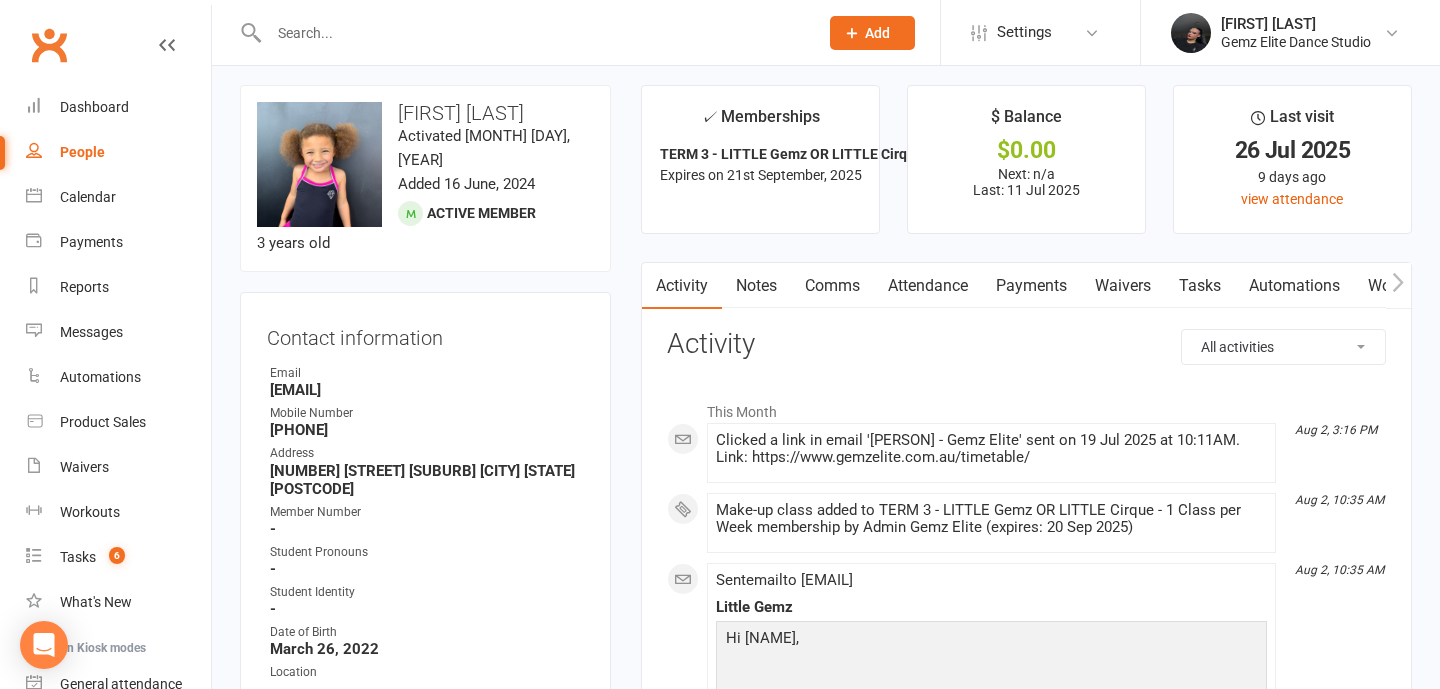 click on "Notes" at bounding box center [756, 286] 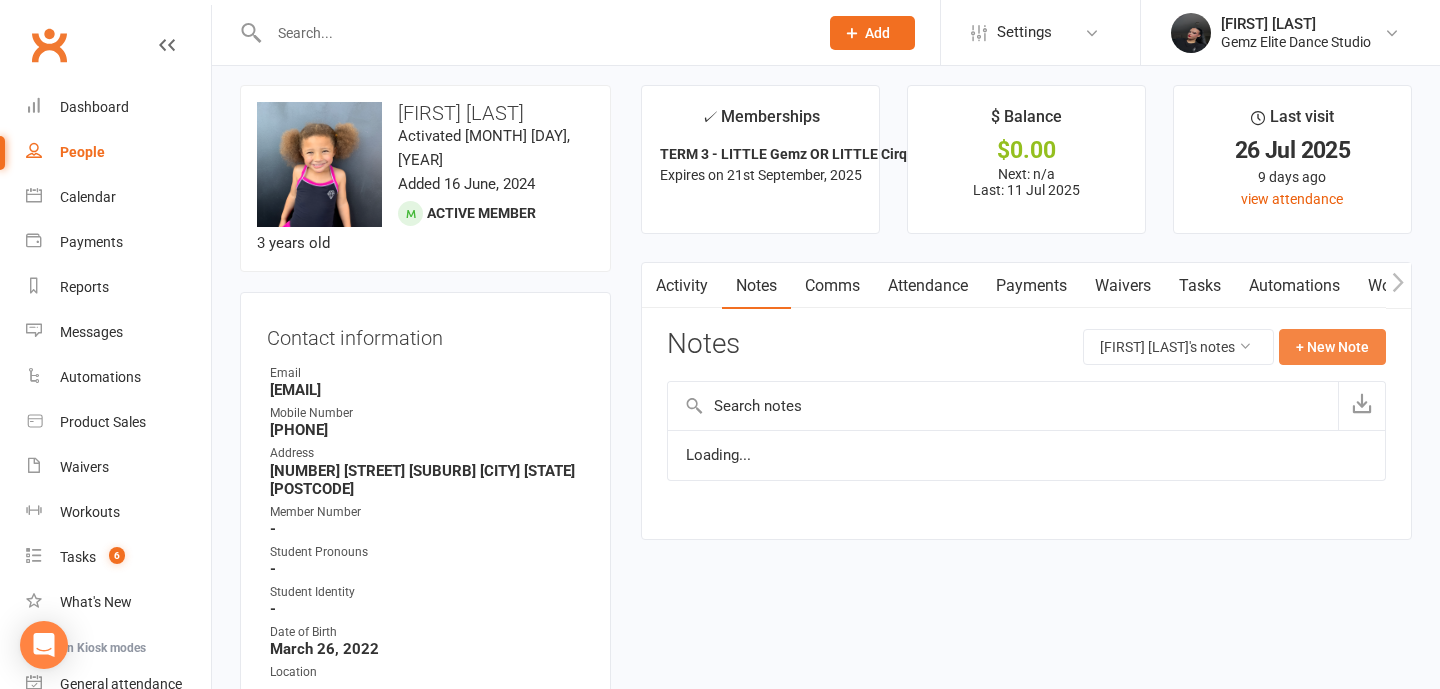 click on "+ New Note" at bounding box center [1332, 347] 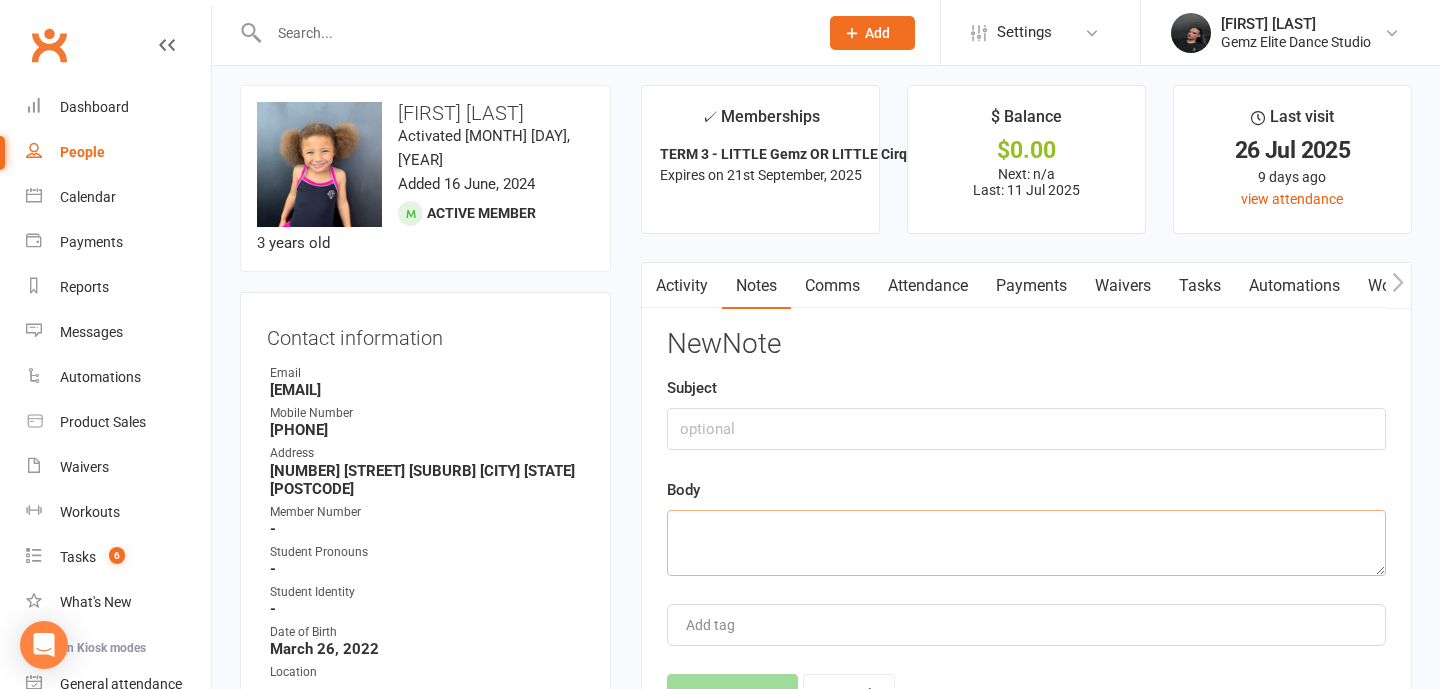 click at bounding box center (1026, 543) 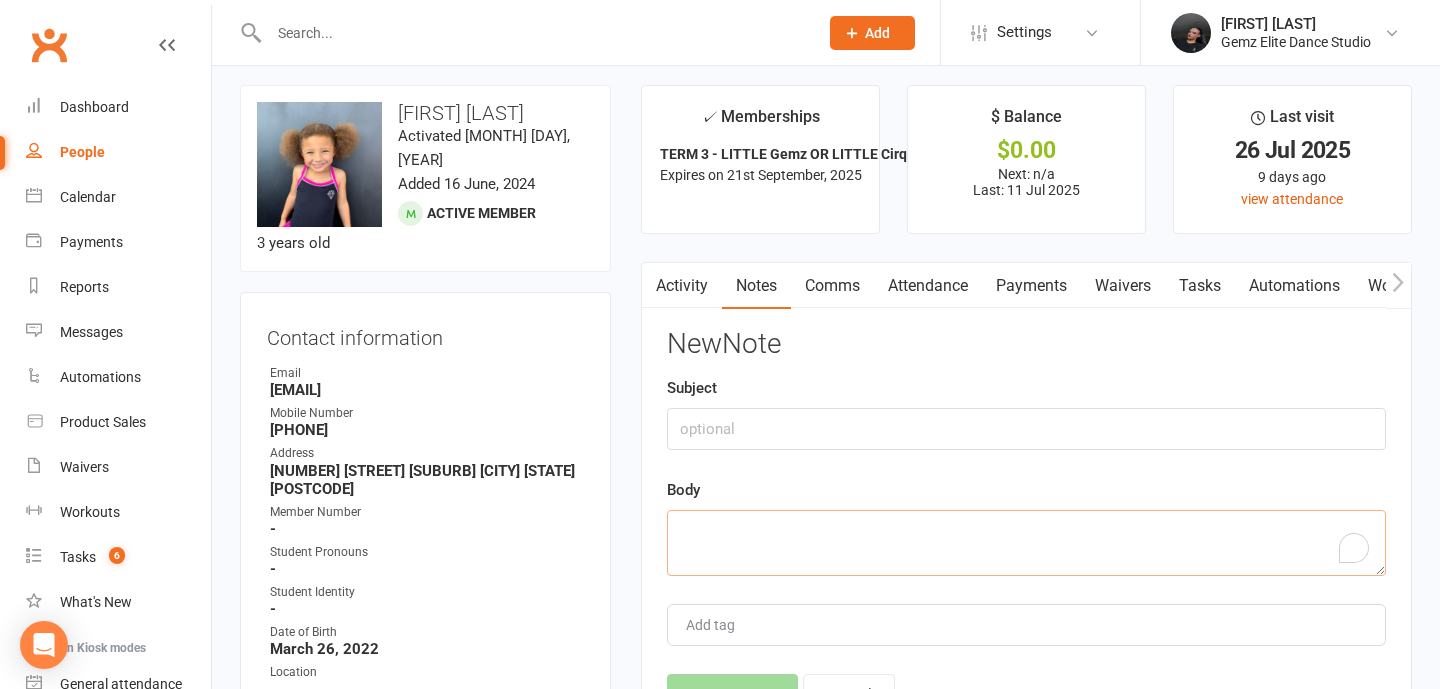 paste on "Would it be ok to have one tomorrow 315 ?
Also we are away on holidays 12th August to 27th August FYI
Sent from my iPhone" 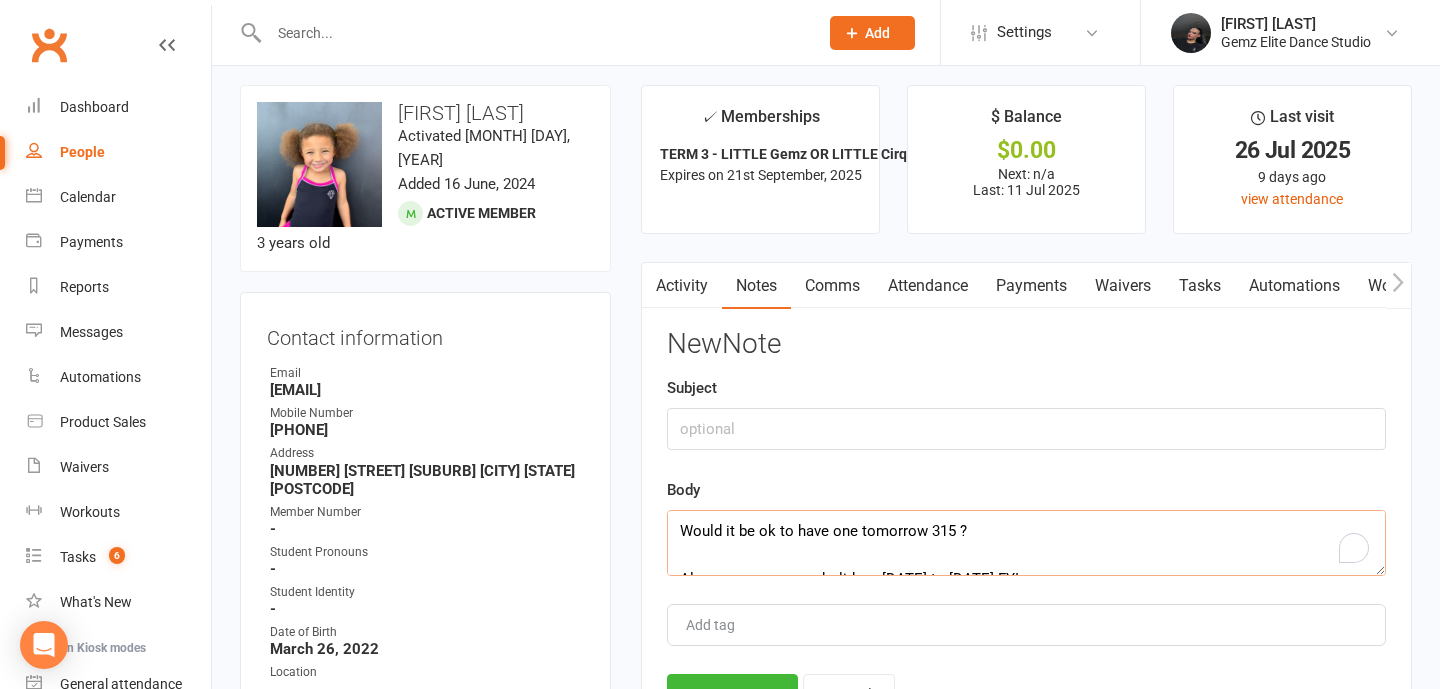 scroll, scrollTop: 108, scrollLeft: 0, axis: vertical 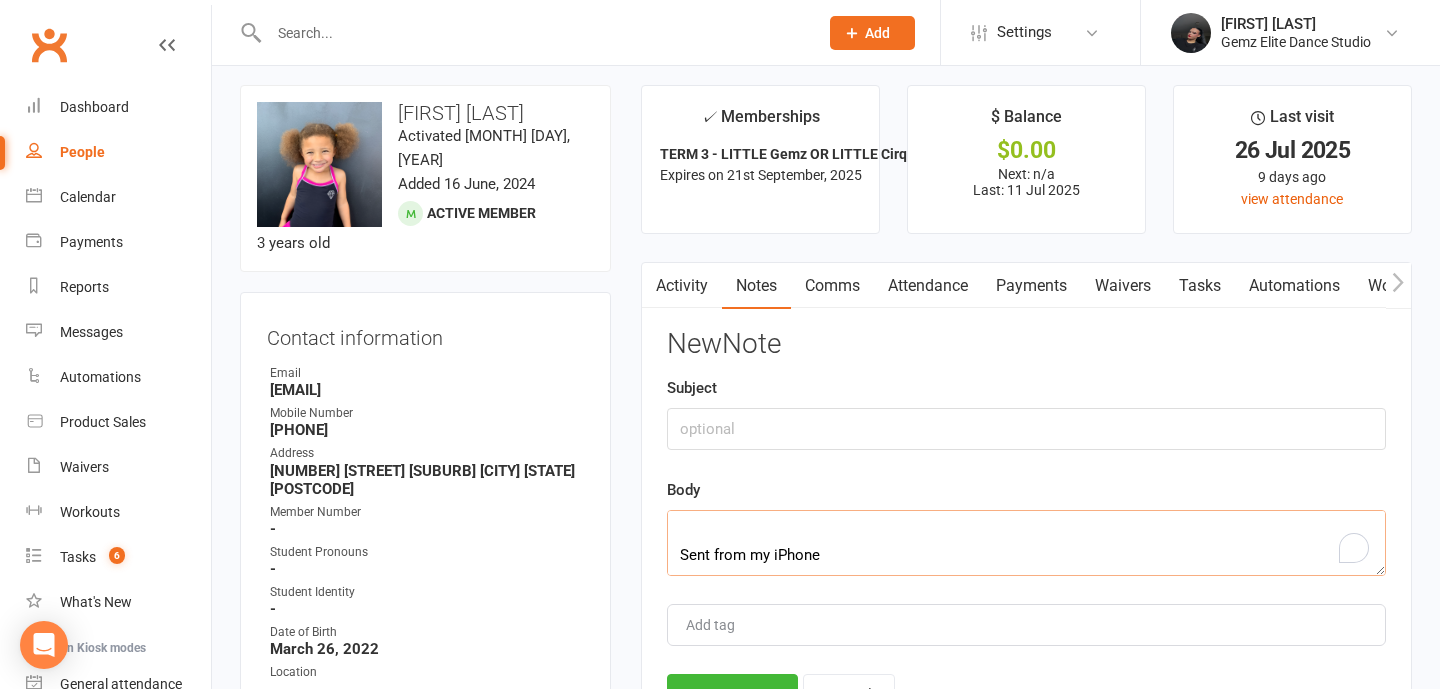 type on "Would it be ok to have one tomorrow 315 ?
Also we are away on holidays 12th August to 27th August FYI
Sent from my iPhone" 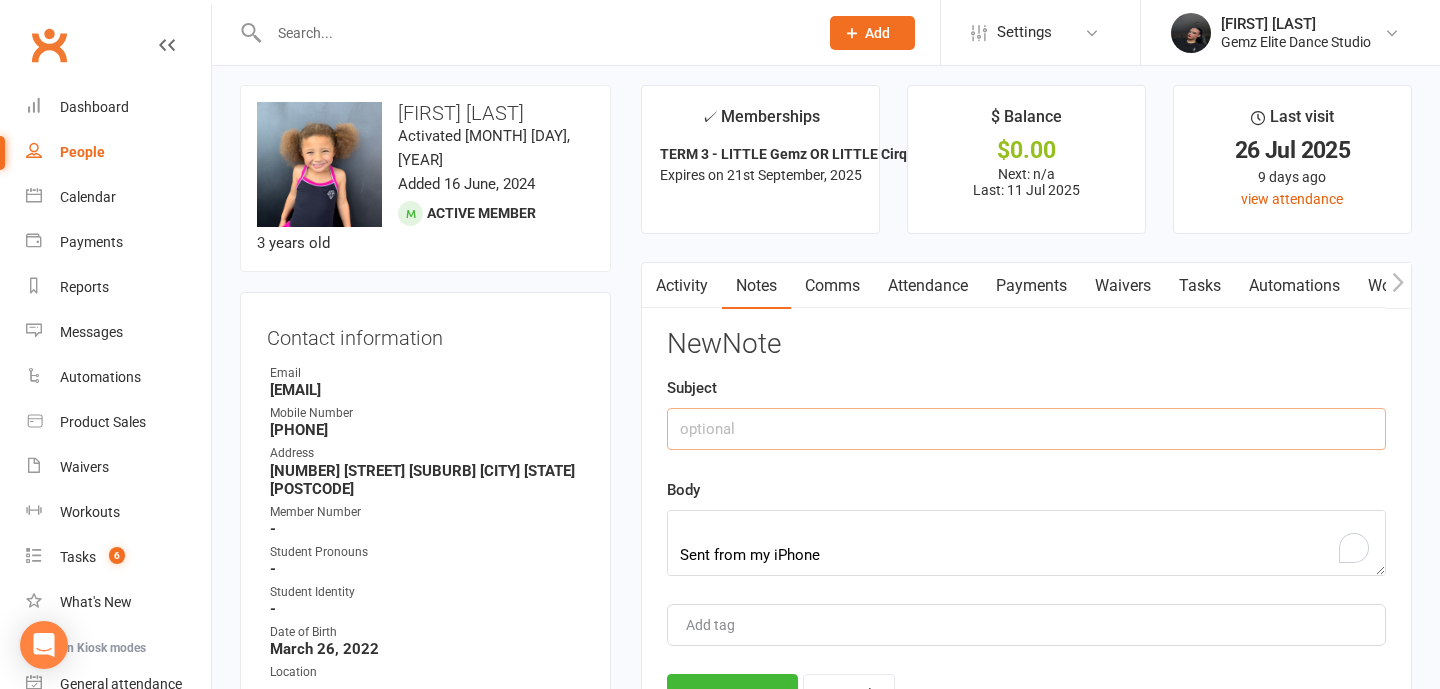click at bounding box center [1026, 429] 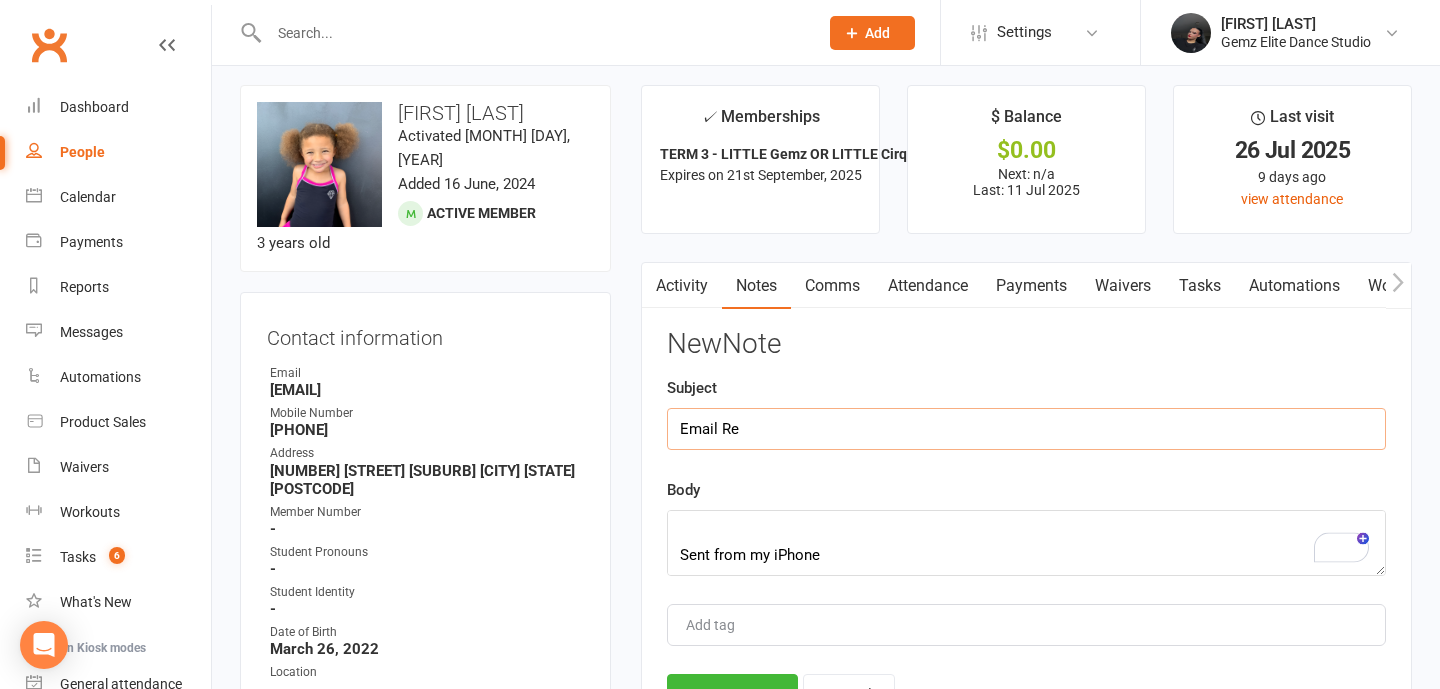 scroll, scrollTop: 108, scrollLeft: 0, axis: vertical 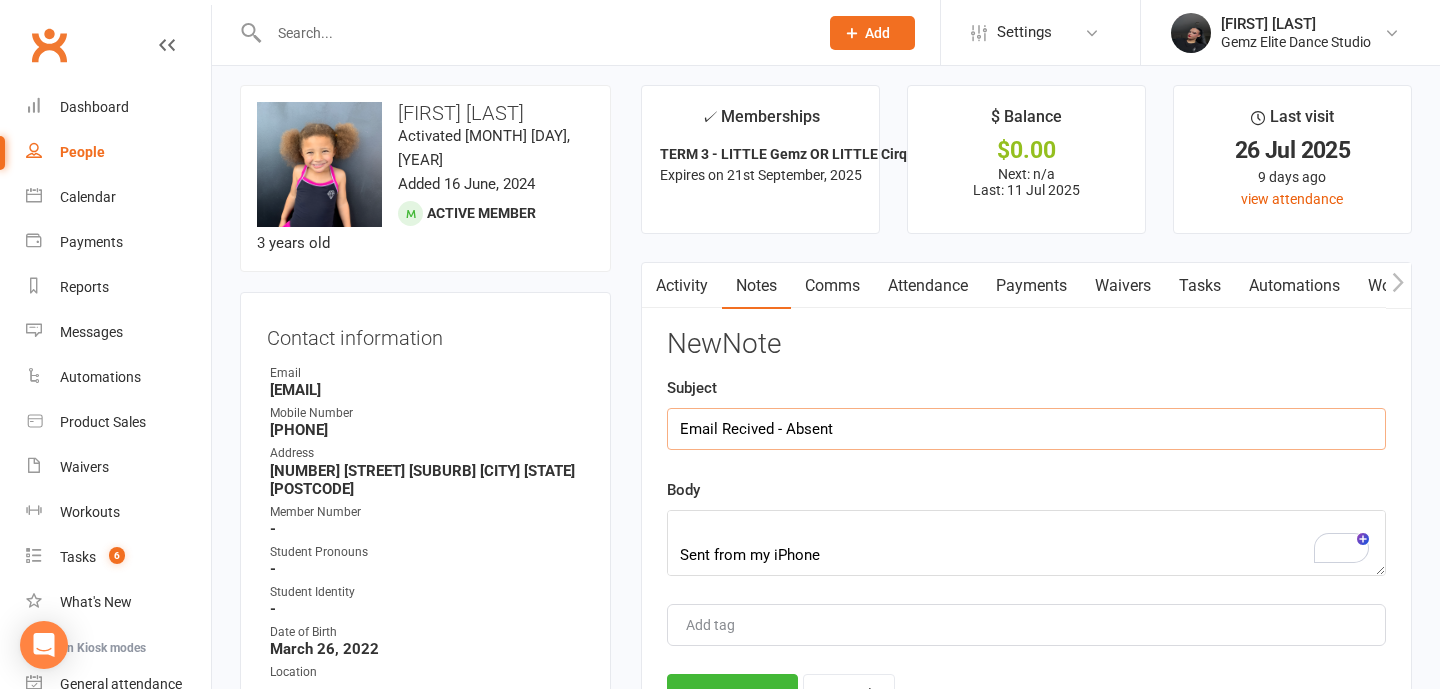 type on "Email Recived - Absent" 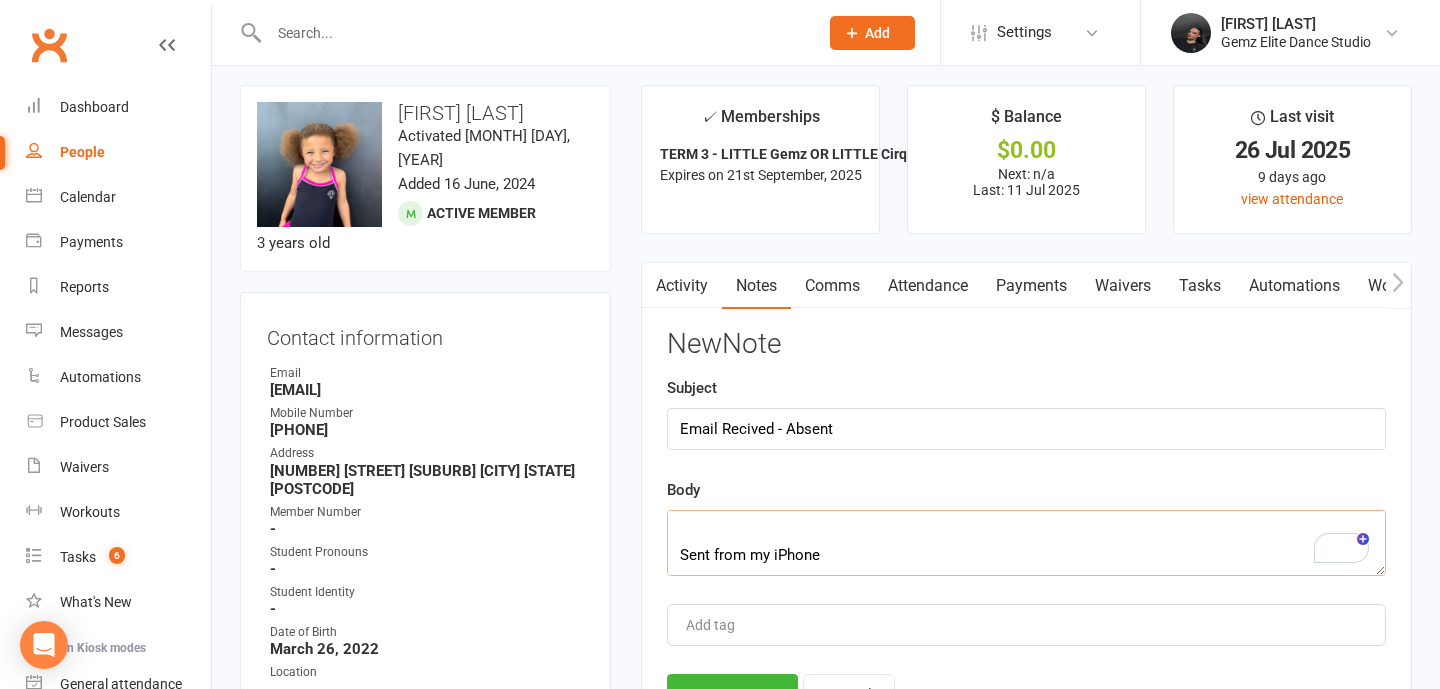 drag, startPoint x: 862, startPoint y: 553, endPoint x: 741, endPoint y: 554, distance: 121.004135 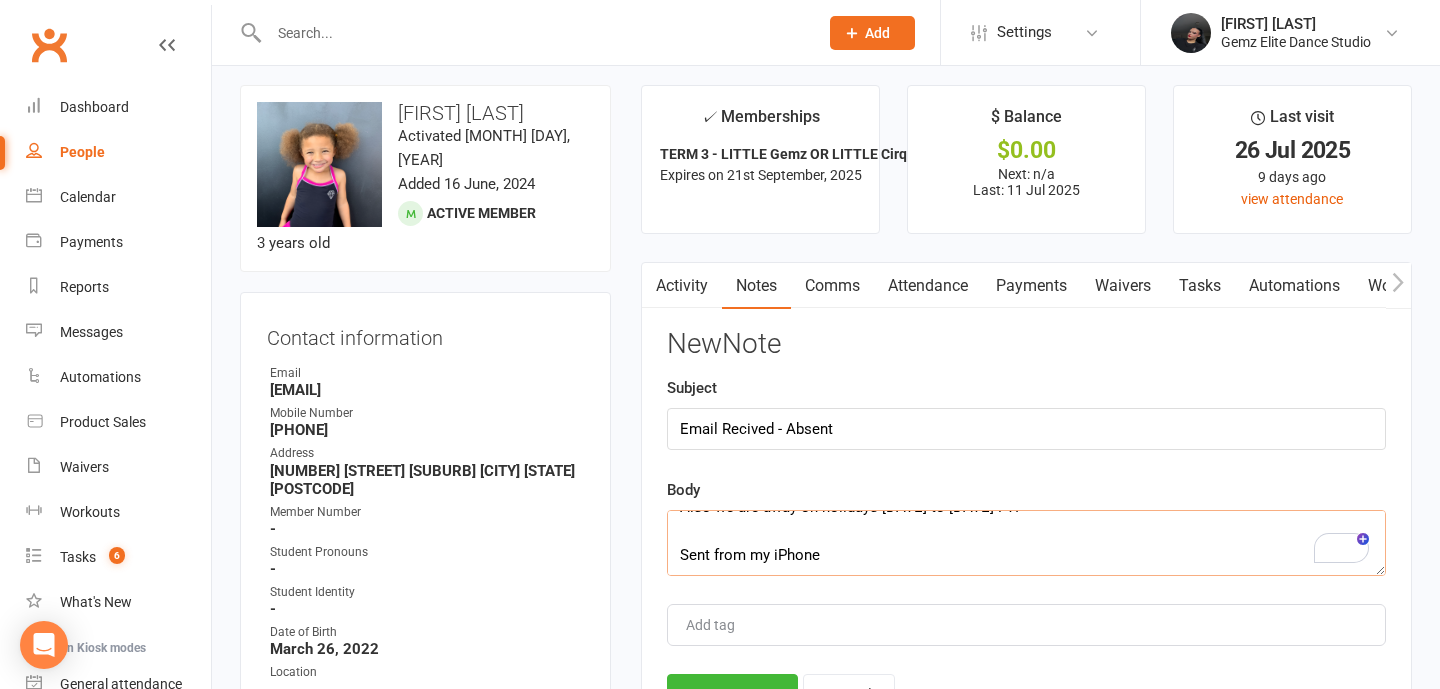scroll, scrollTop: 82, scrollLeft: 0, axis: vertical 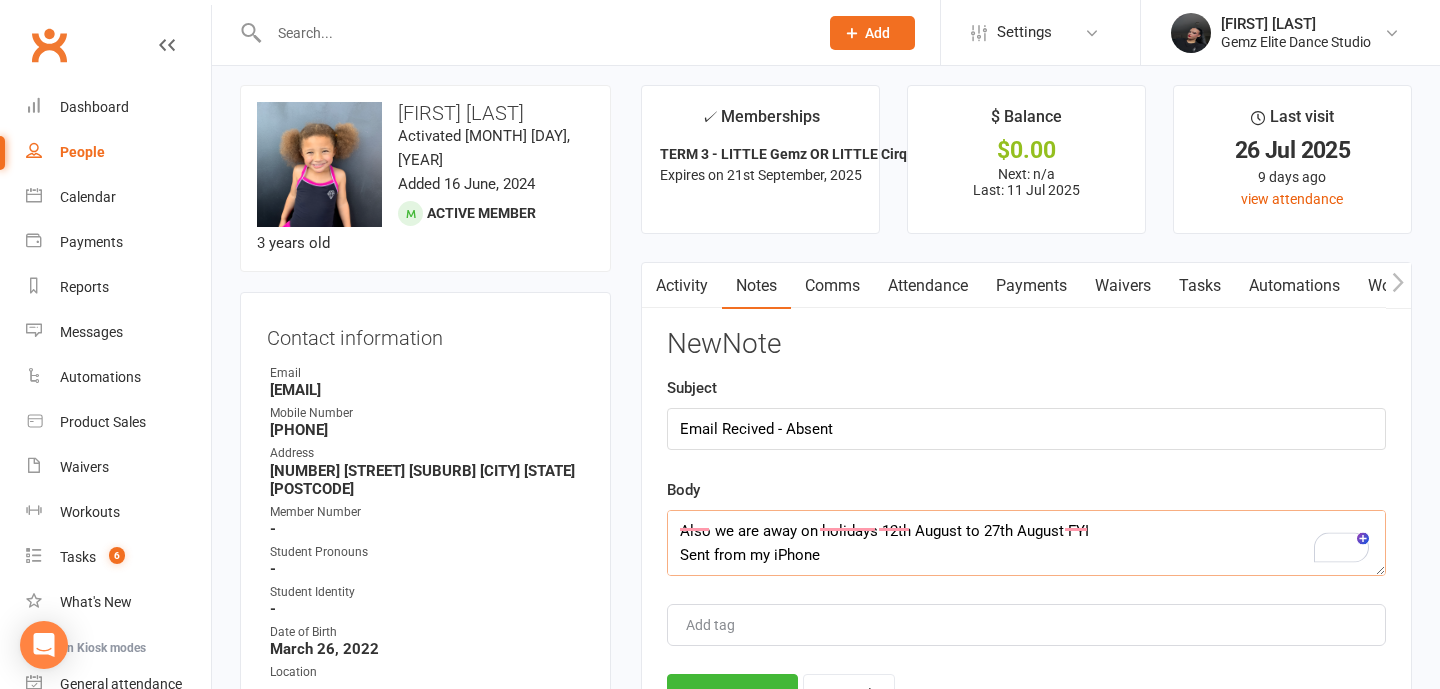 type on "Would it be ok to have one tomorrow 315 ?
Also we are away on holidays 12th August to 27th August FYI
Sent from my iPhone" 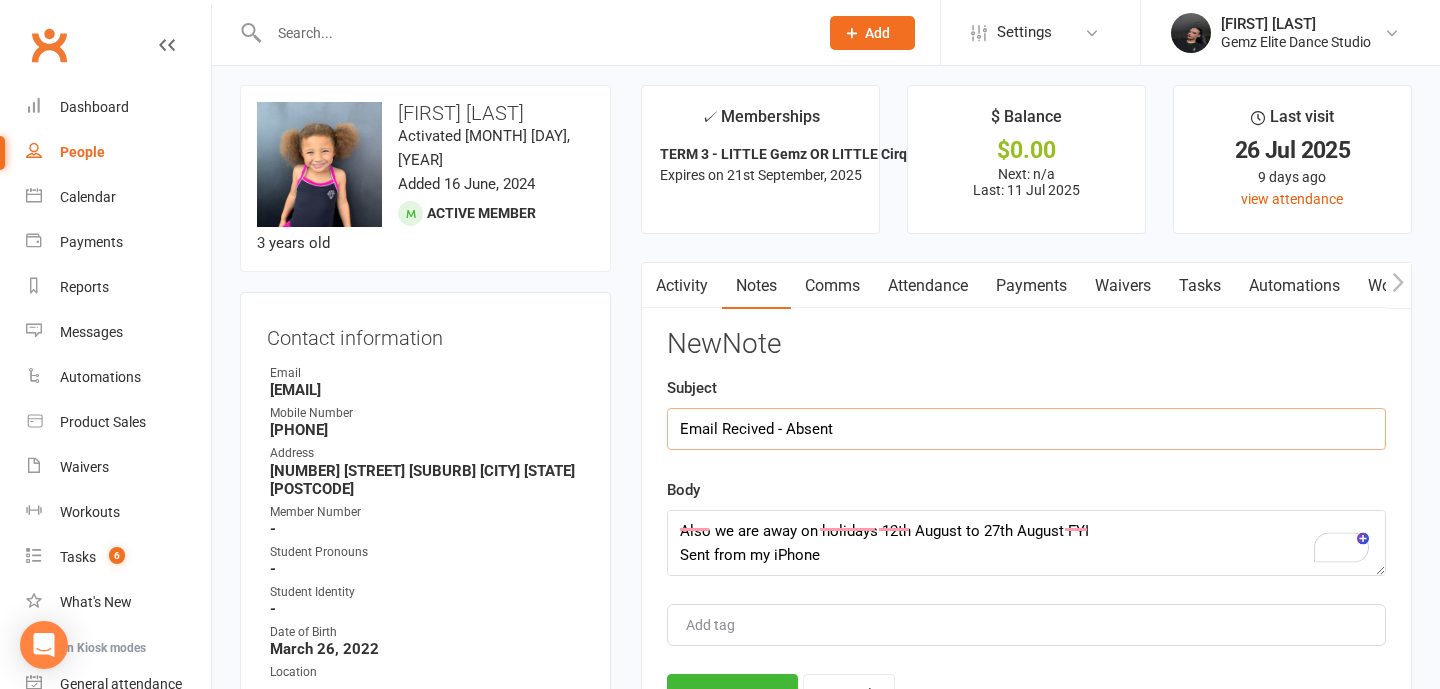 click on "Email Recived - Absent" at bounding box center [1026, 429] 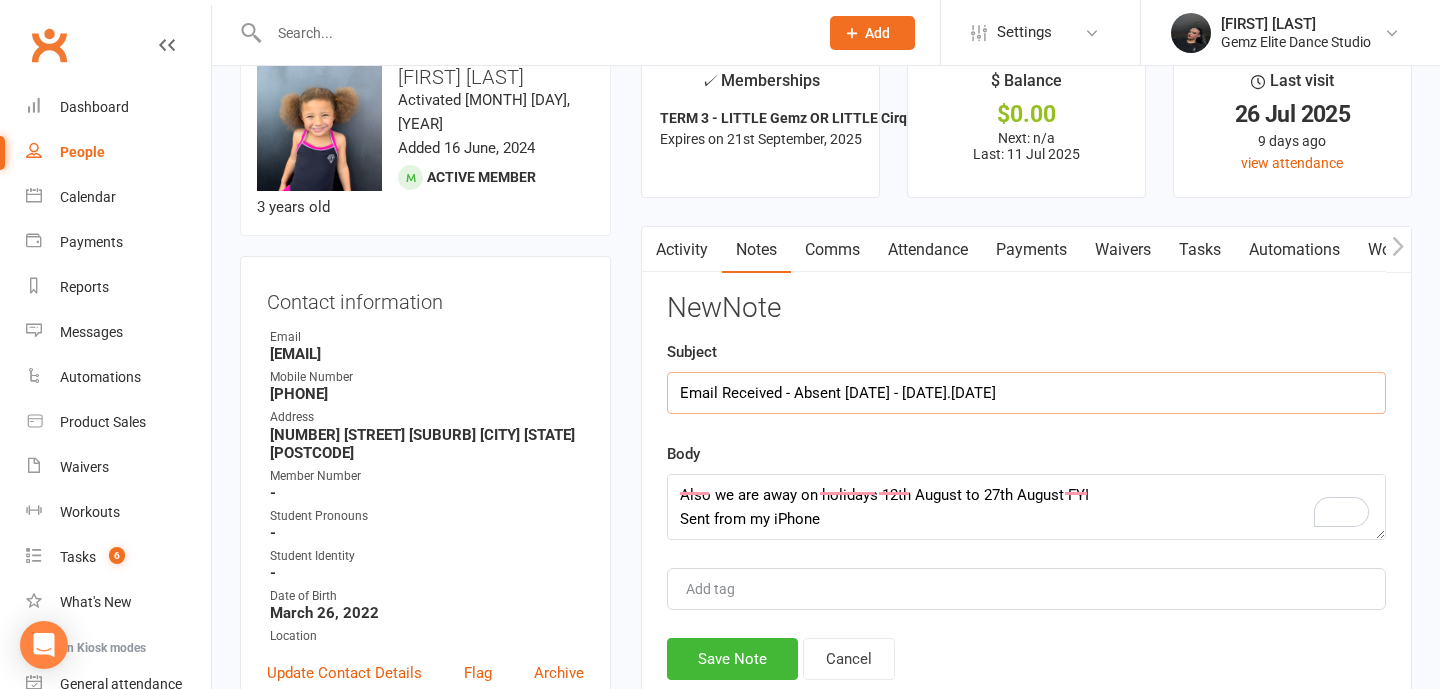 scroll, scrollTop: 47, scrollLeft: 0, axis: vertical 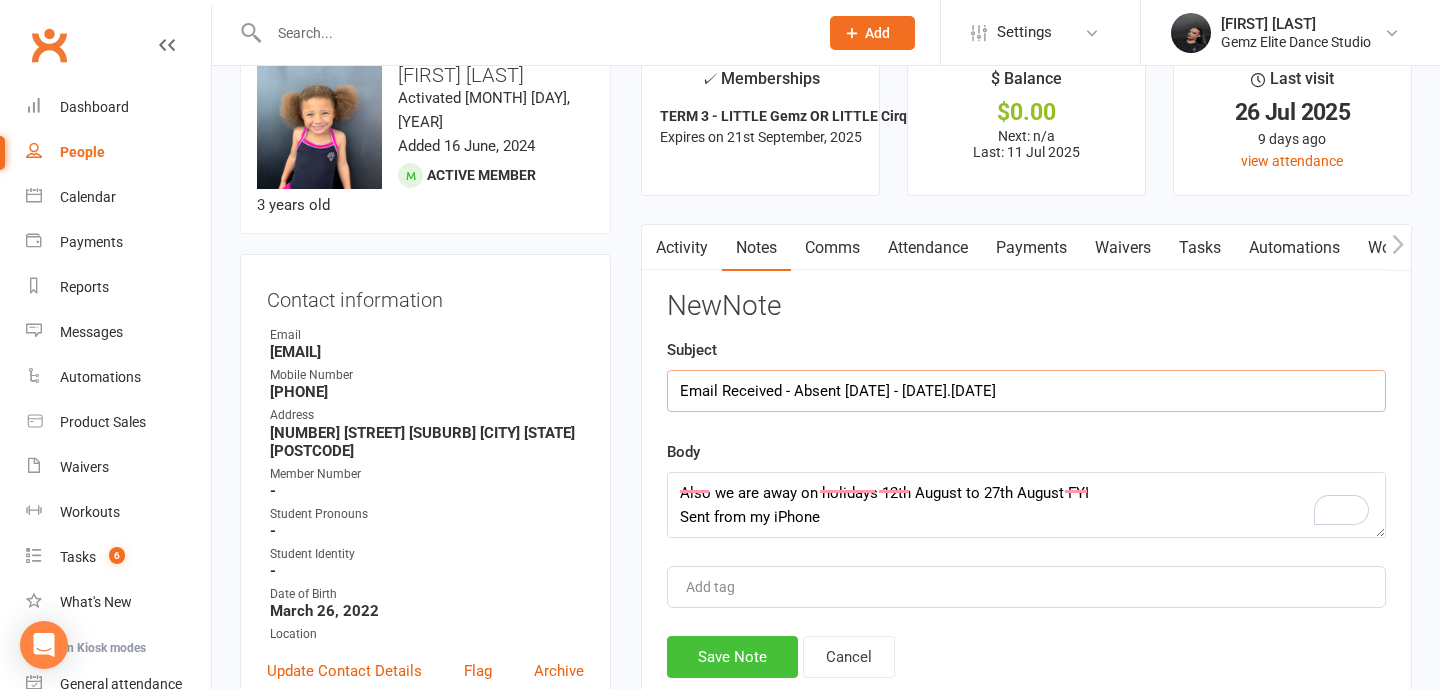 type on "Email Received - Absent [DATE]/[DATE].25 - [DATE].[DATE].25" 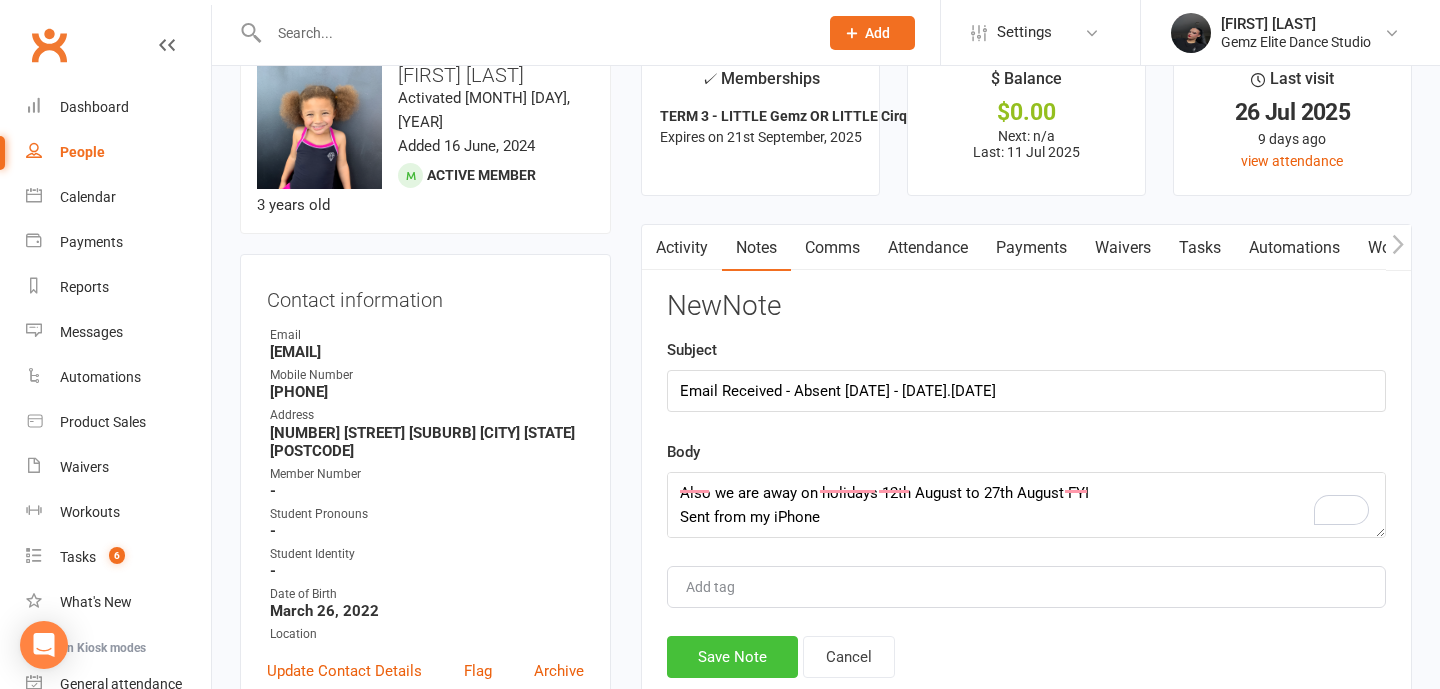 click on "Save Note" at bounding box center (732, 657) 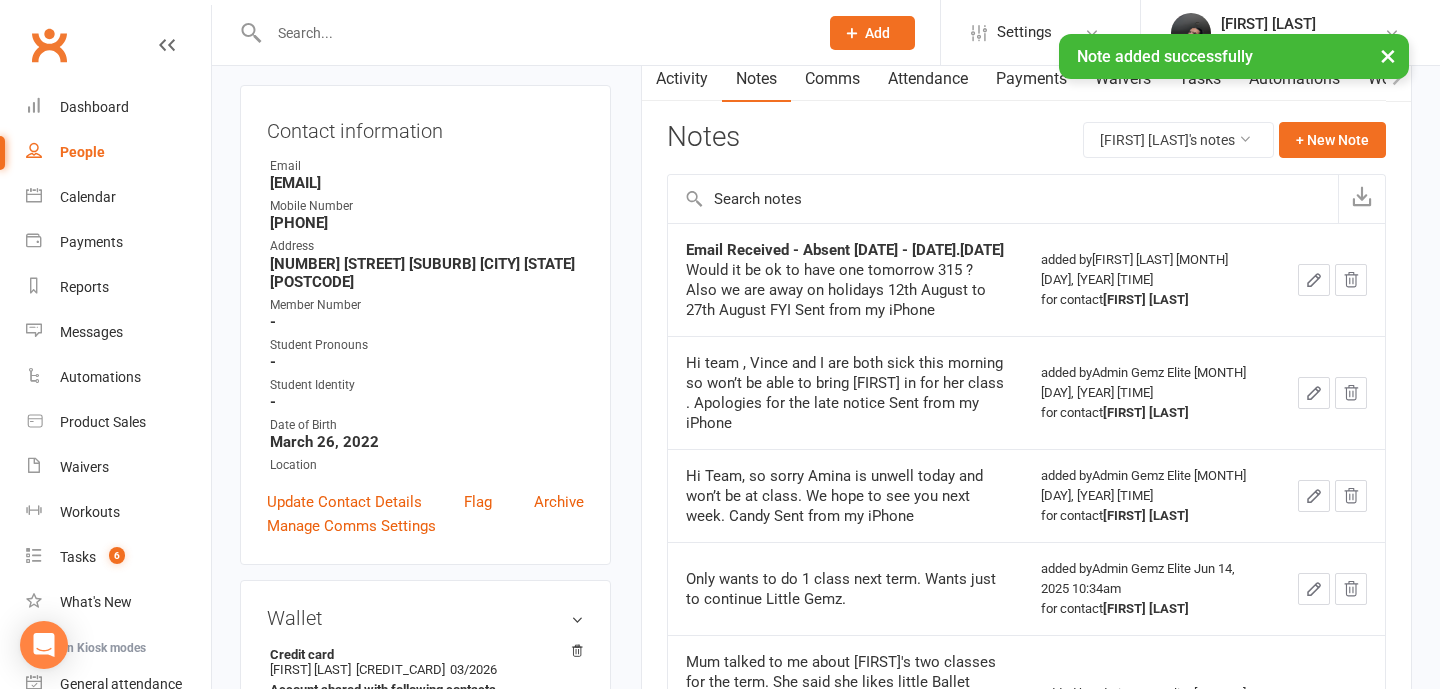 scroll, scrollTop: 207, scrollLeft: 0, axis: vertical 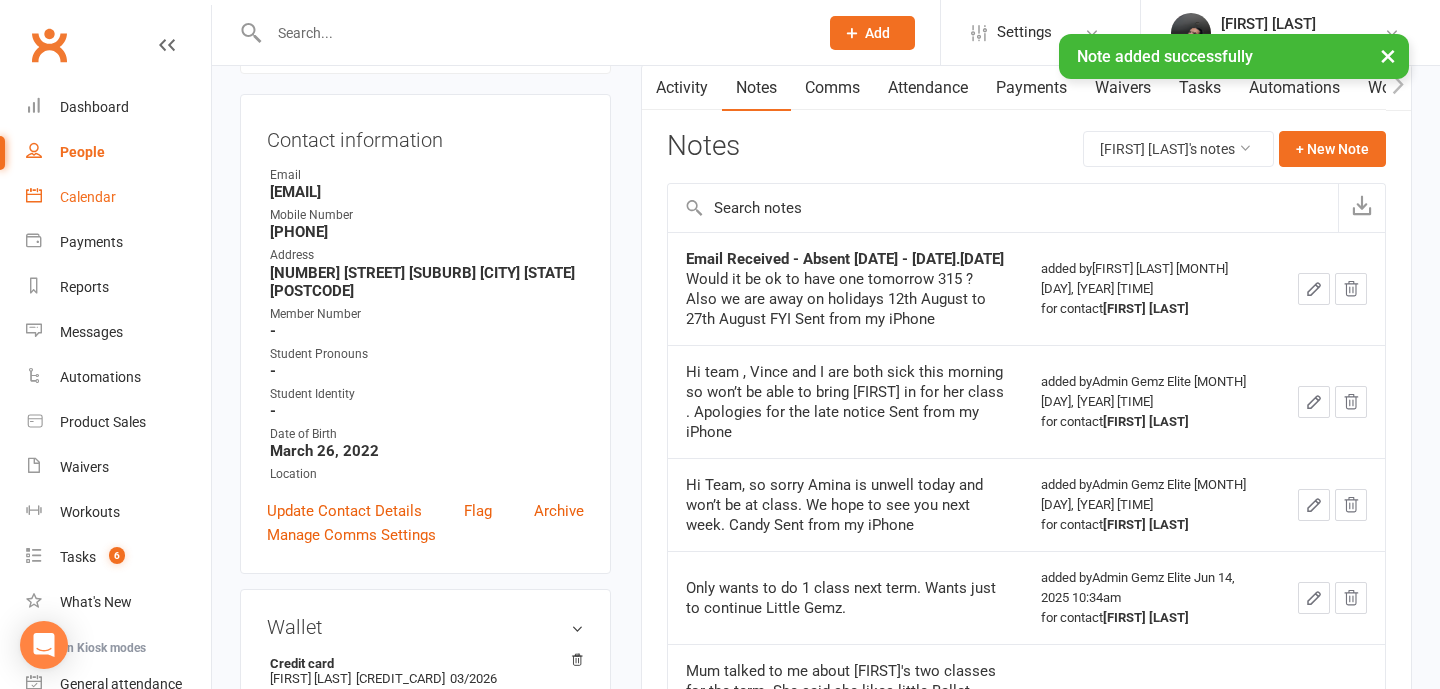 click on "Calendar" at bounding box center (118, 197) 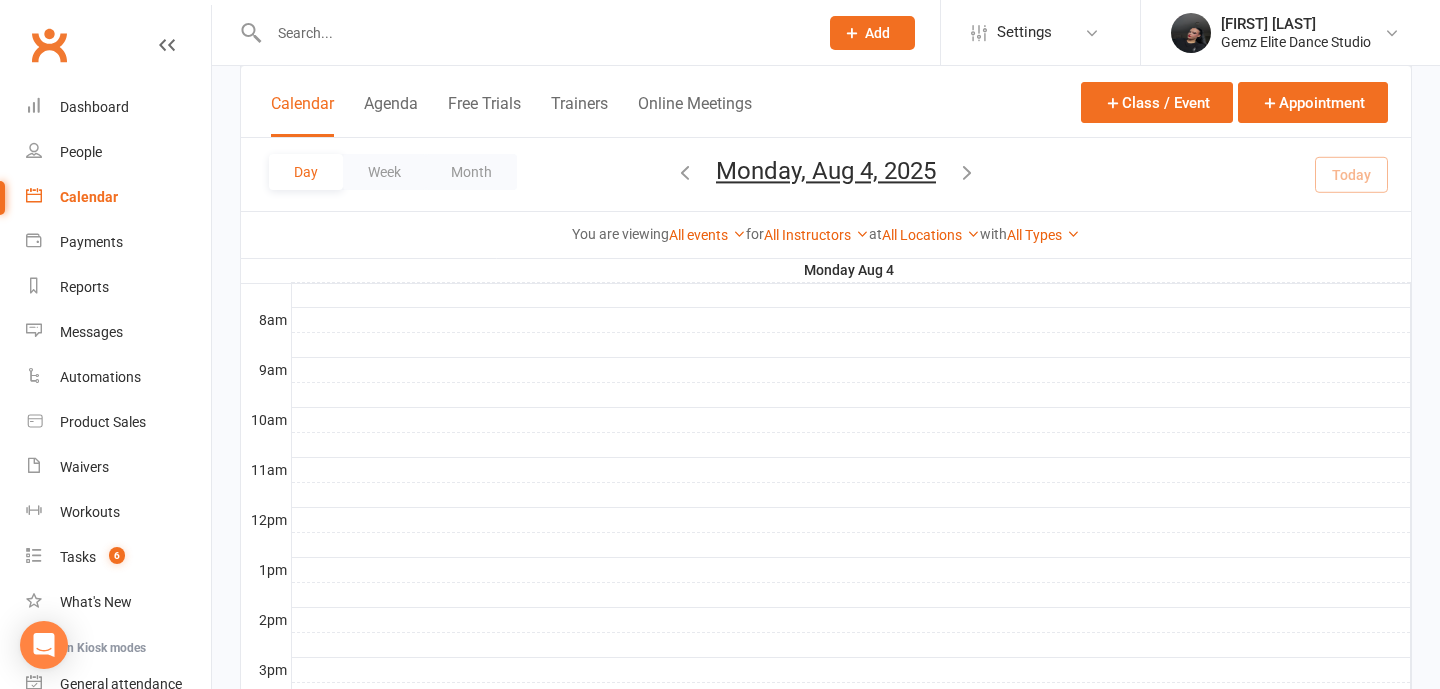 scroll, scrollTop: 523, scrollLeft: 0, axis: vertical 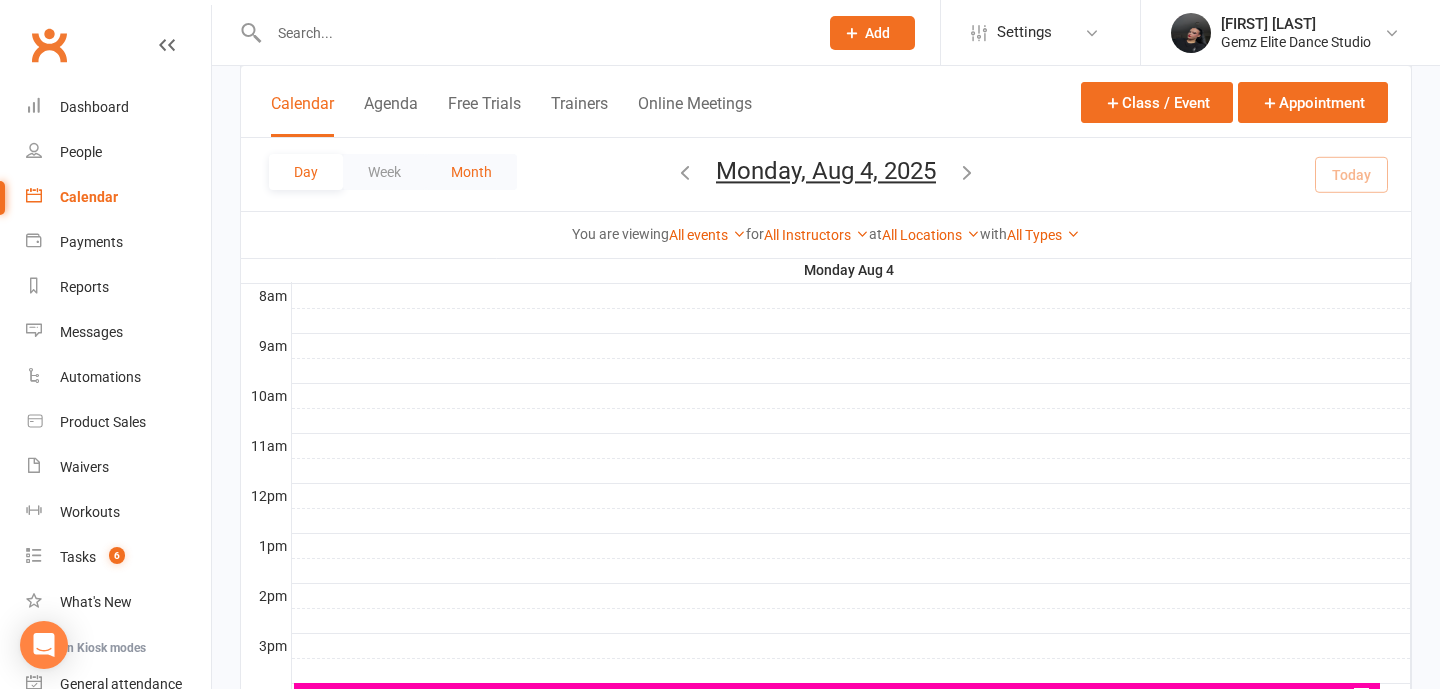click on "Month" at bounding box center (471, 172) 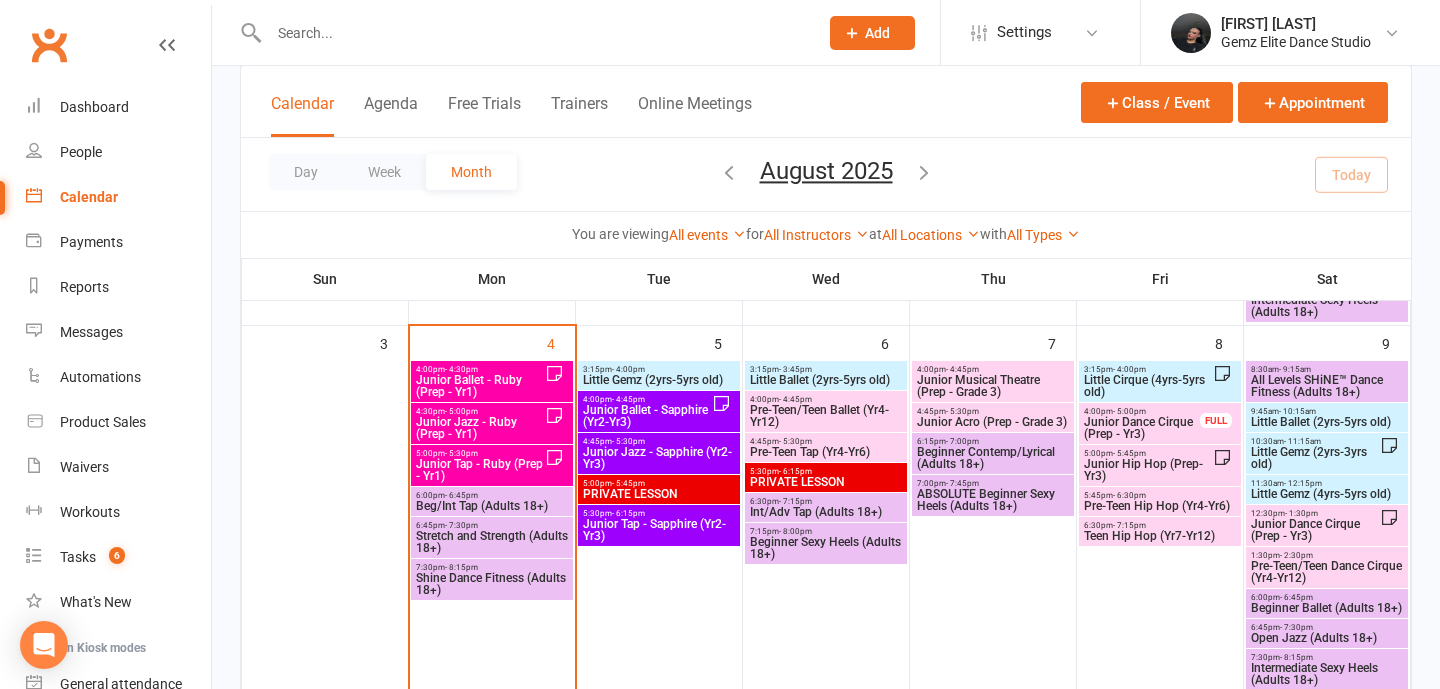 scroll, scrollTop: 456, scrollLeft: 0, axis: vertical 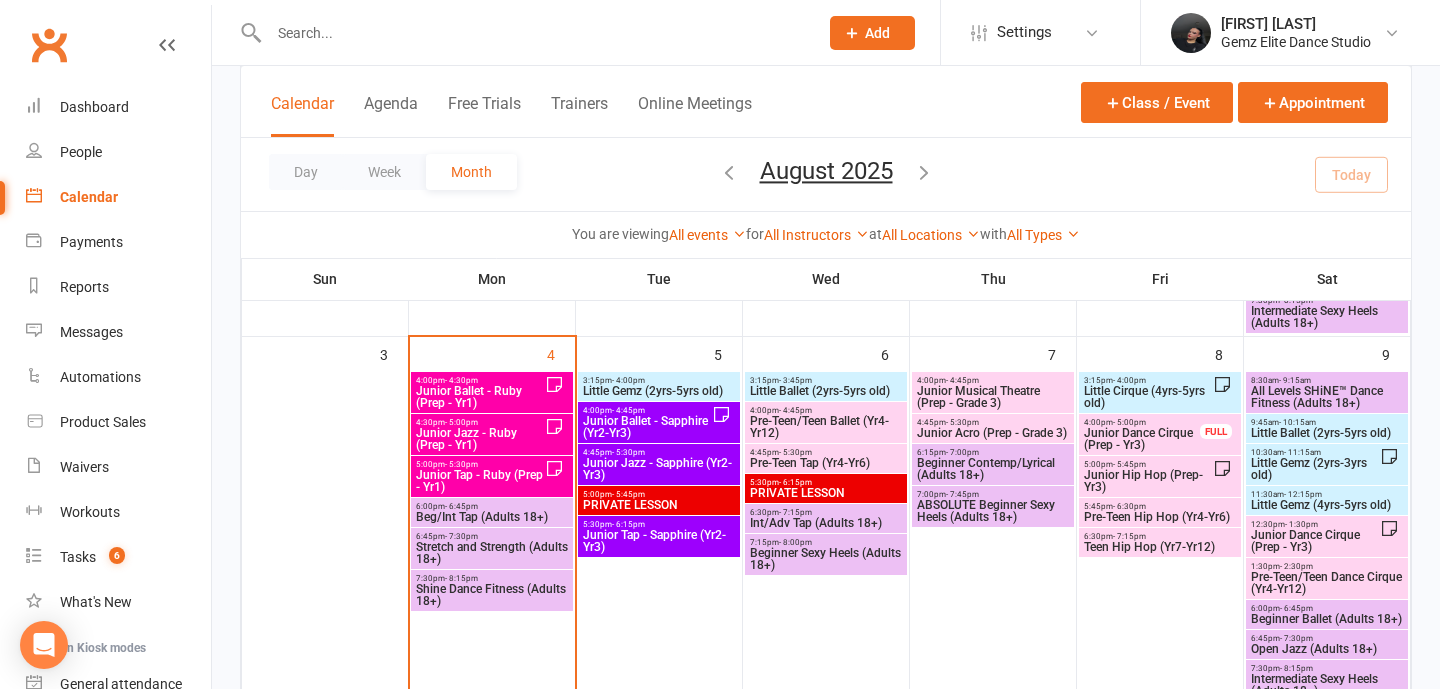 click on "- 4:00pm" at bounding box center [628, 380] 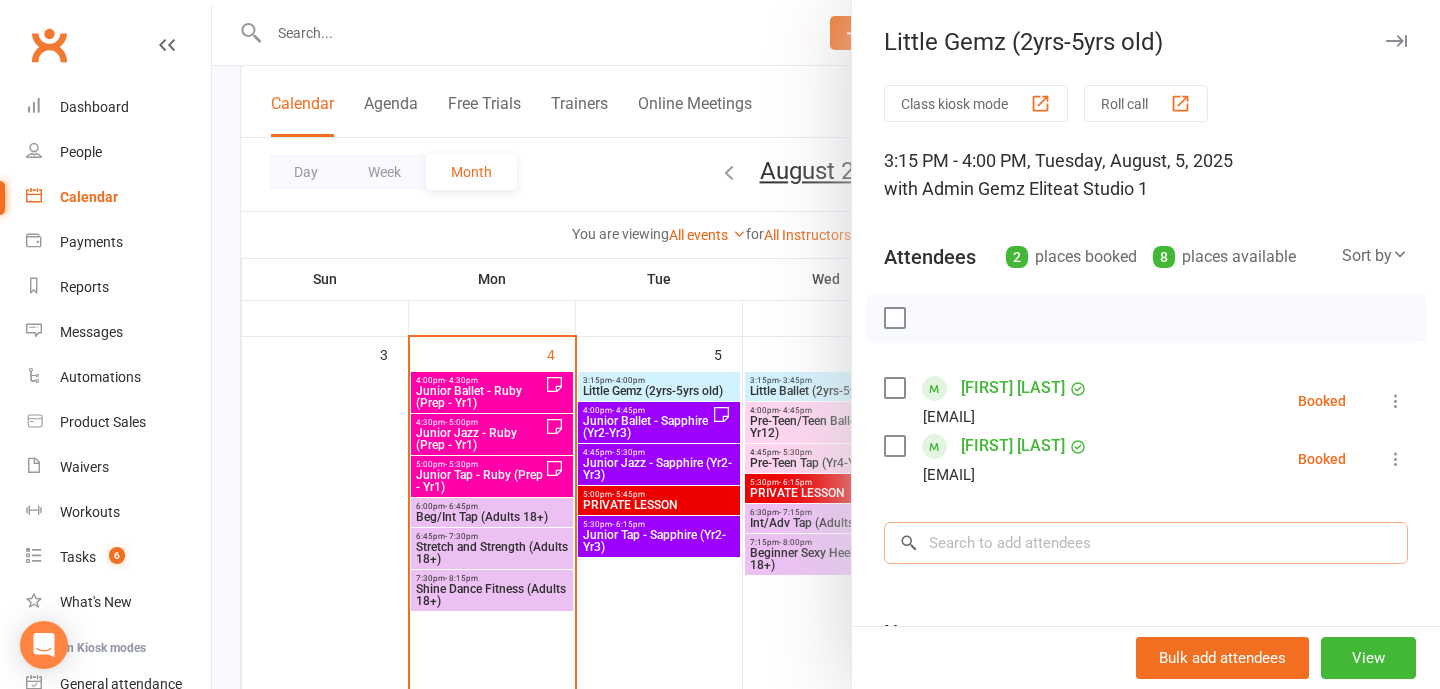 click at bounding box center (1146, 543) 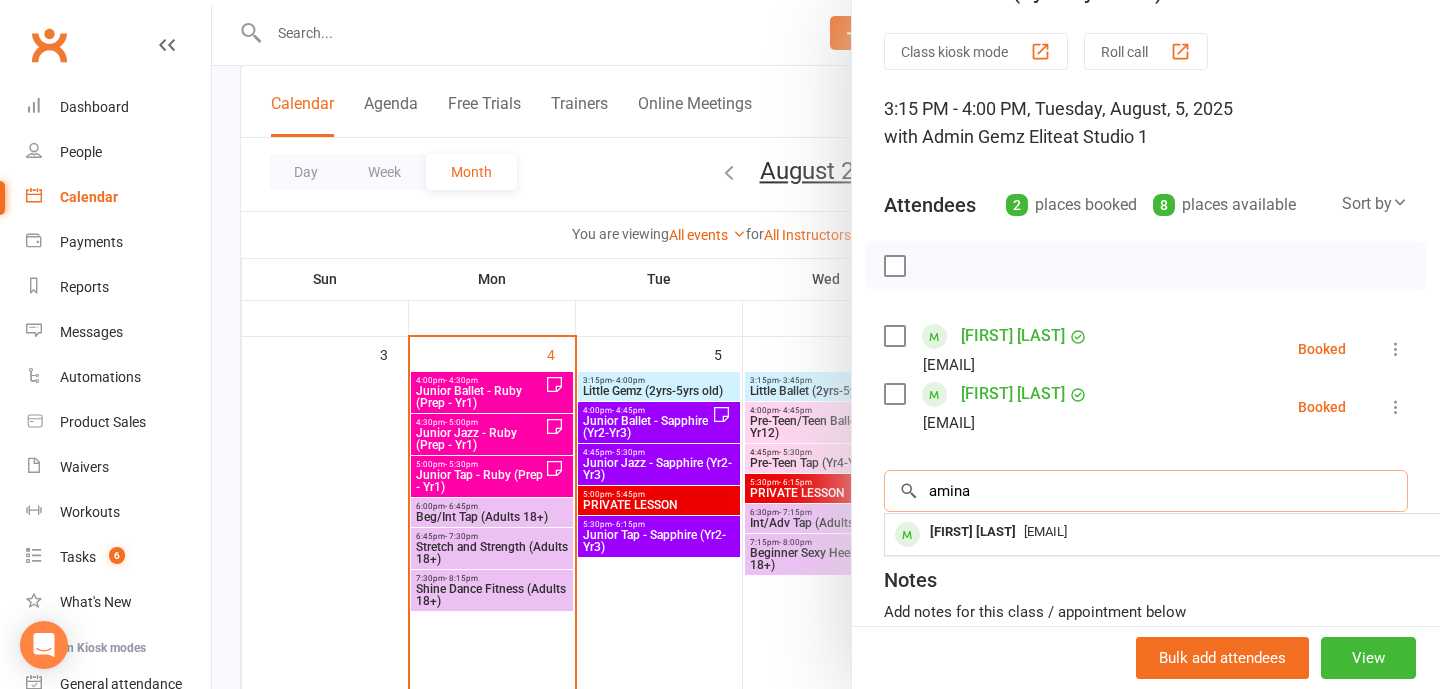 scroll, scrollTop: 61, scrollLeft: 0, axis: vertical 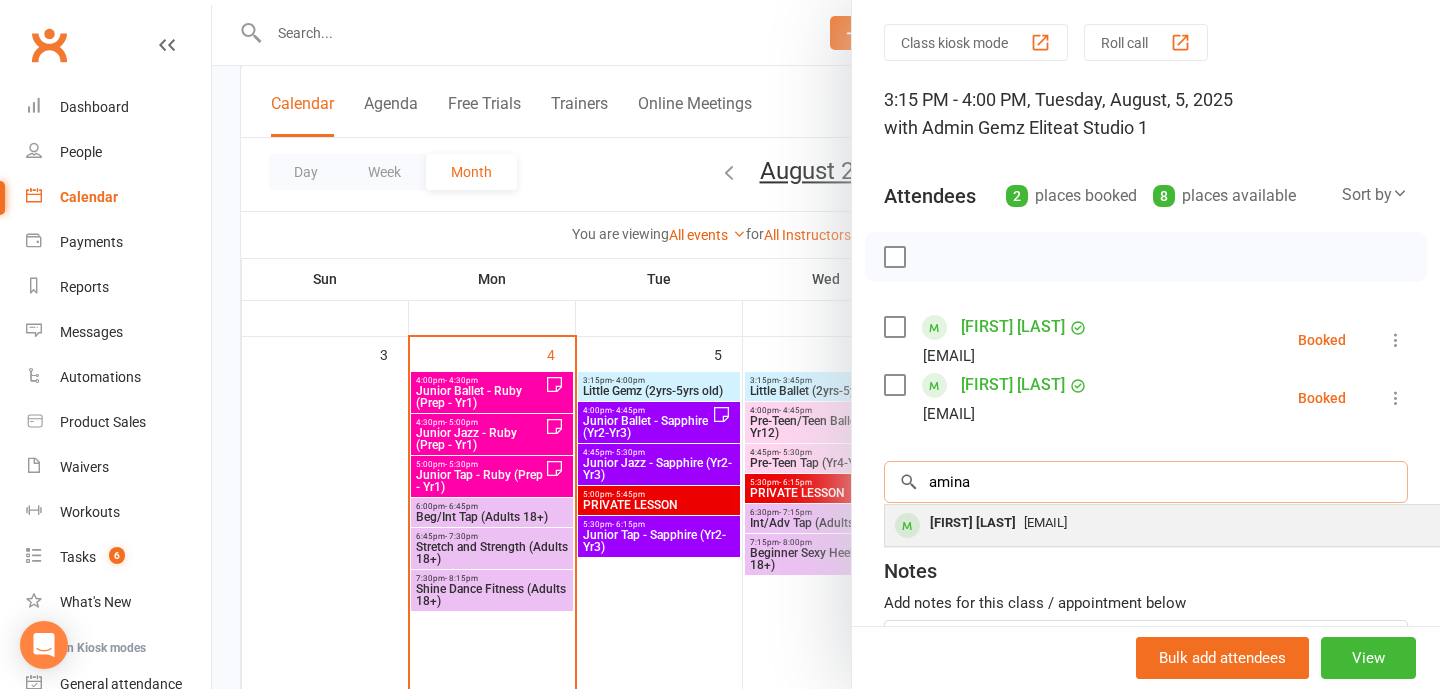 type on "amina" 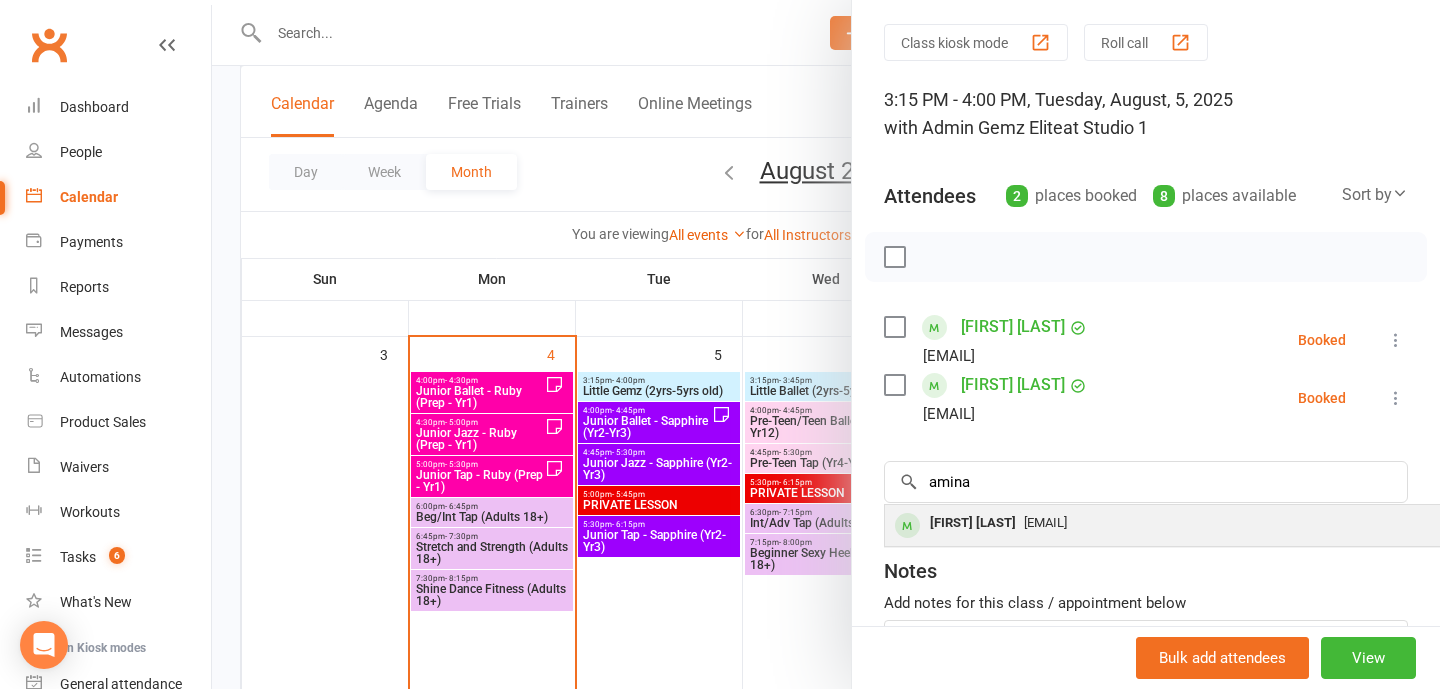 click on "[FIRST] [LAST]" at bounding box center [973, 523] 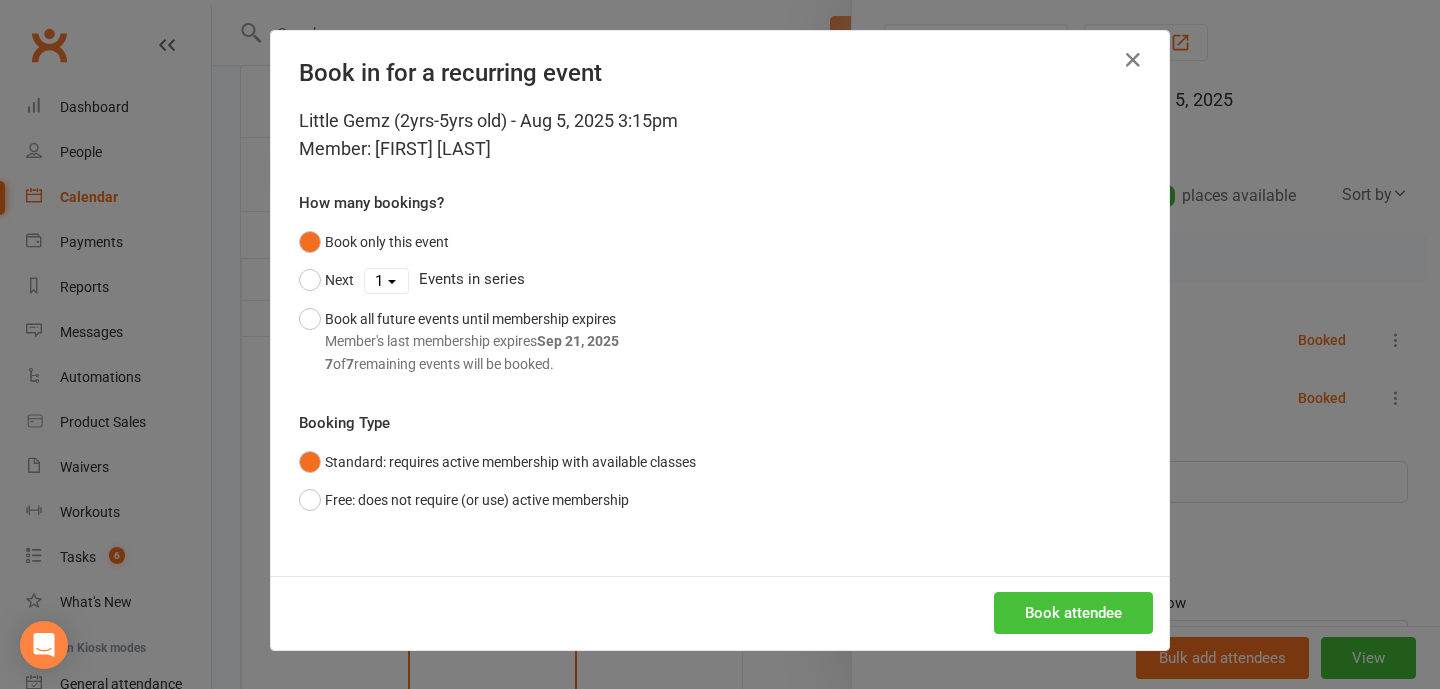 click on "Book attendee" at bounding box center (1073, 613) 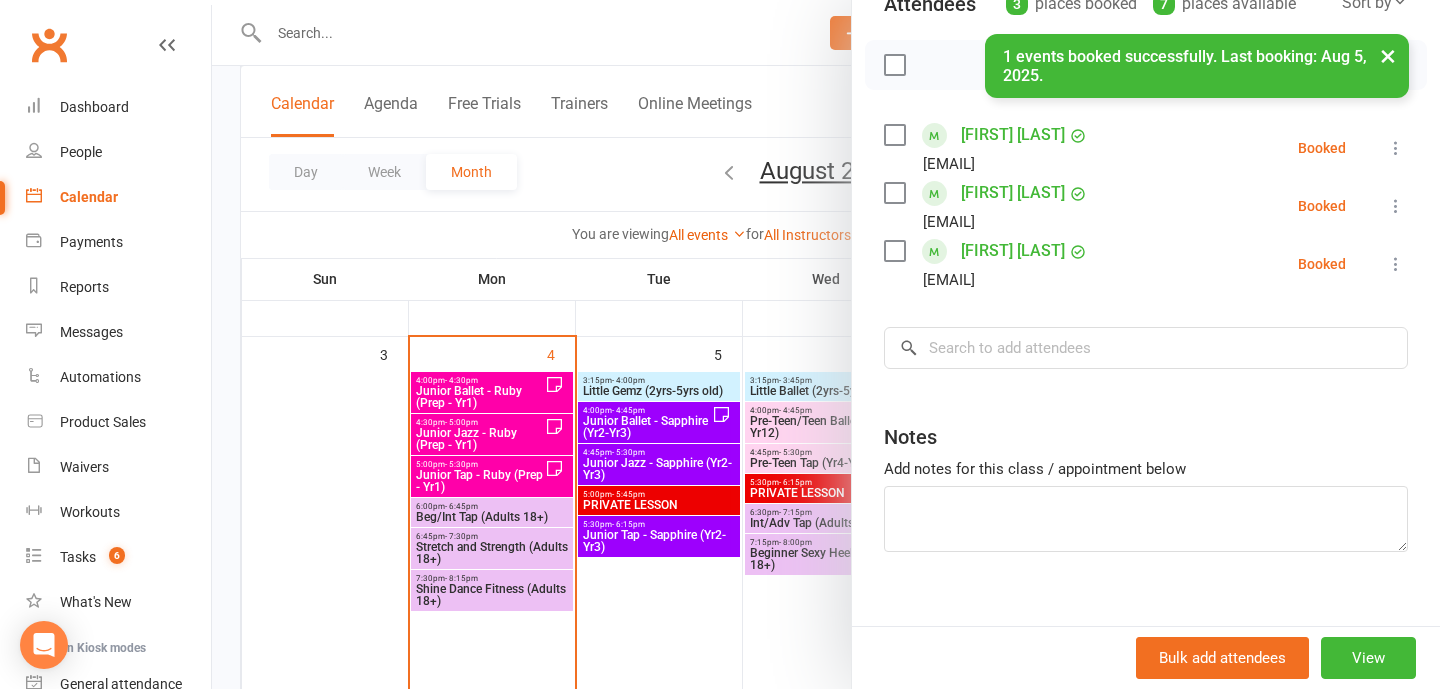 scroll, scrollTop: 255, scrollLeft: 0, axis: vertical 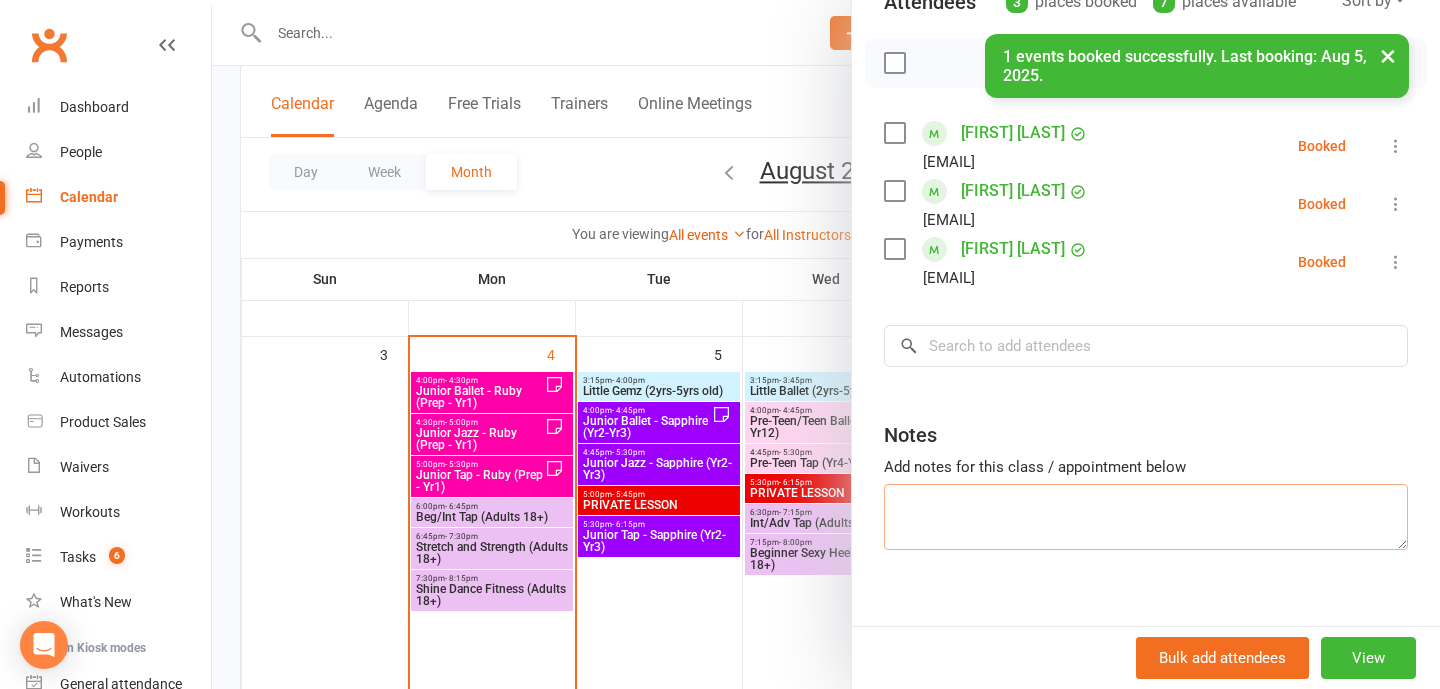 click at bounding box center [1146, 517] 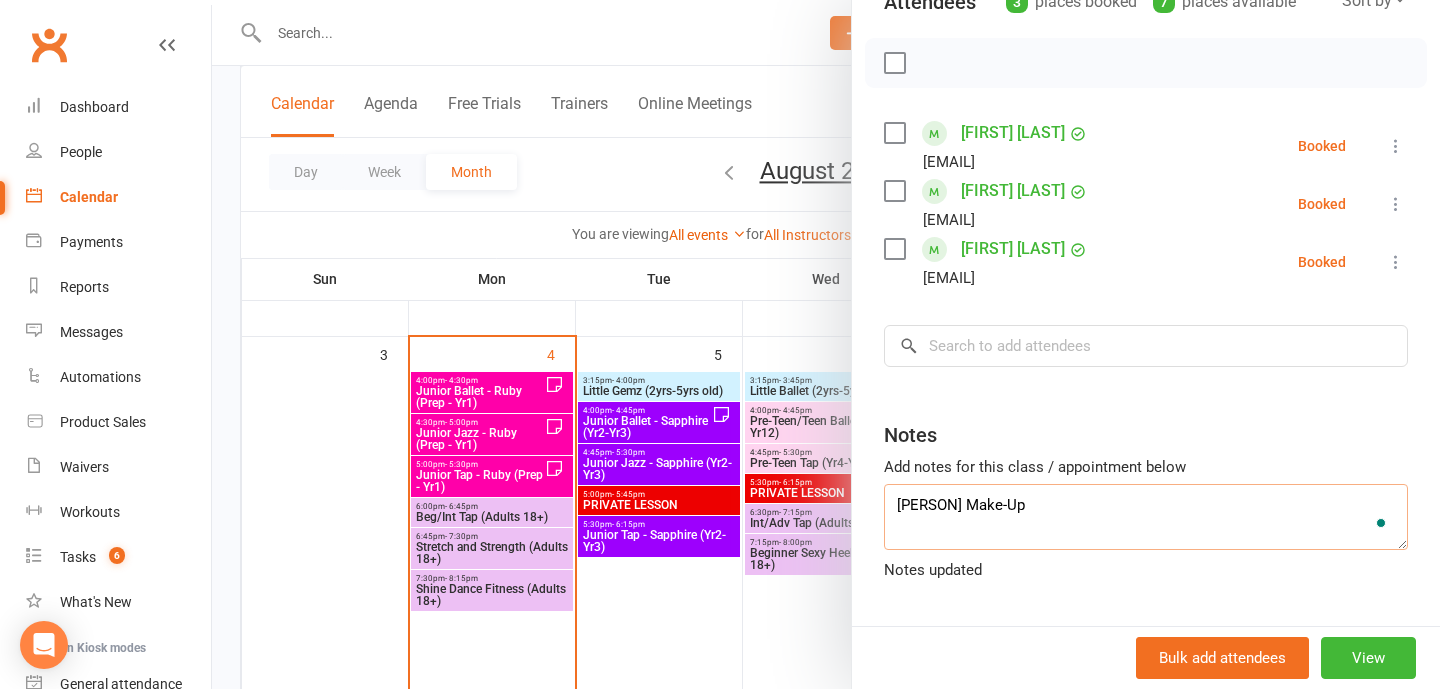 type on "Amina Make-Up" 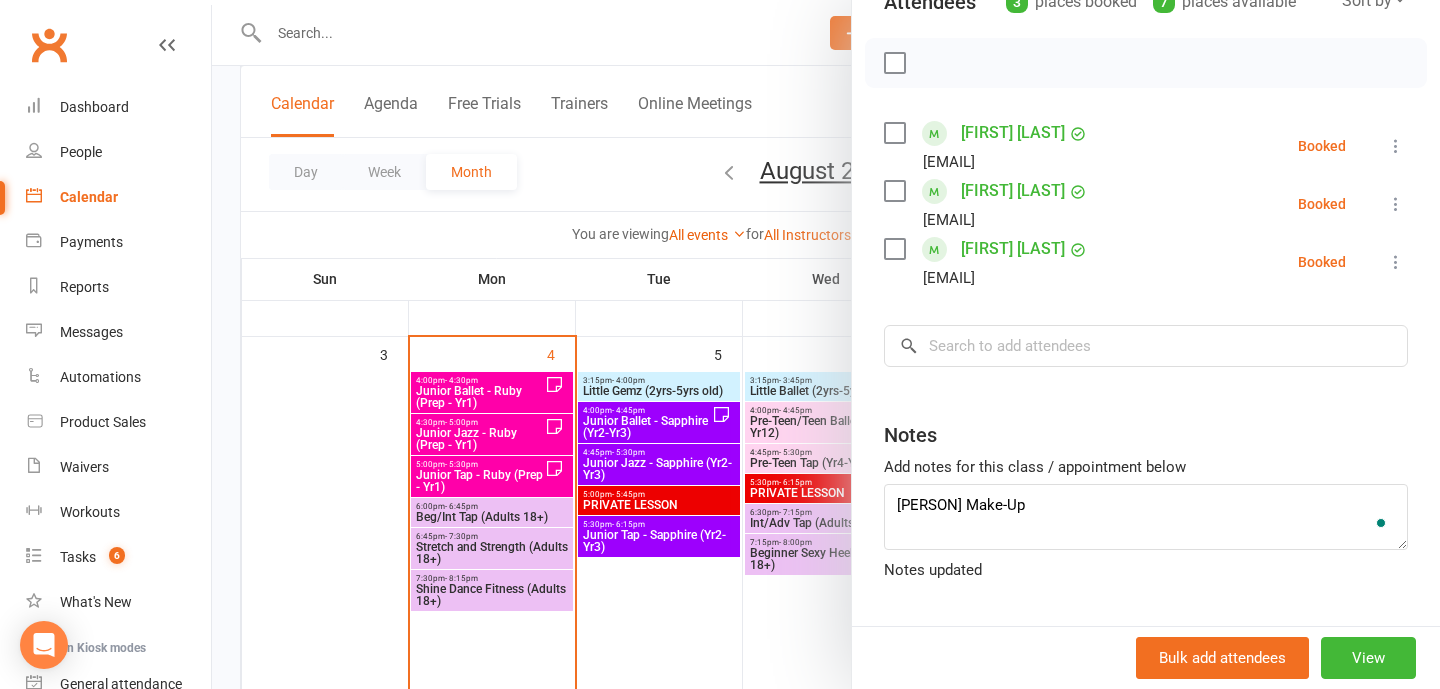 click at bounding box center [826, 344] 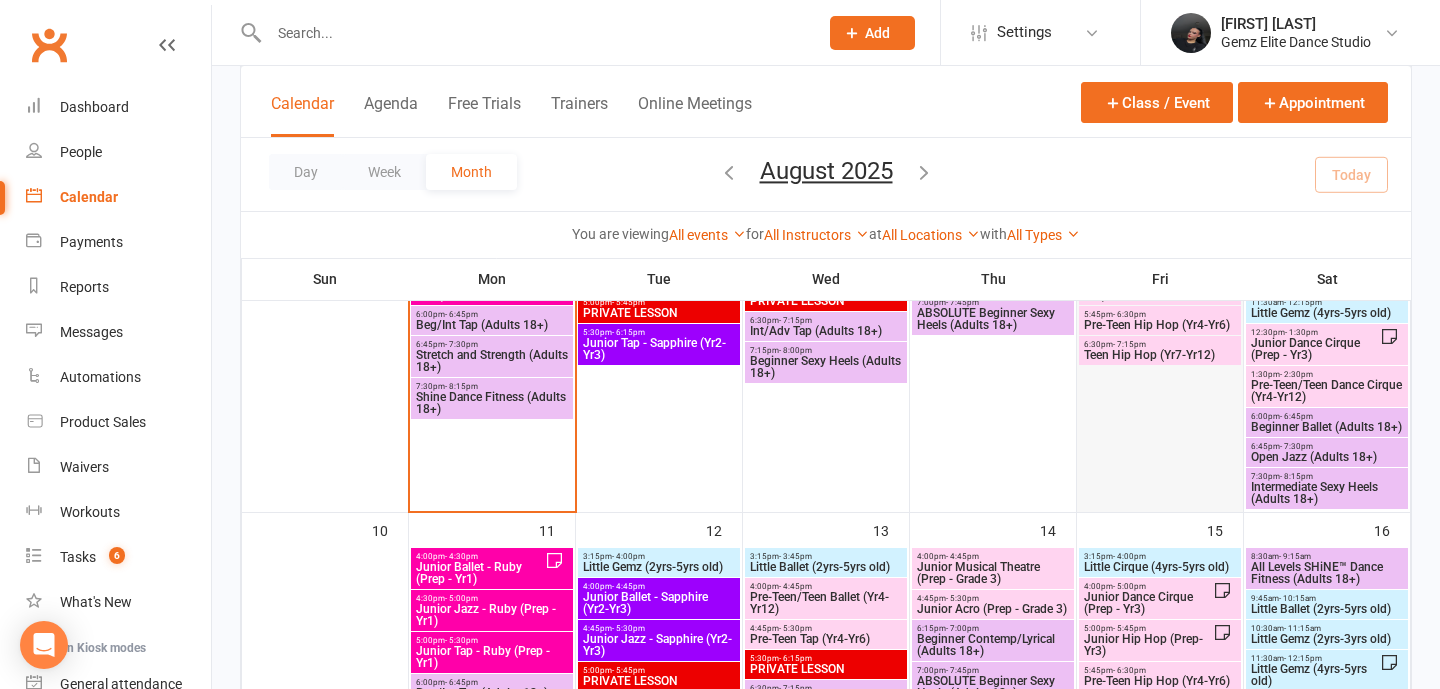 scroll, scrollTop: 738, scrollLeft: 0, axis: vertical 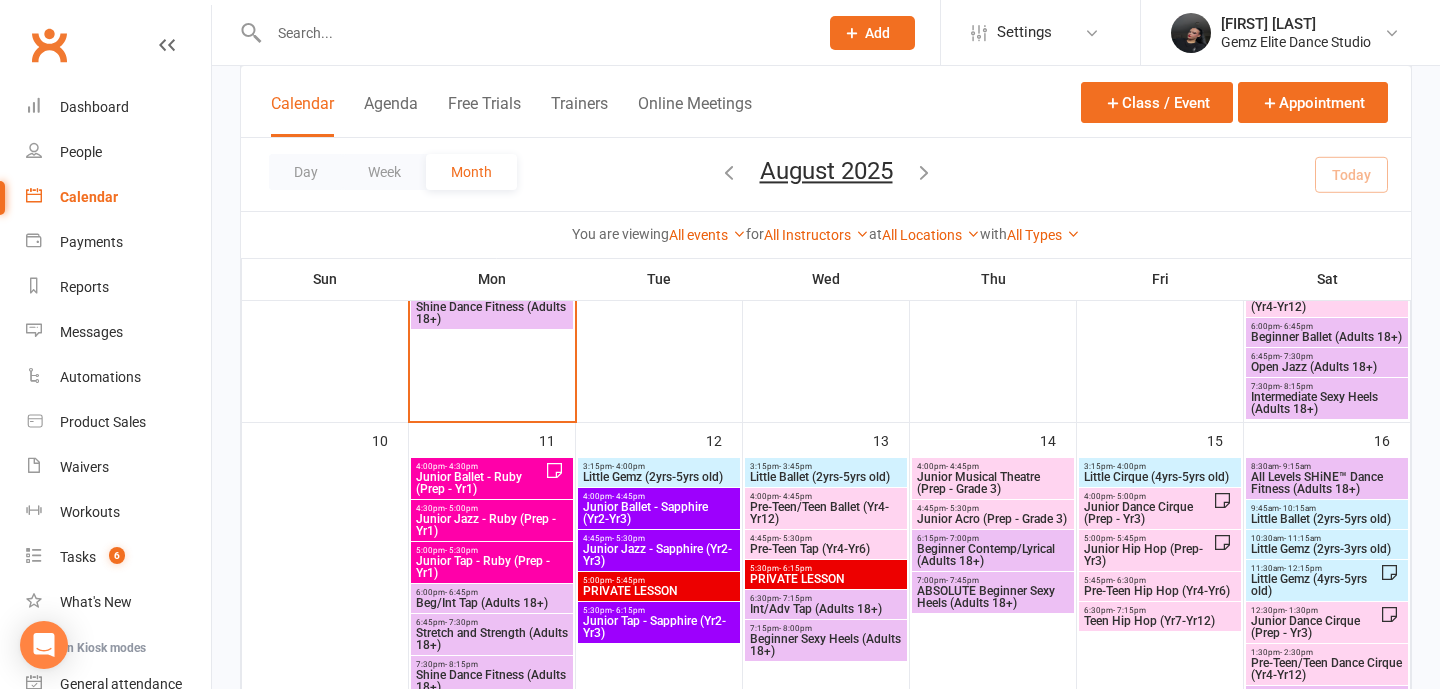 click on "10:30am  - 11:15am" at bounding box center [1327, 538] 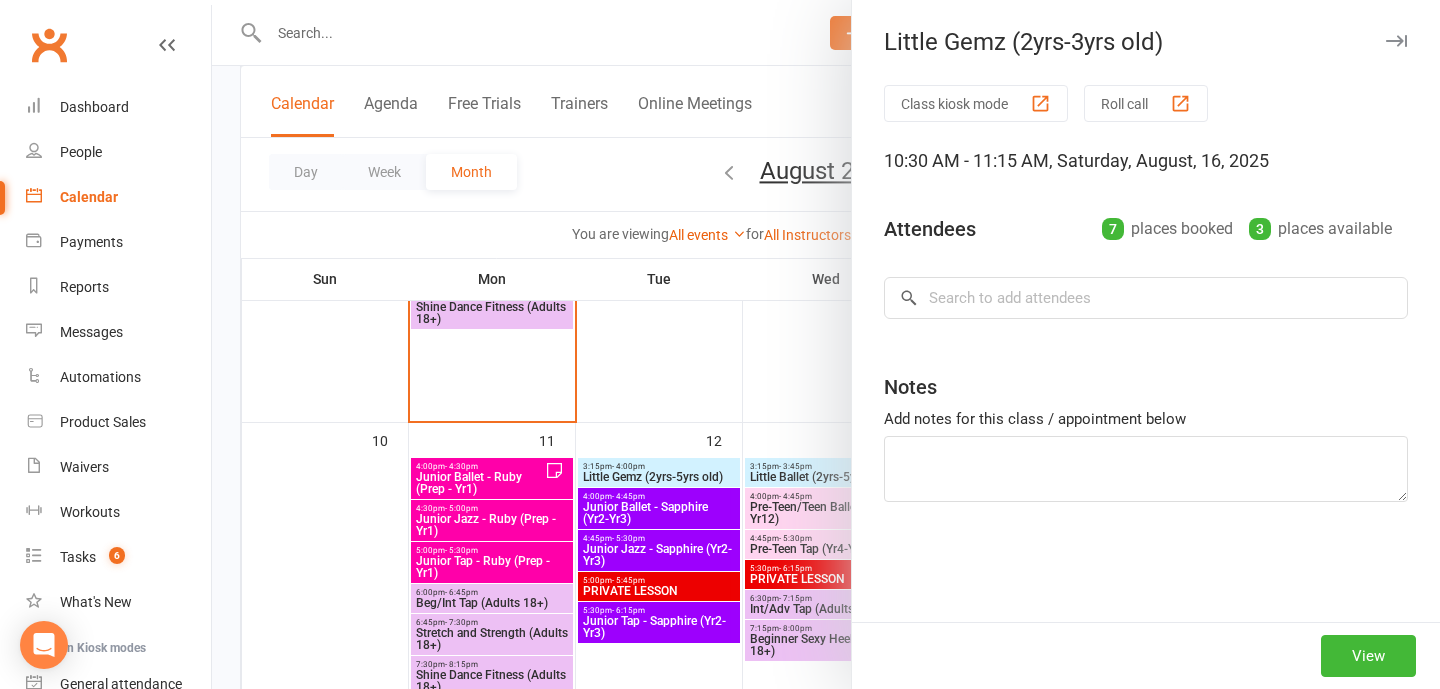 click at bounding box center [826, 344] 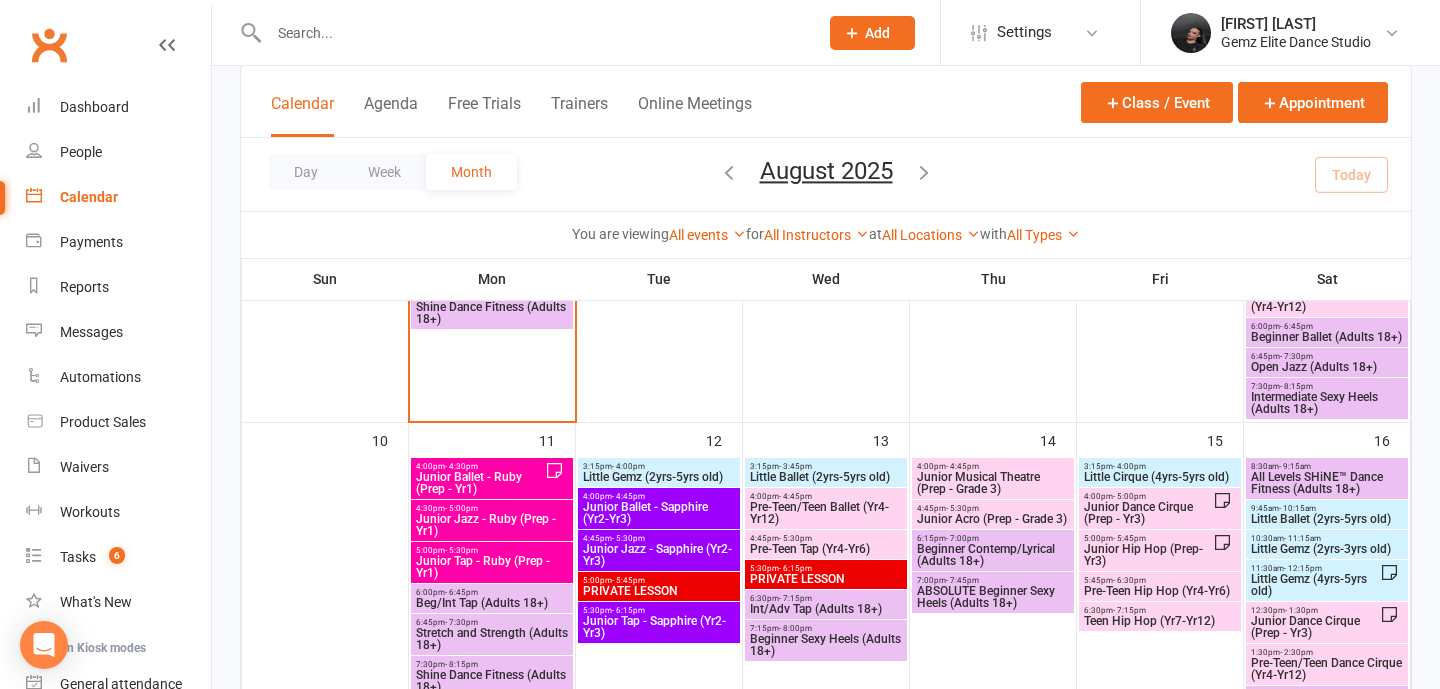click on "Little Gemz (4yrs-5yrs old)" at bounding box center (1315, 585) 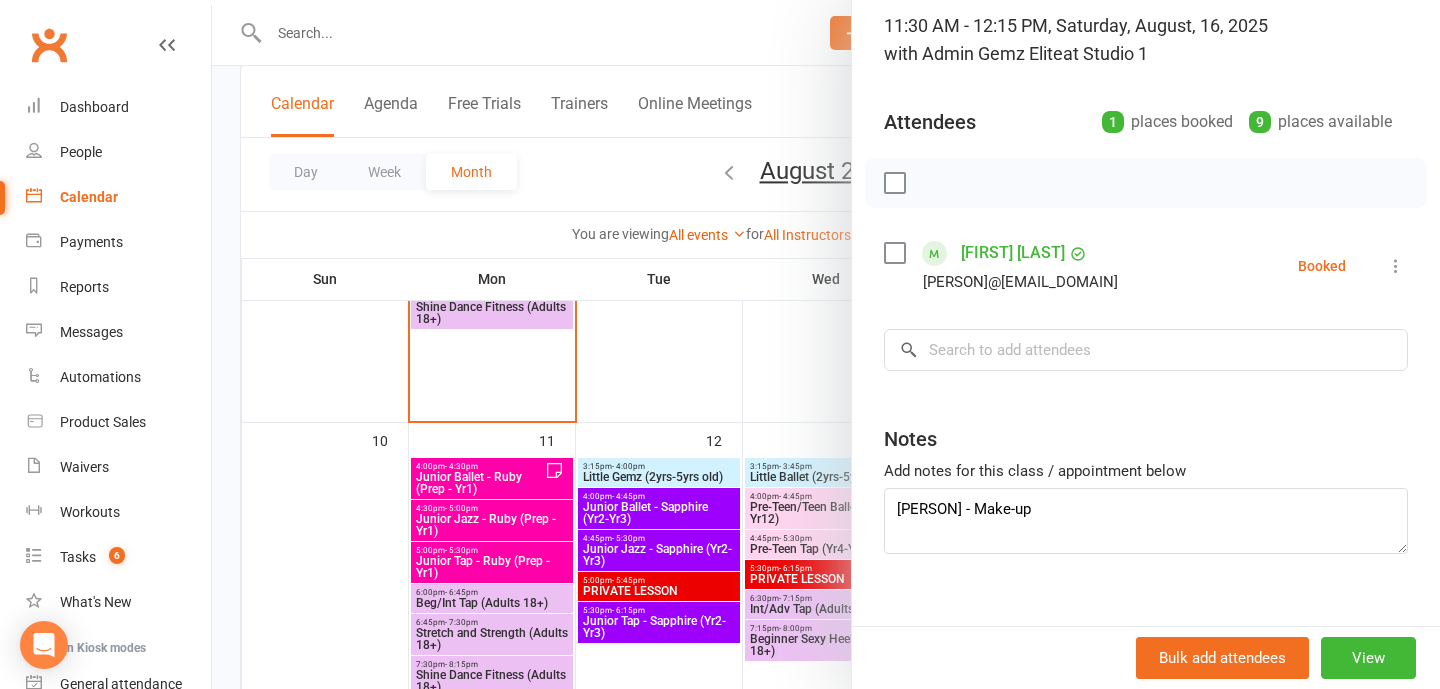 scroll, scrollTop: 163, scrollLeft: 0, axis: vertical 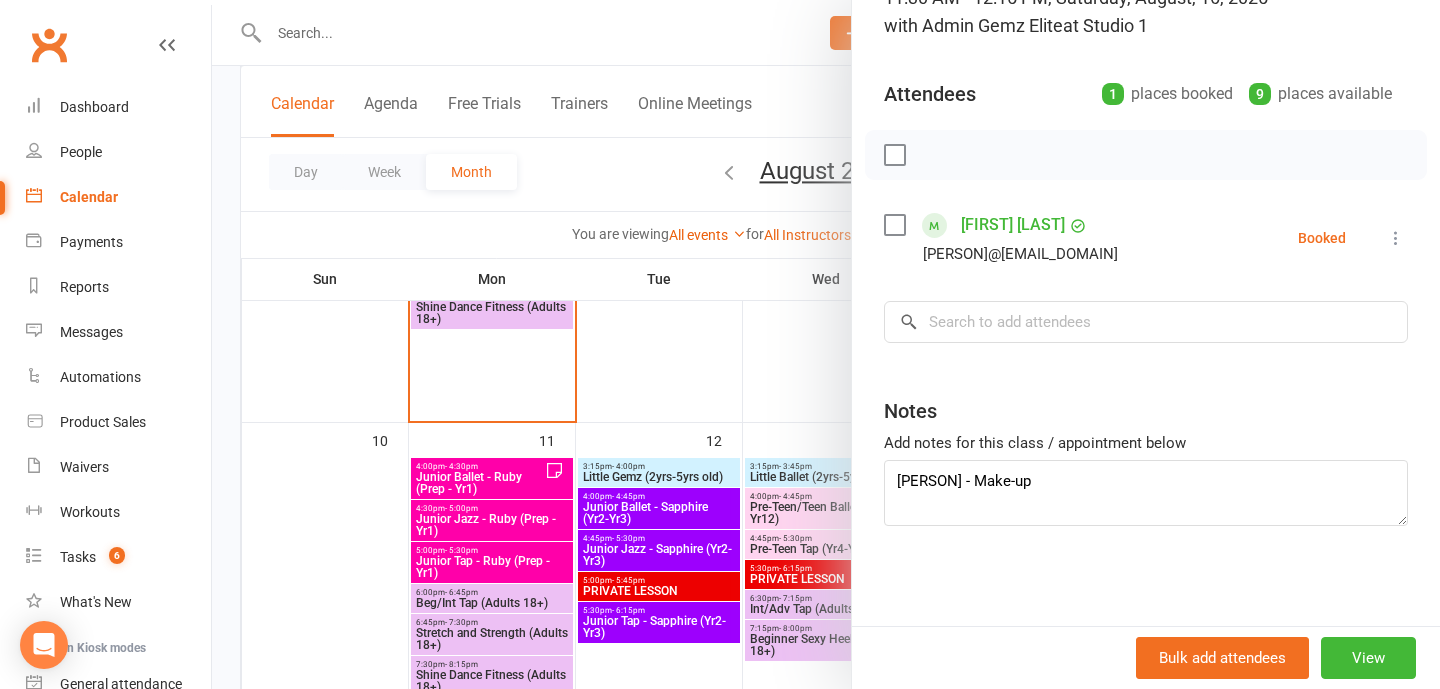 click at bounding box center [826, 344] 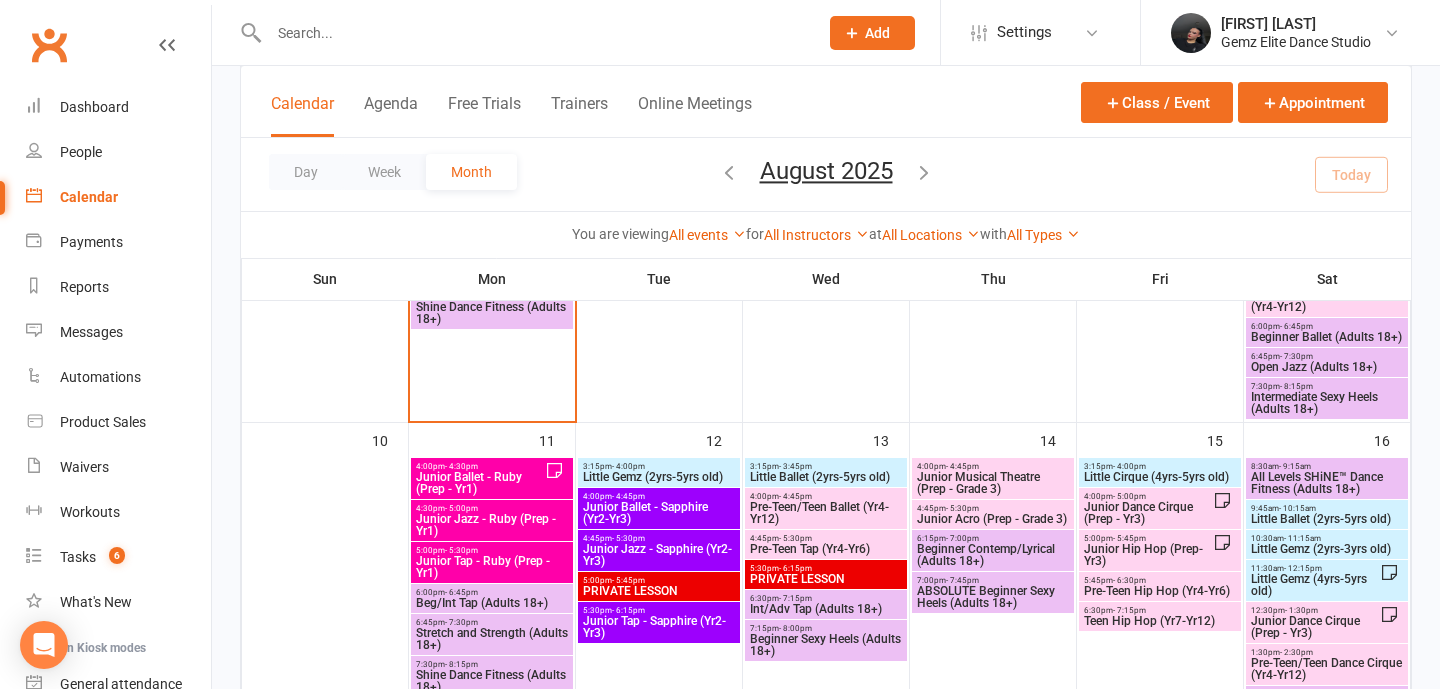 click on "Little Gemz (4yrs-5yrs old)" at bounding box center [1315, 585] 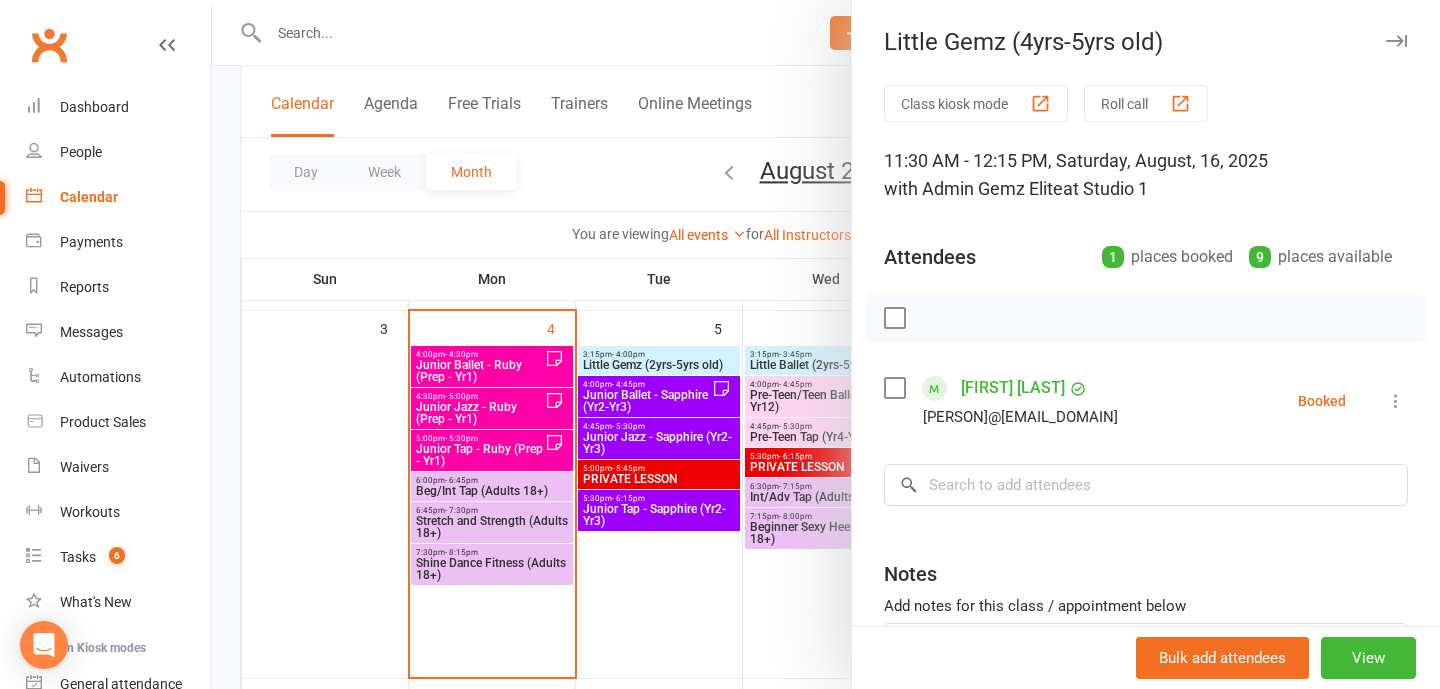 scroll, scrollTop: 469, scrollLeft: 0, axis: vertical 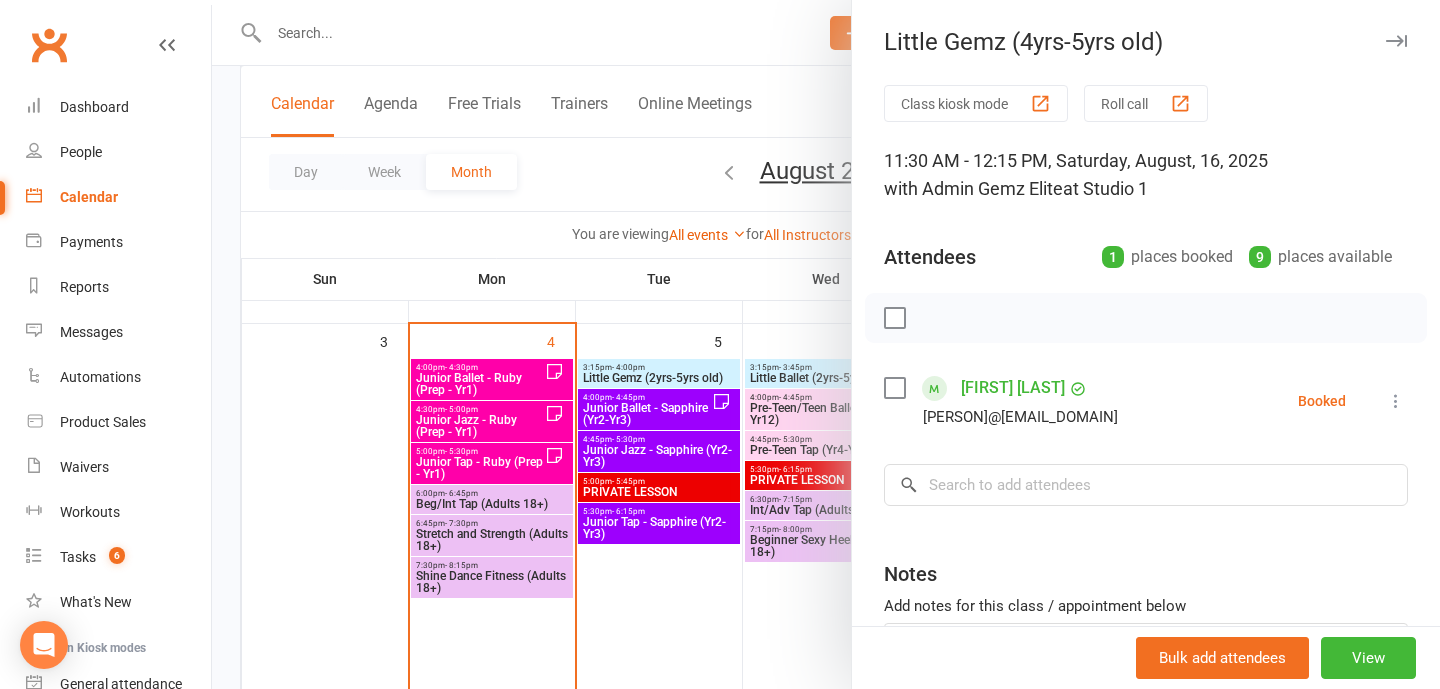 click at bounding box center [826, 344] 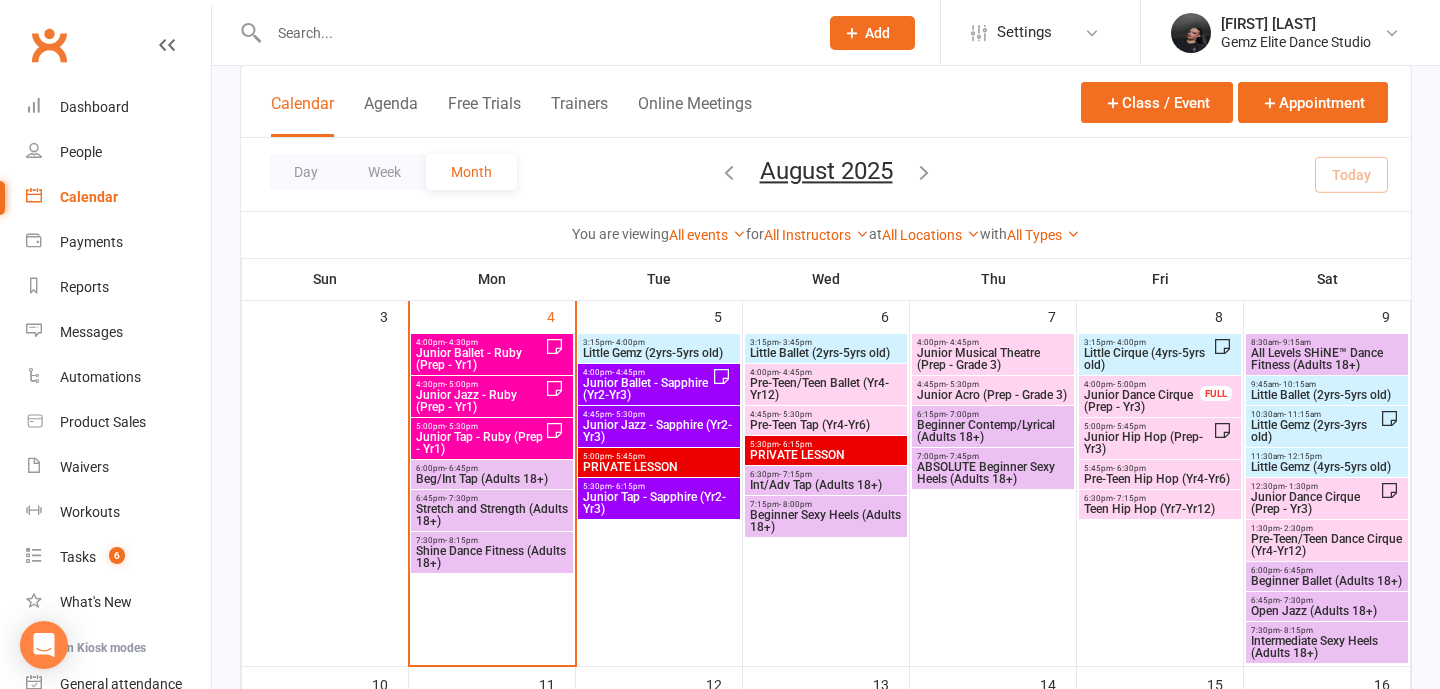 scroll, scrollTop: 488, scrollLeft: 0, axis: vertical 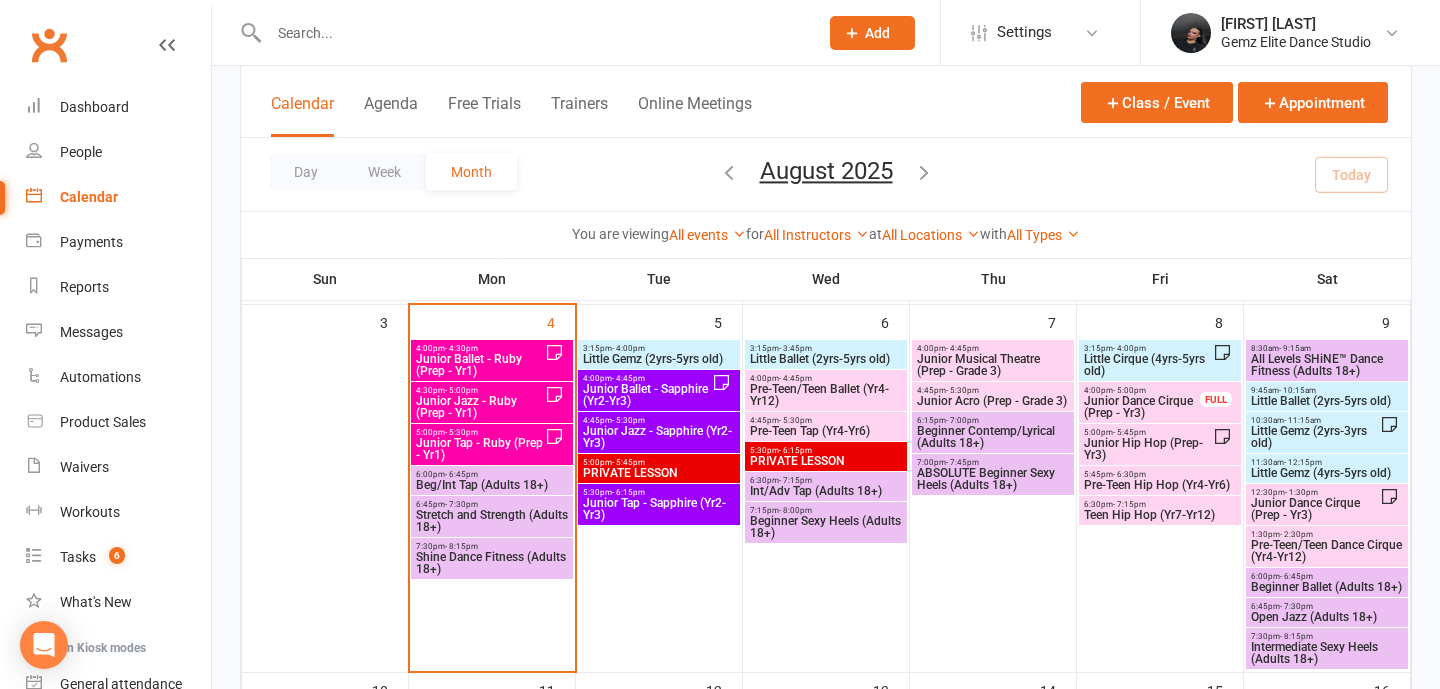 click on "Little Gemz (2yrs-3yrs old)" at bounding box center (1315, 437) 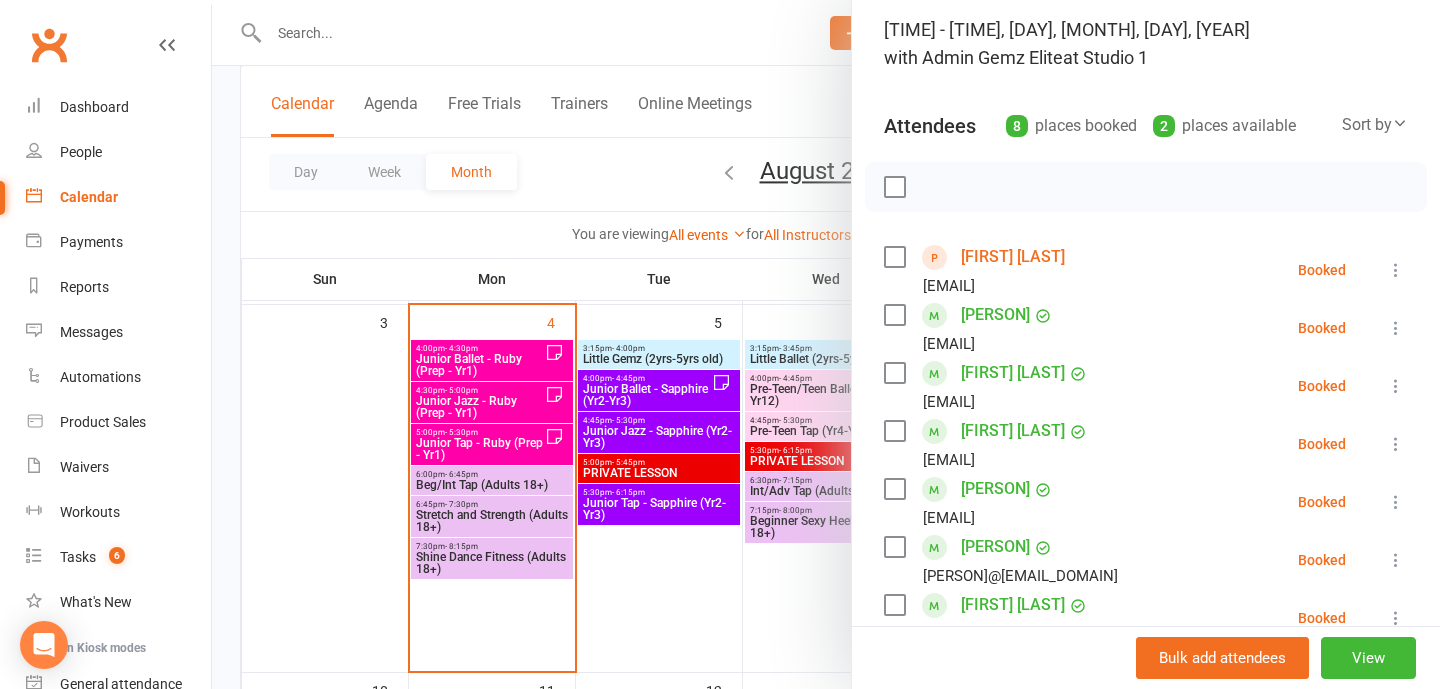 scroll, scrollTop: 133, scrollLeft: 0, axis: vertical 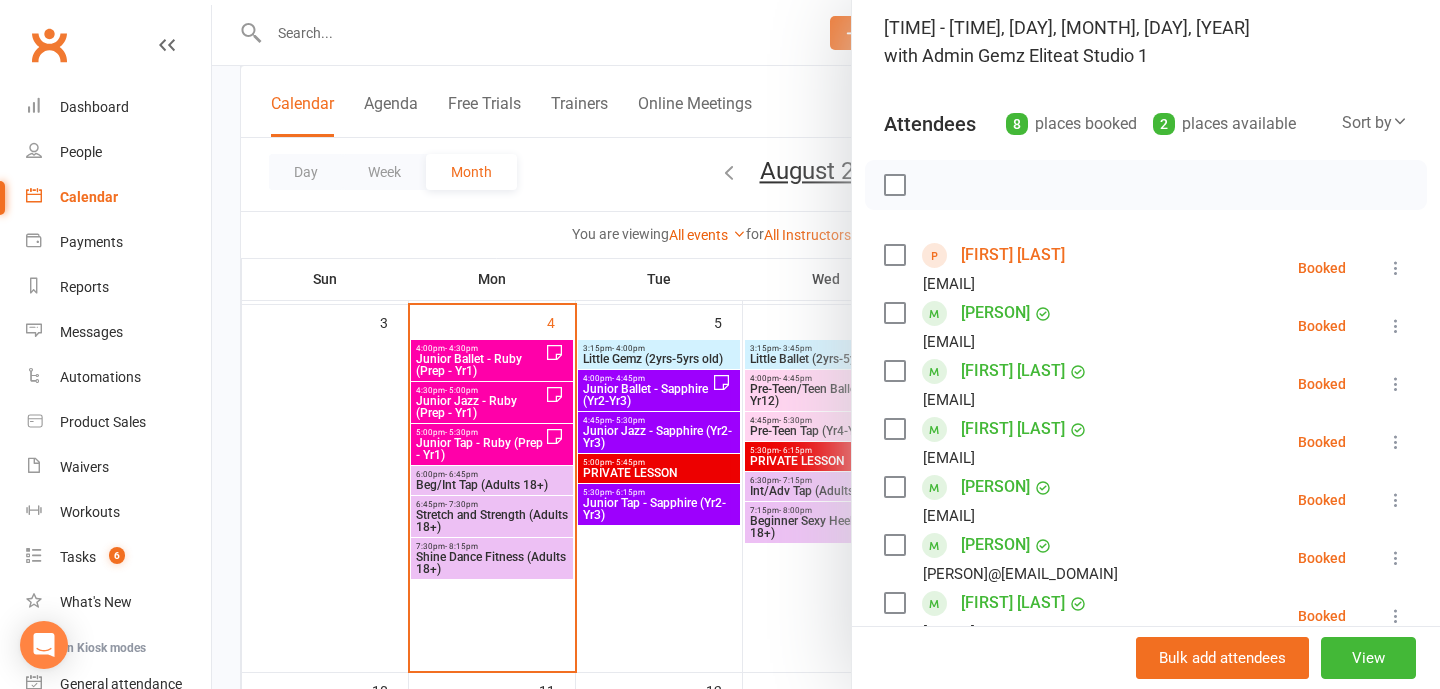 click at bounding box center [826, 344] 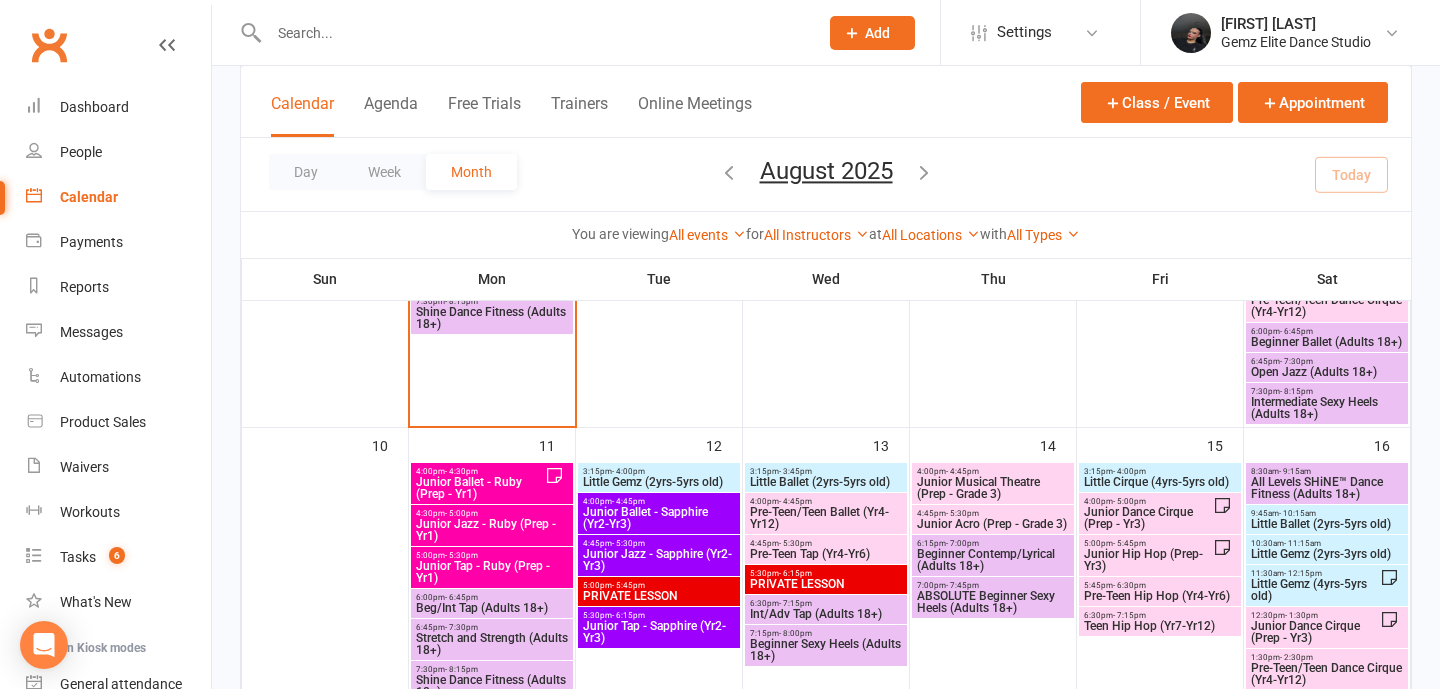 scroll, scrollTop: 741, scrollLeft: 0, axis: vertical 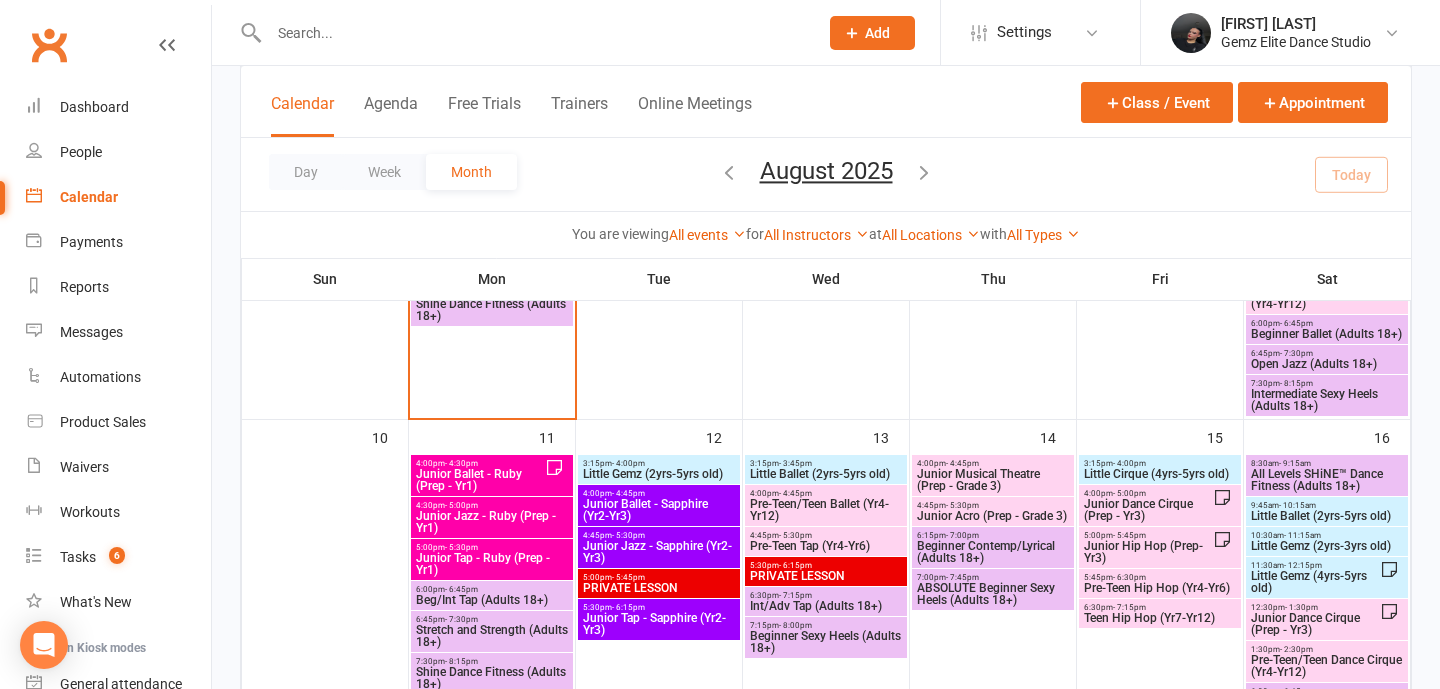 click on "Little Gemz (2yrs-3yrs old)" at bounding box center [1327, 546] 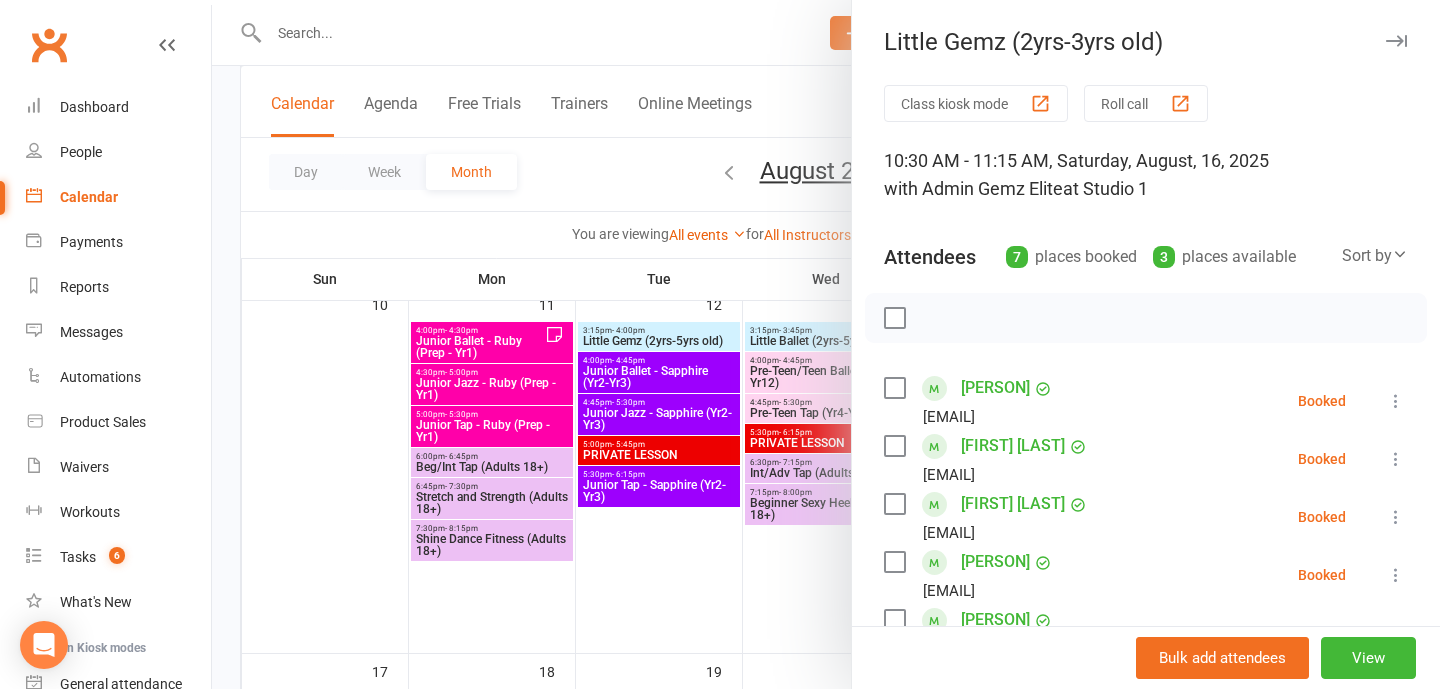 scroll, scrollTop: 892, scrollLeft: 0, axis: vertical 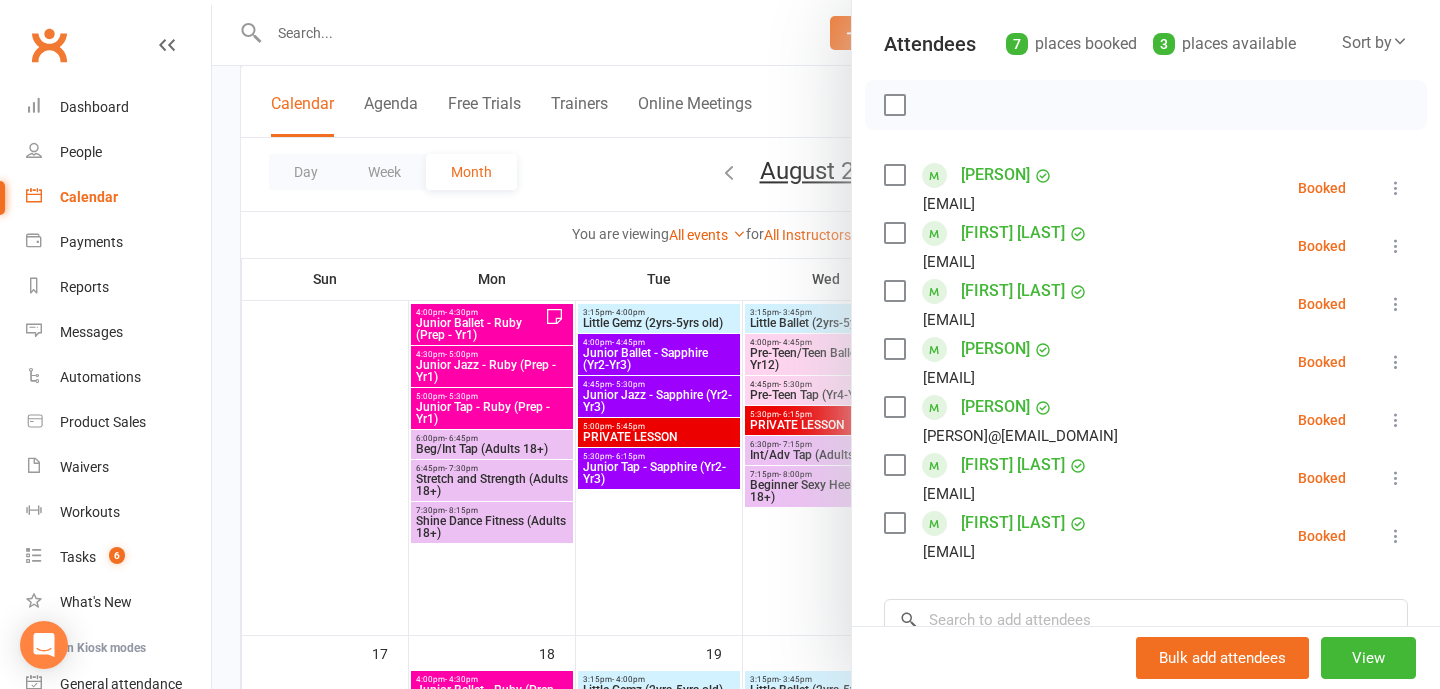 click at bounding box center [1396, 304] 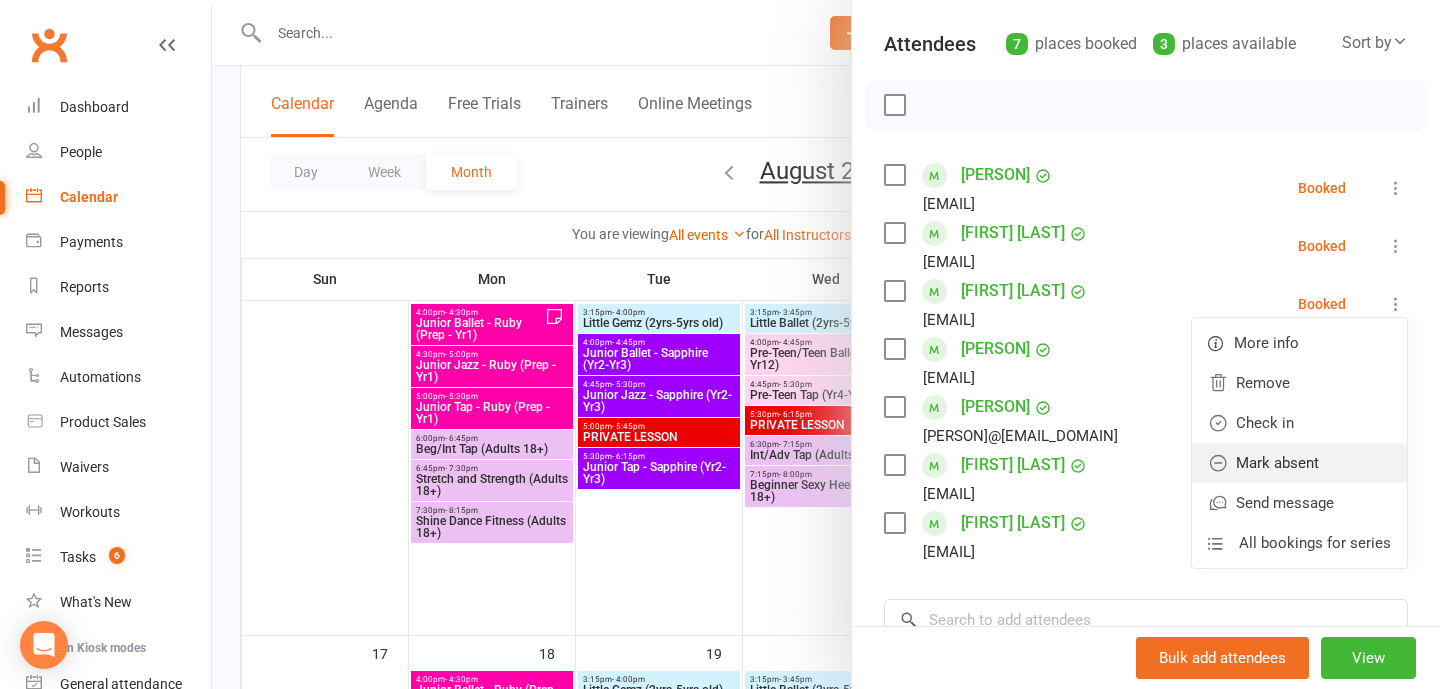click on "Mark absent" at bounding box center [1299, 463] 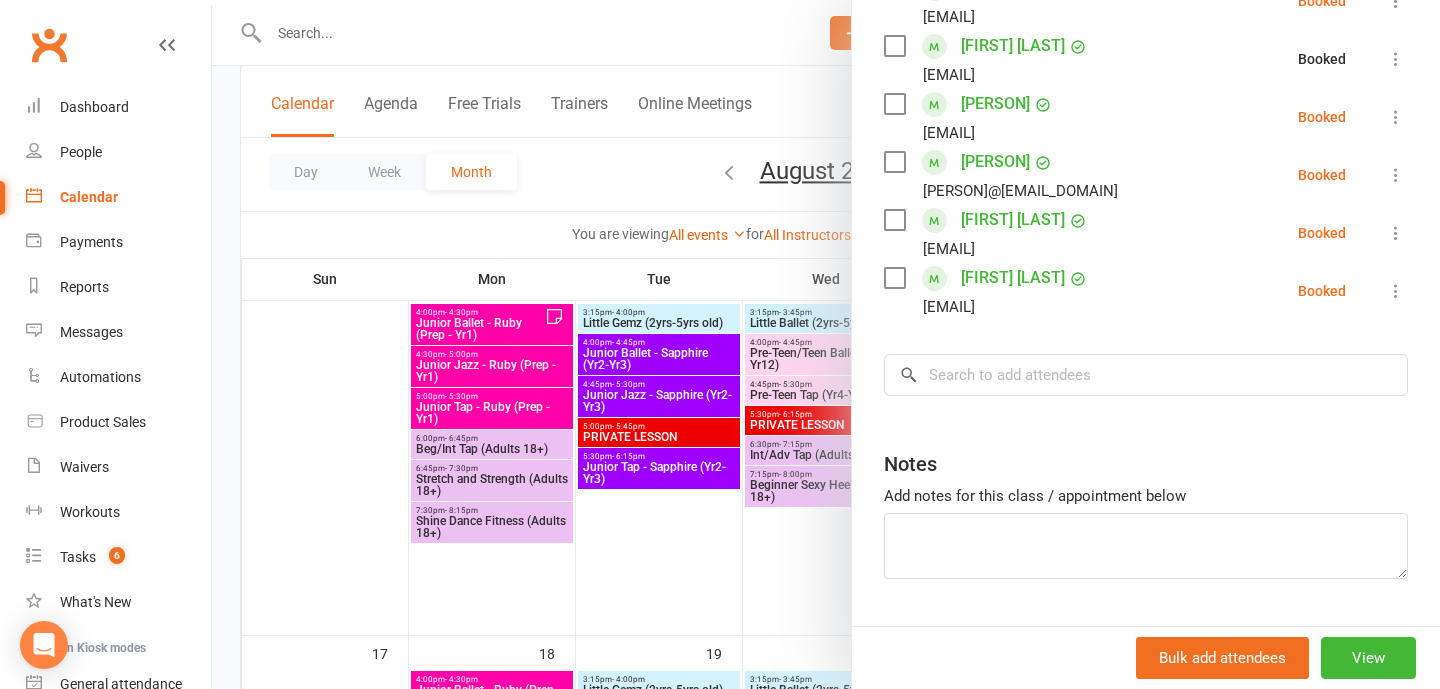 scroll, scrollTop: 471, scrollLeft: 0, axis: vertical 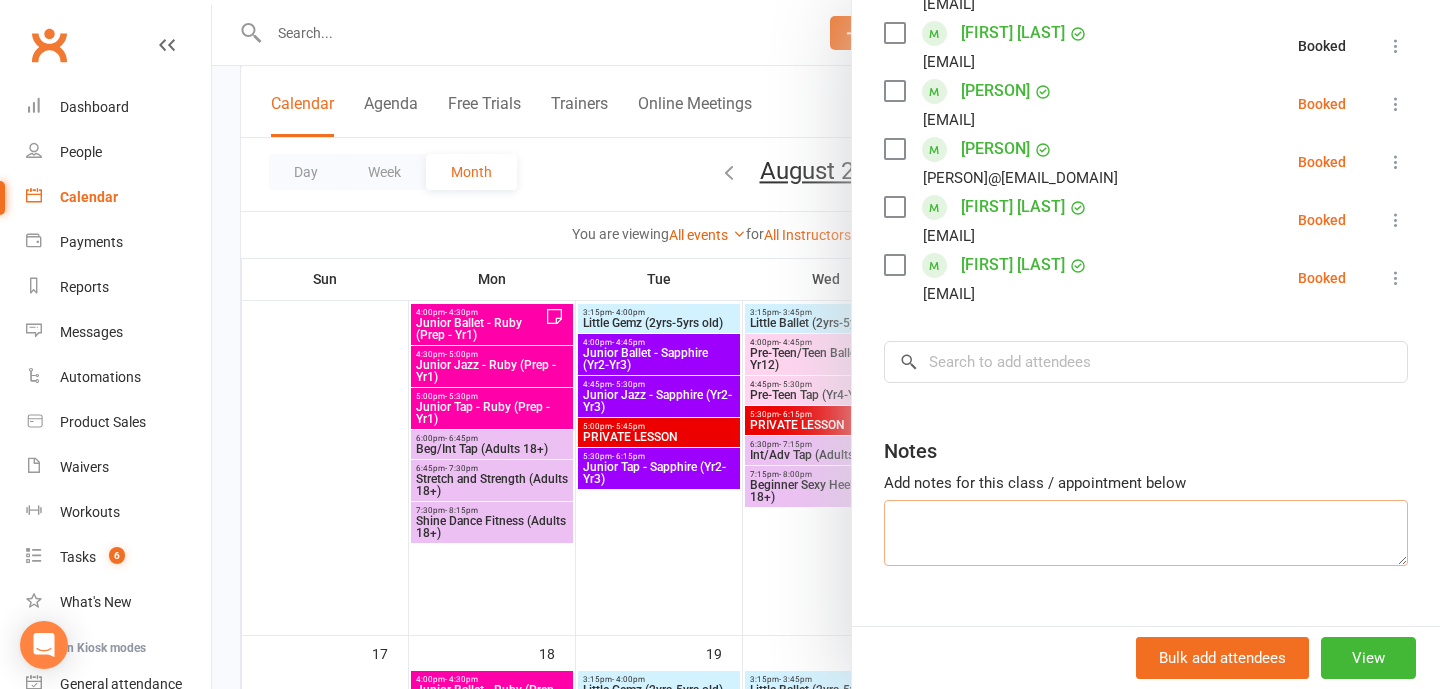 click at bounding box center [1146, 533] 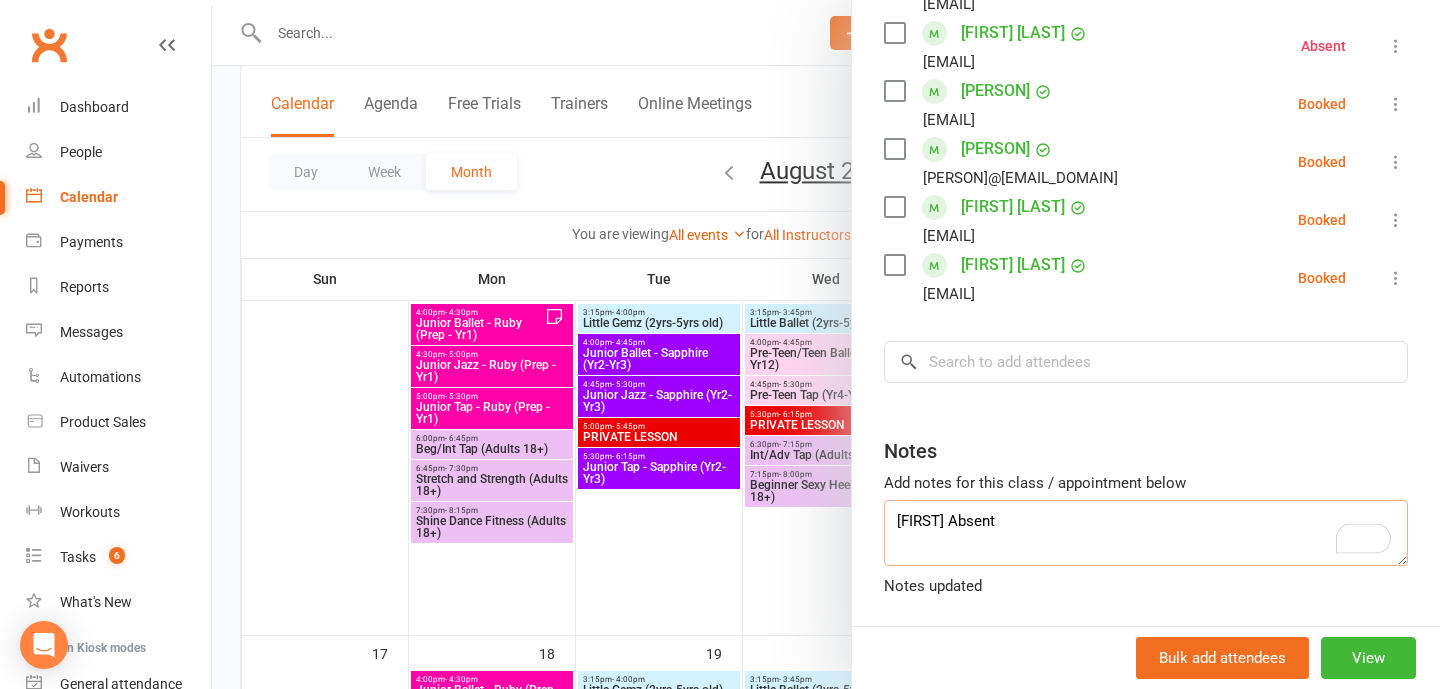 type on "Amina Absent" 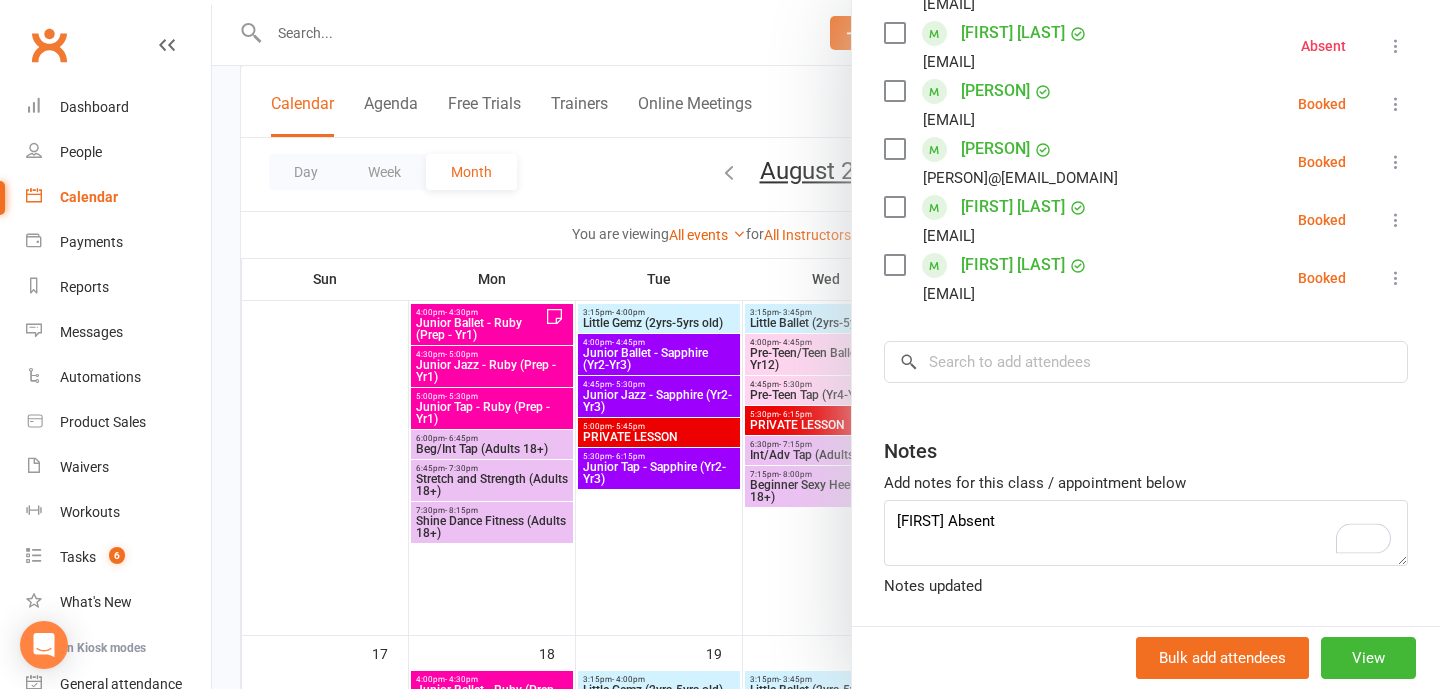 click at bounding box center [826, 344] 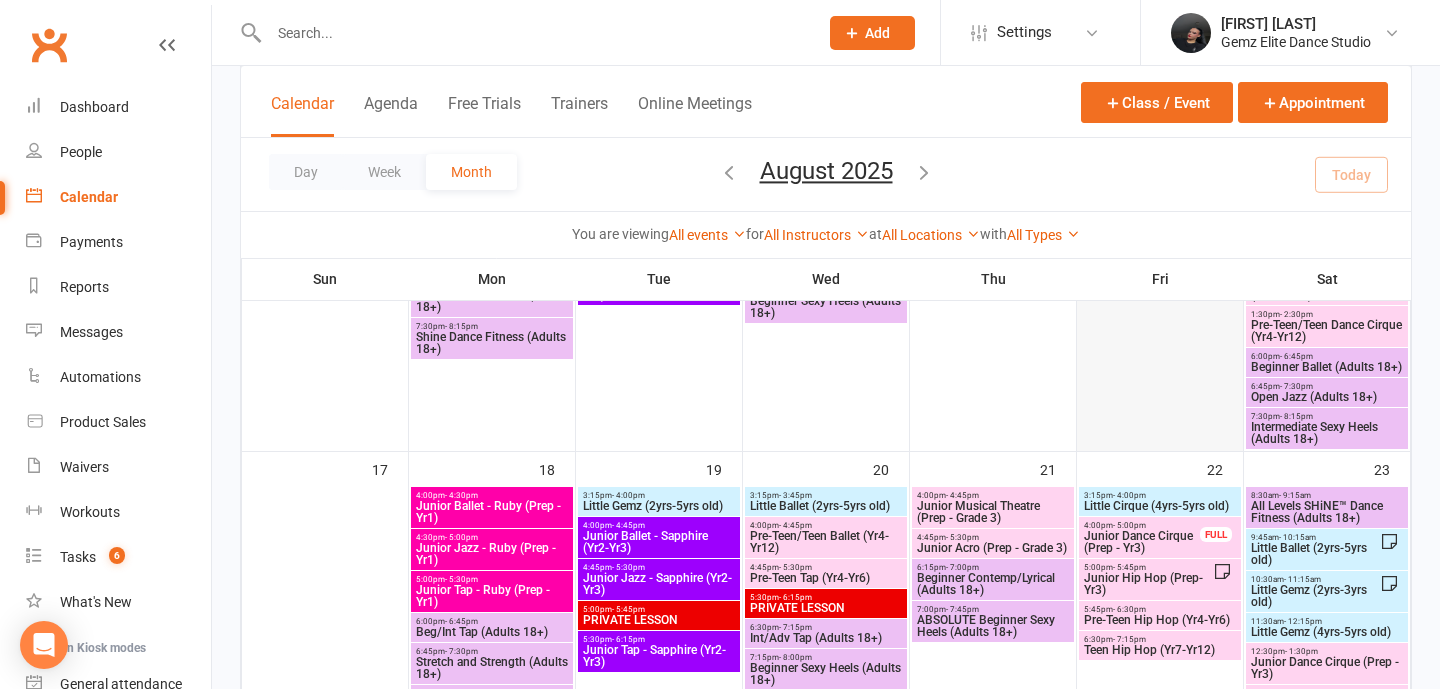scroll, scrollTop: 1077, scrollLeft: 0, axis: vertical 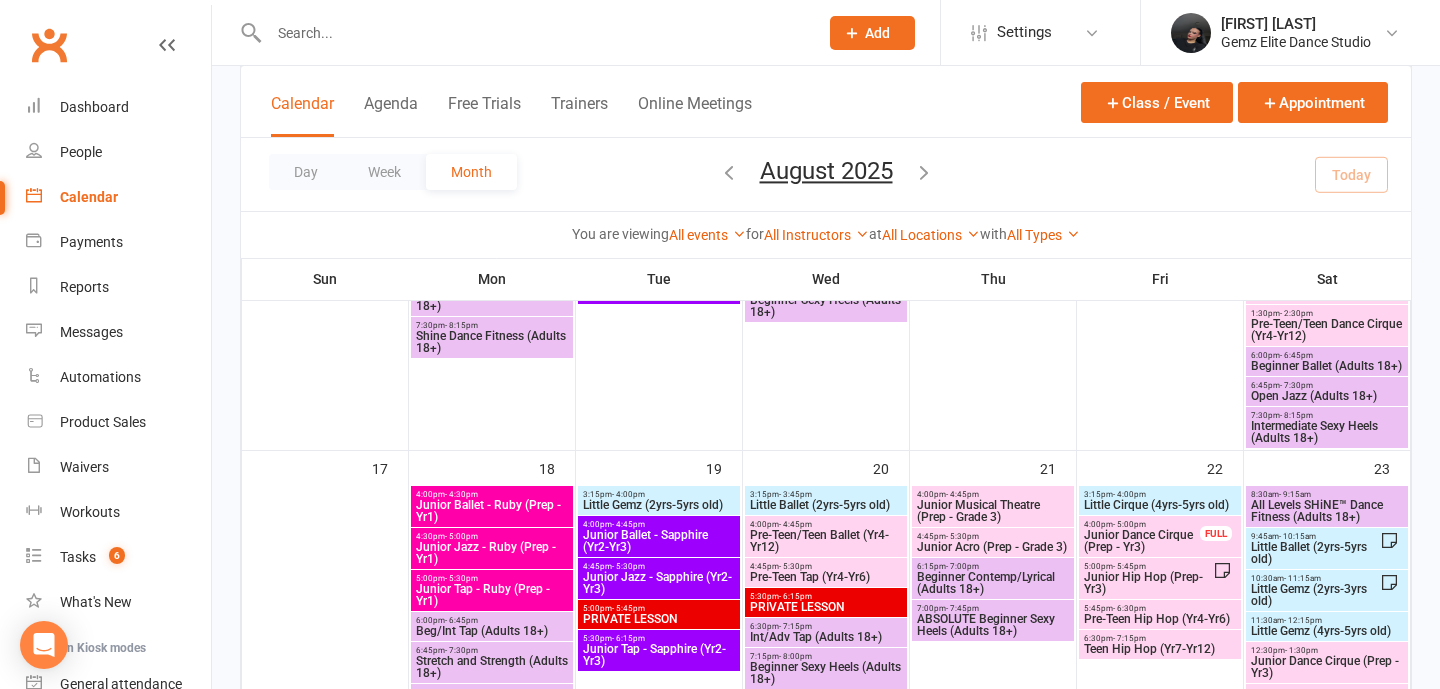 click on "Little Gemz (2yrs-3yrs old)" at bounding box center [1315, 595] 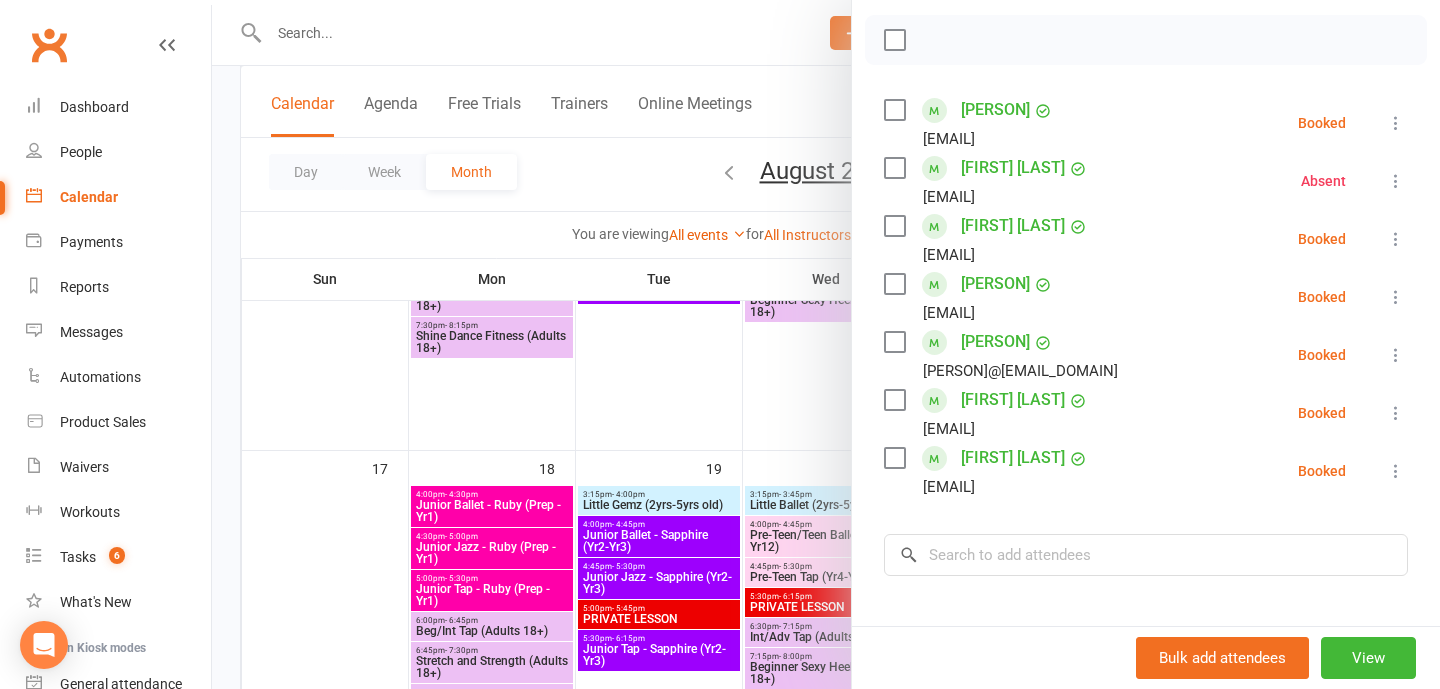 scroll, scrollTop: 449, scrollLeft: 0, axis: vertical 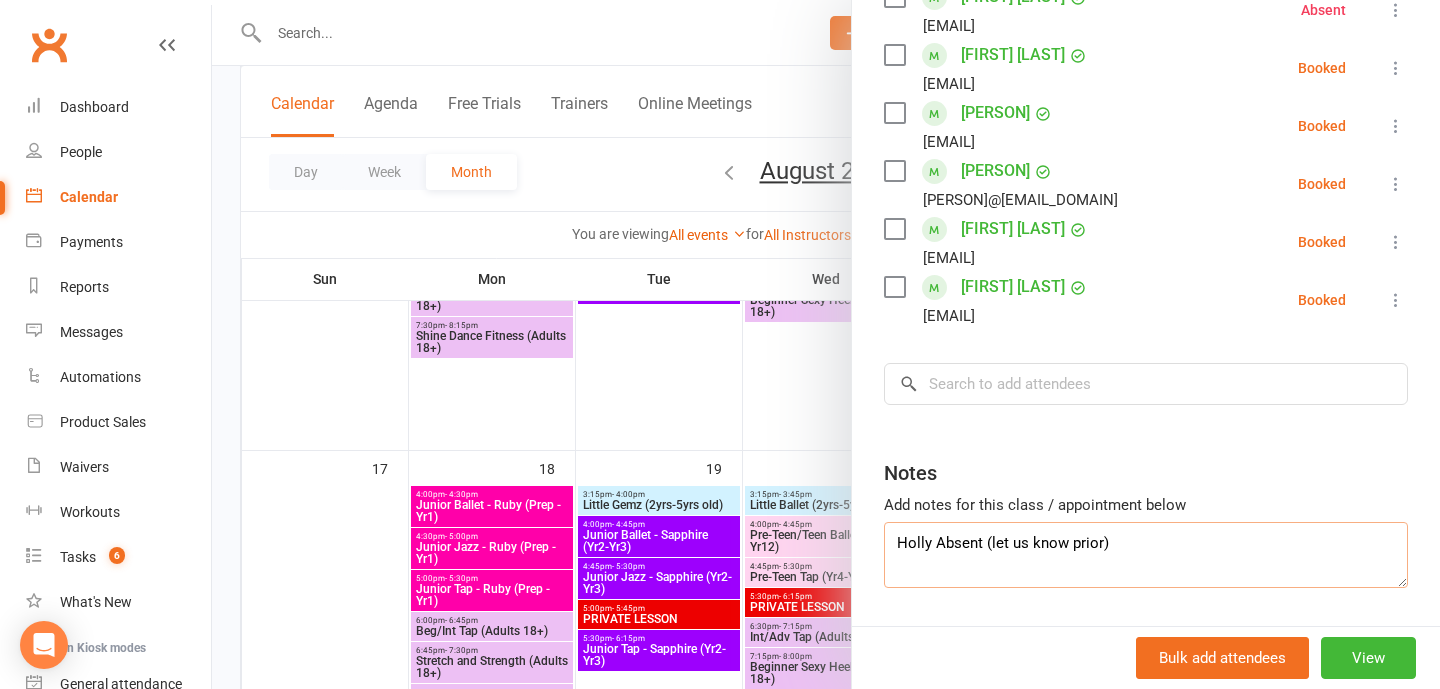 click on "Holly Absent (let us know prior)" at bounding box center [1146, 555] 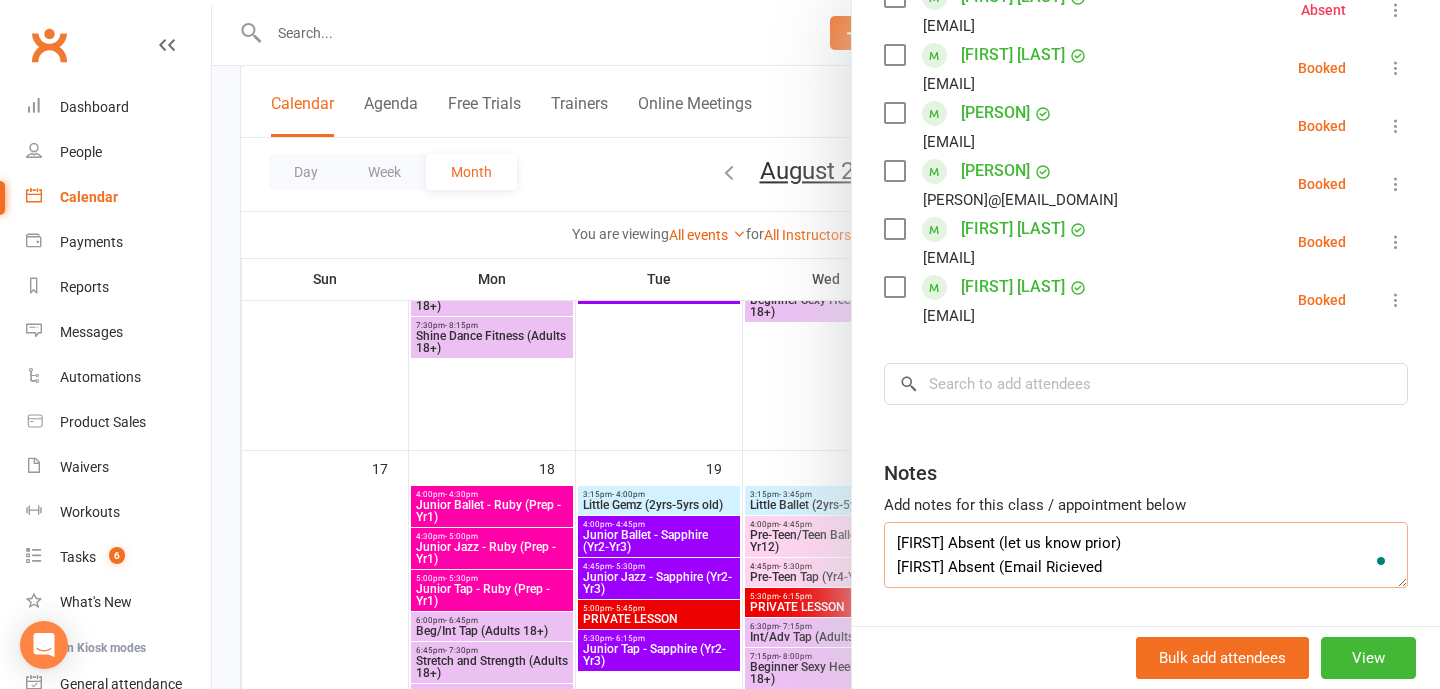 click on "Holly Absent (let us know prior)
Amina Absent (Email Ricieved" at bounding box center [1146, 555] 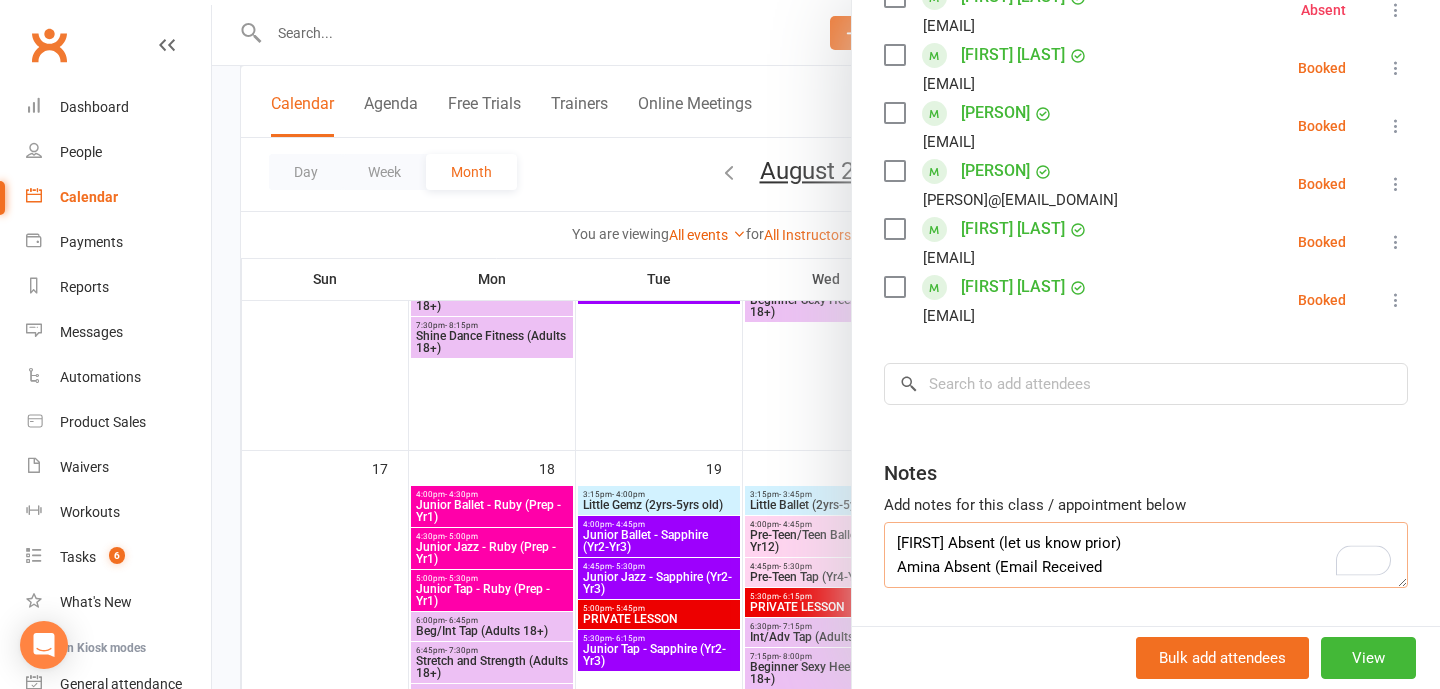 click on "Holly Absent (let us know prior)
Amina Absent (Email Received" at bounding box center [1146, 555] 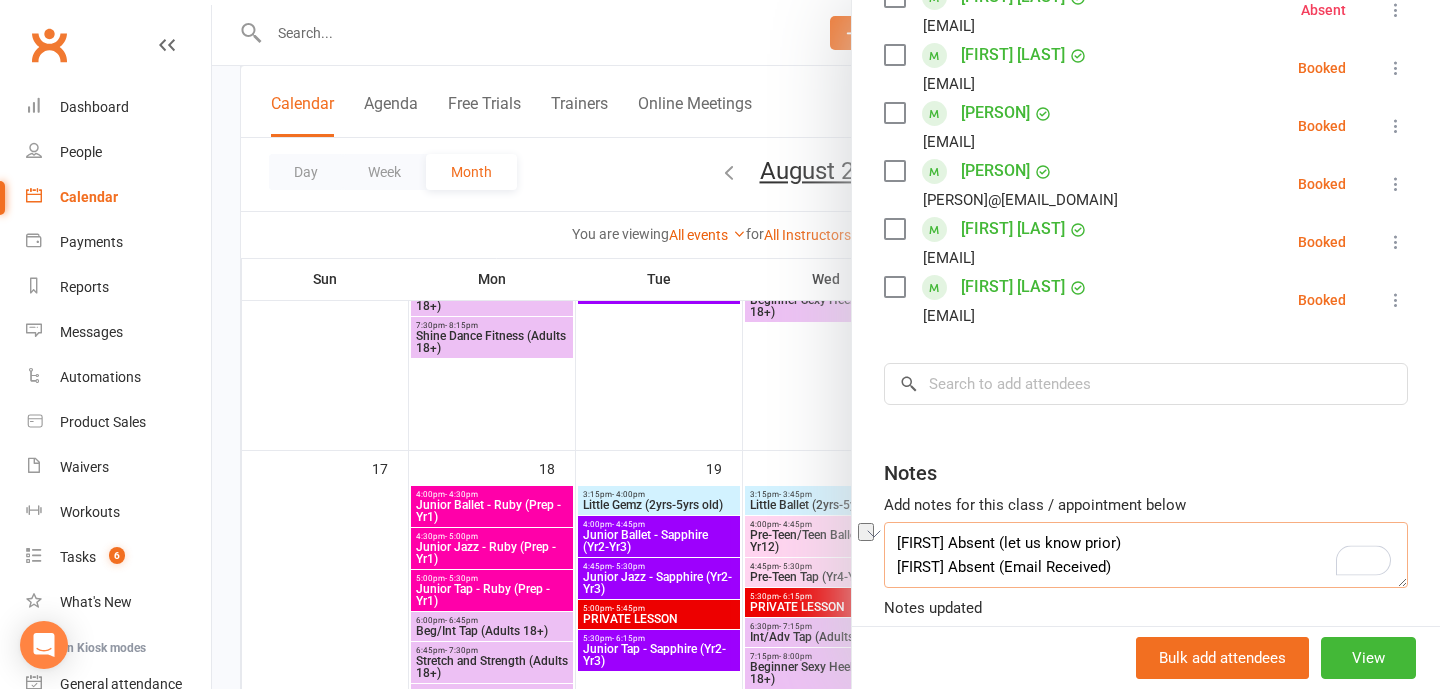 drag, startPoint x: 1104, startPoint y: 566, endPoint x: 827, endPoint y: 566, distance: 277 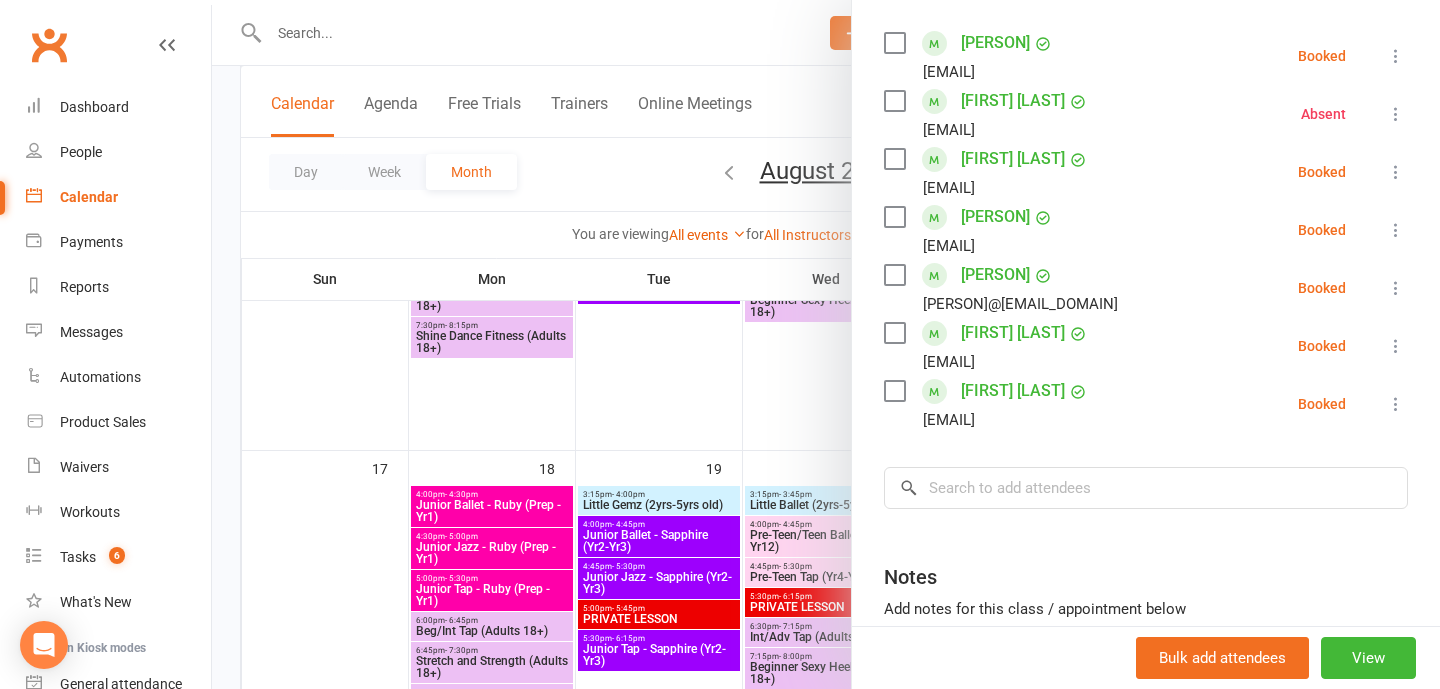 scroll, scrollTop: 337, scrollLeft: 0, axis: vertical 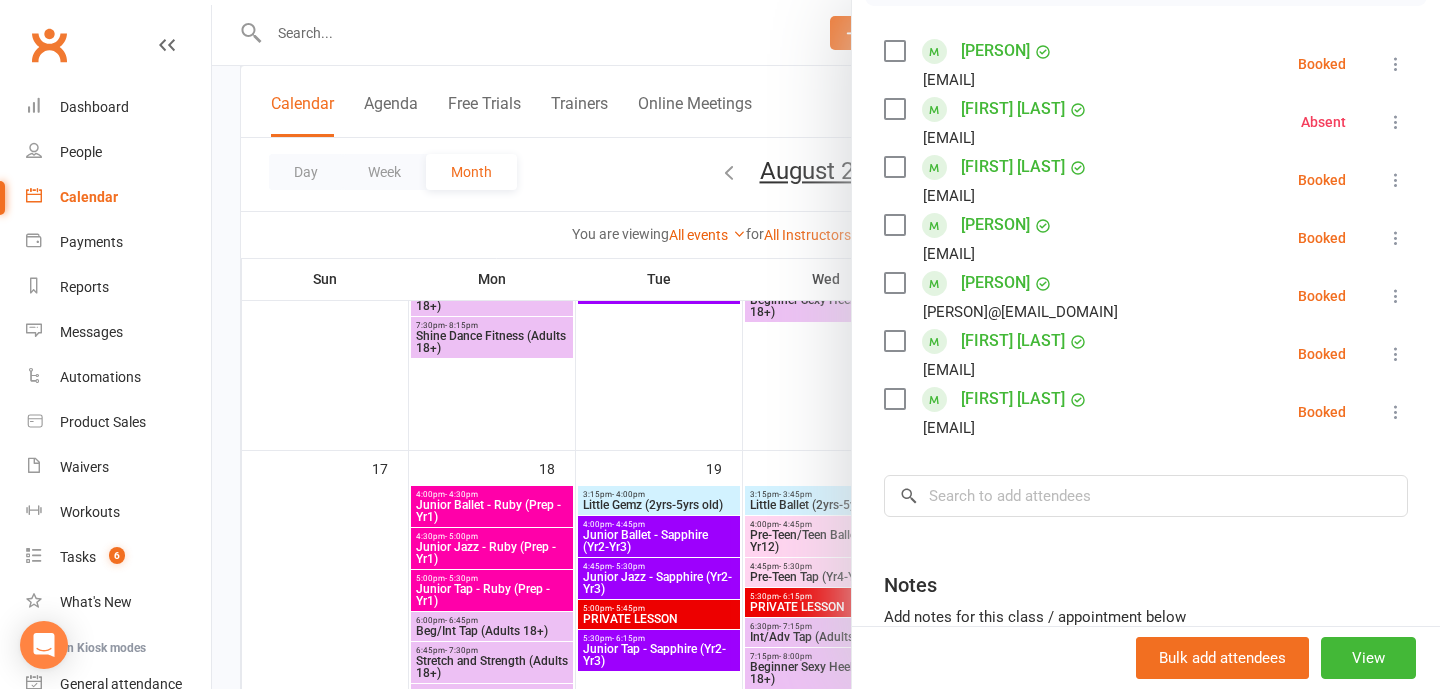 type on "Holly Absent (let us know prior)
Amina Absent (Email Received)" 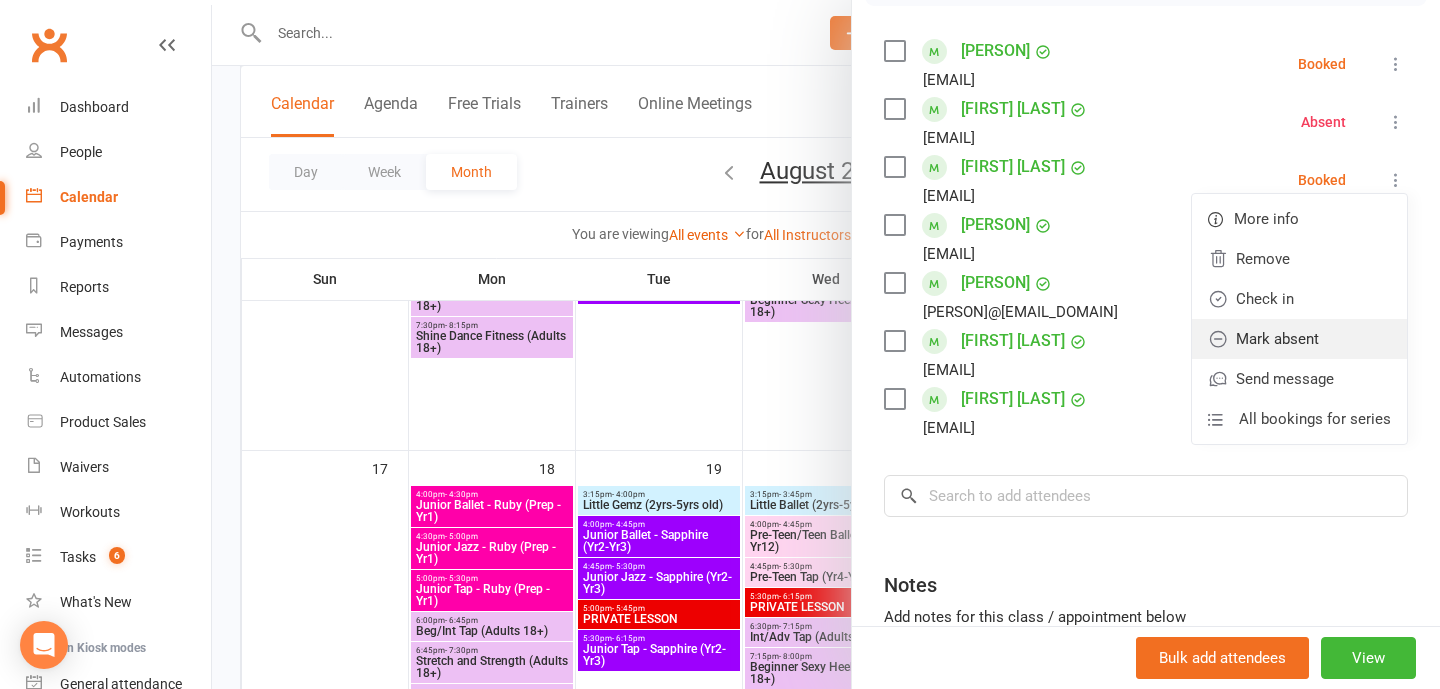 click on "Mark absent" at bounding box center [1299, 339] 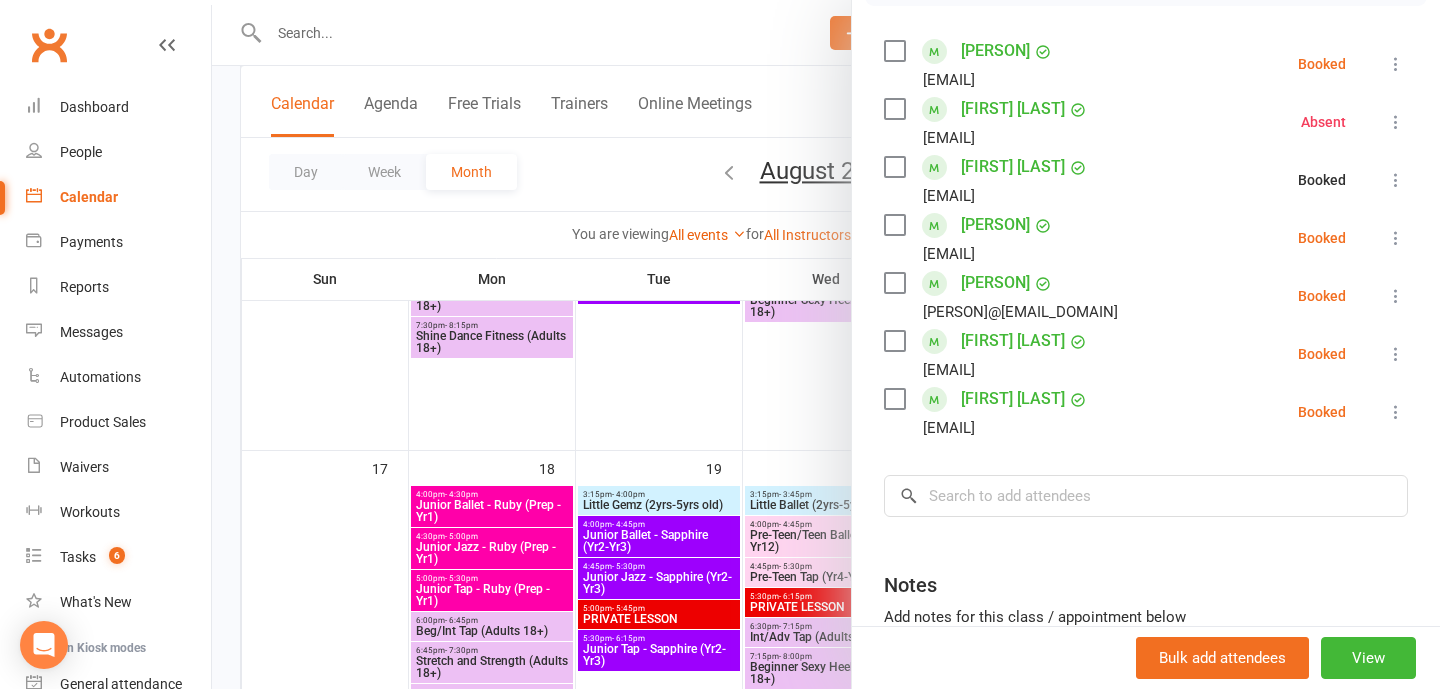 click at bounding box center (894, 399) 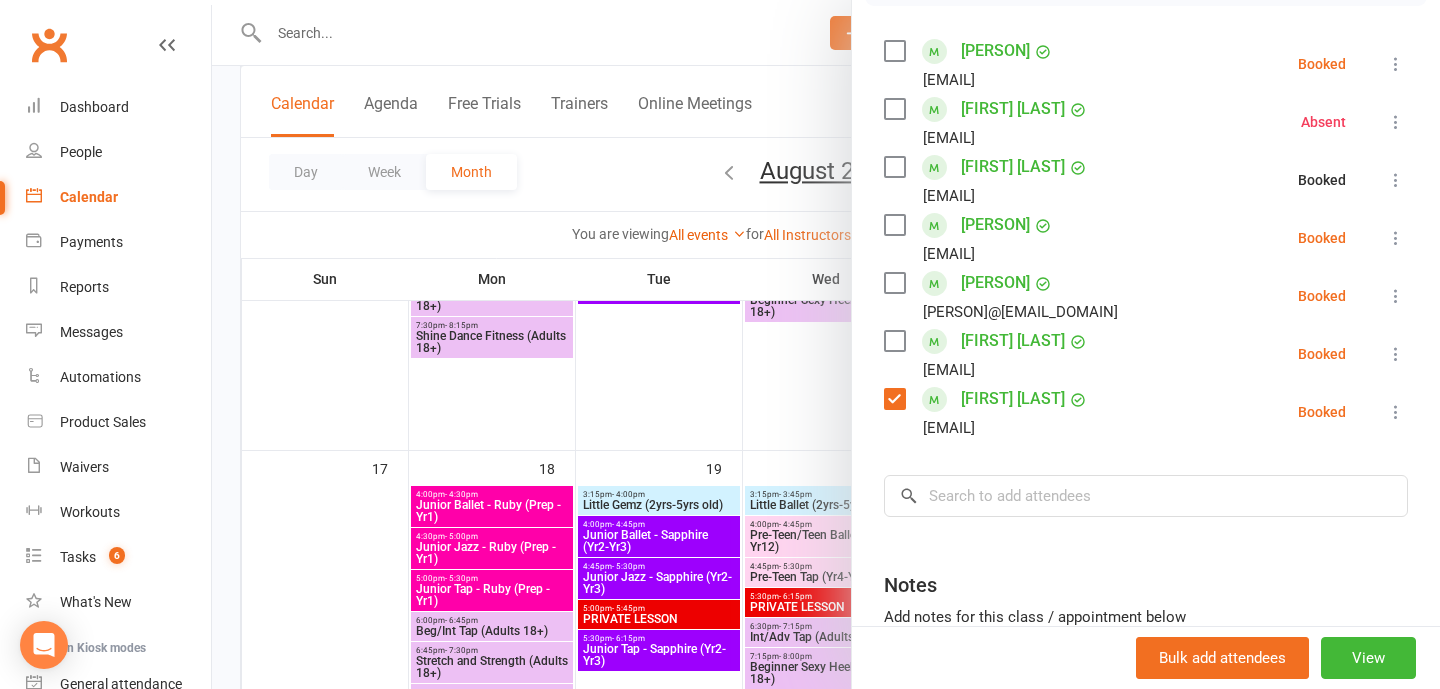 click at bounding box center (894, 399) 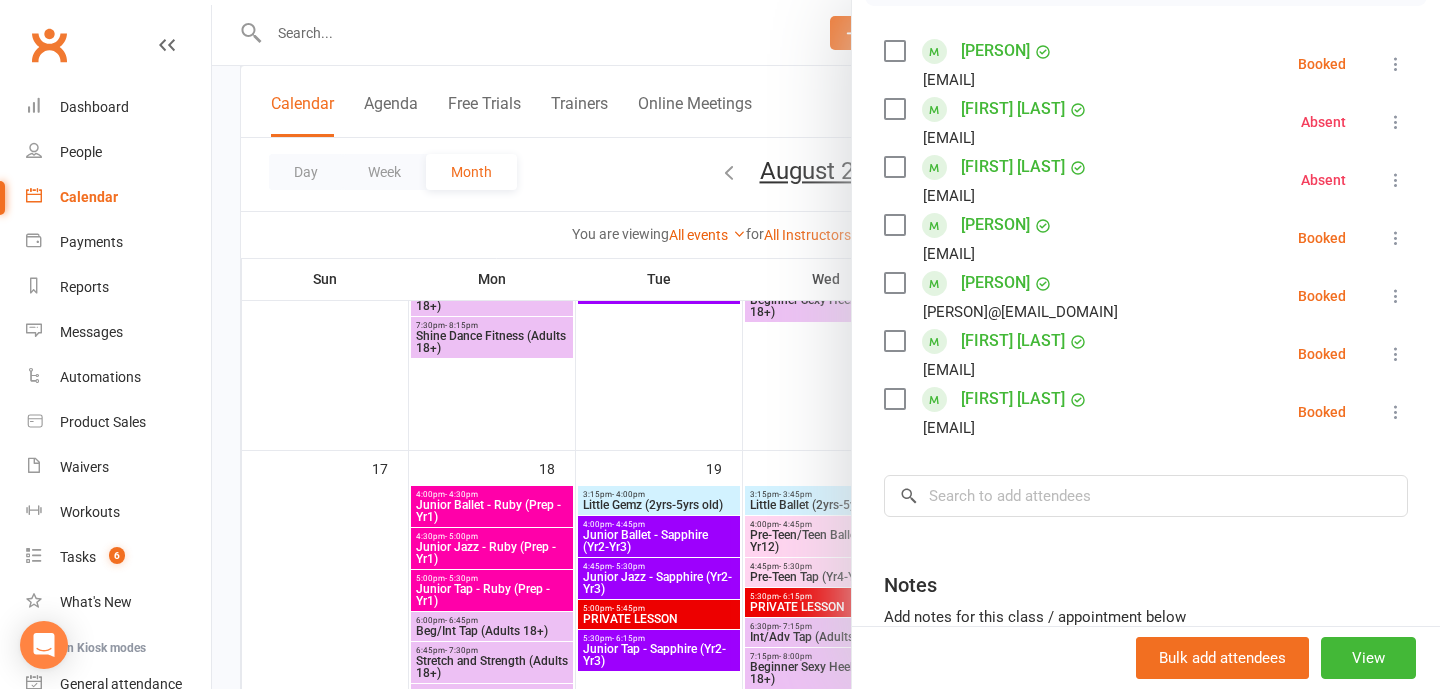 click at bounding box center (826, 344) 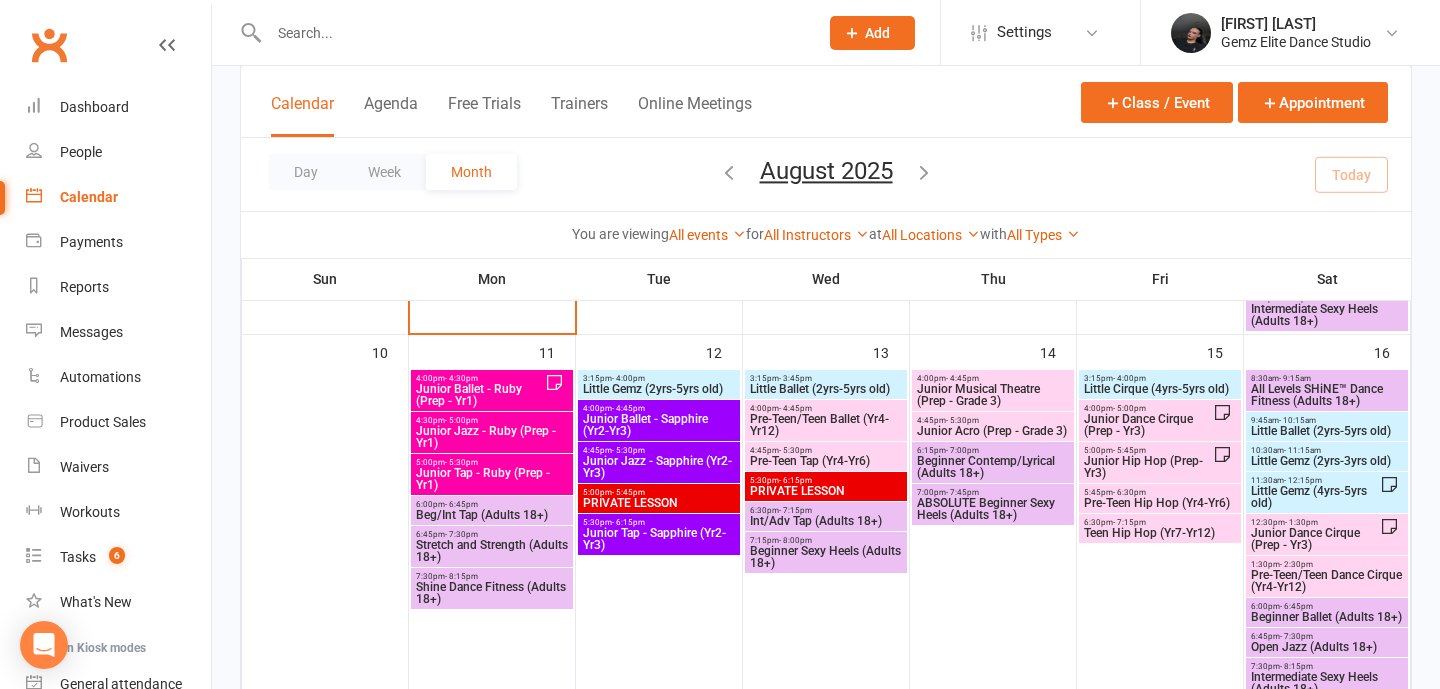scroll, scrollTop: 825, scrollLeft: 0, axis: vertical 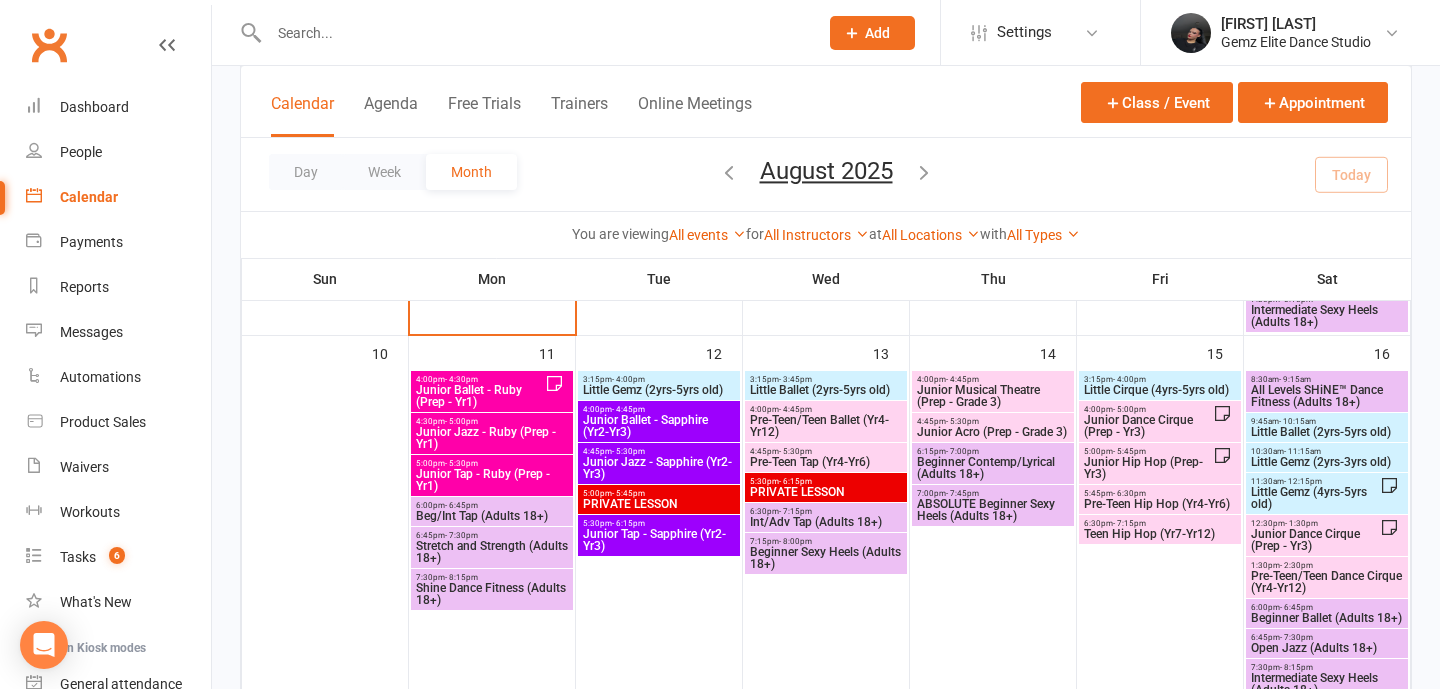 click on "- 11:15am" at bounding box center [1302, 451] 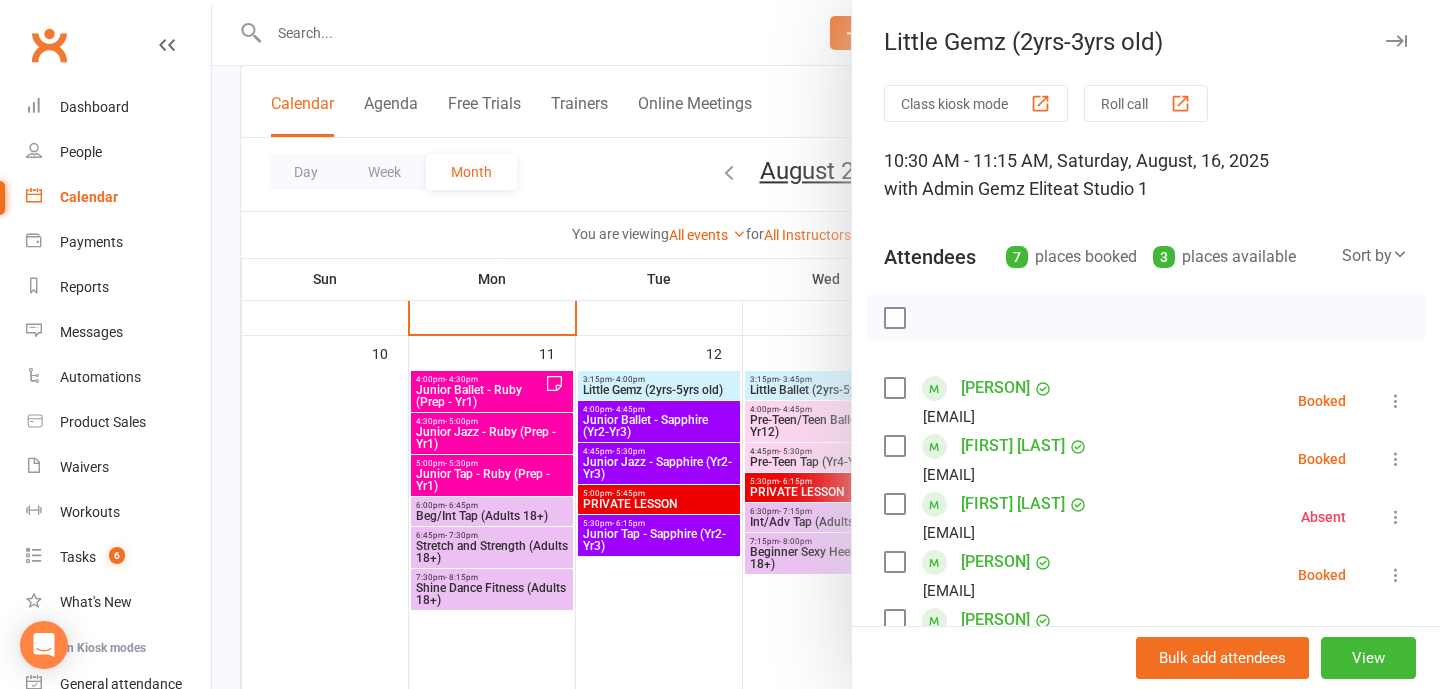 scroll, scrollTop: 511, scrollLeft: 0, axis: vertical 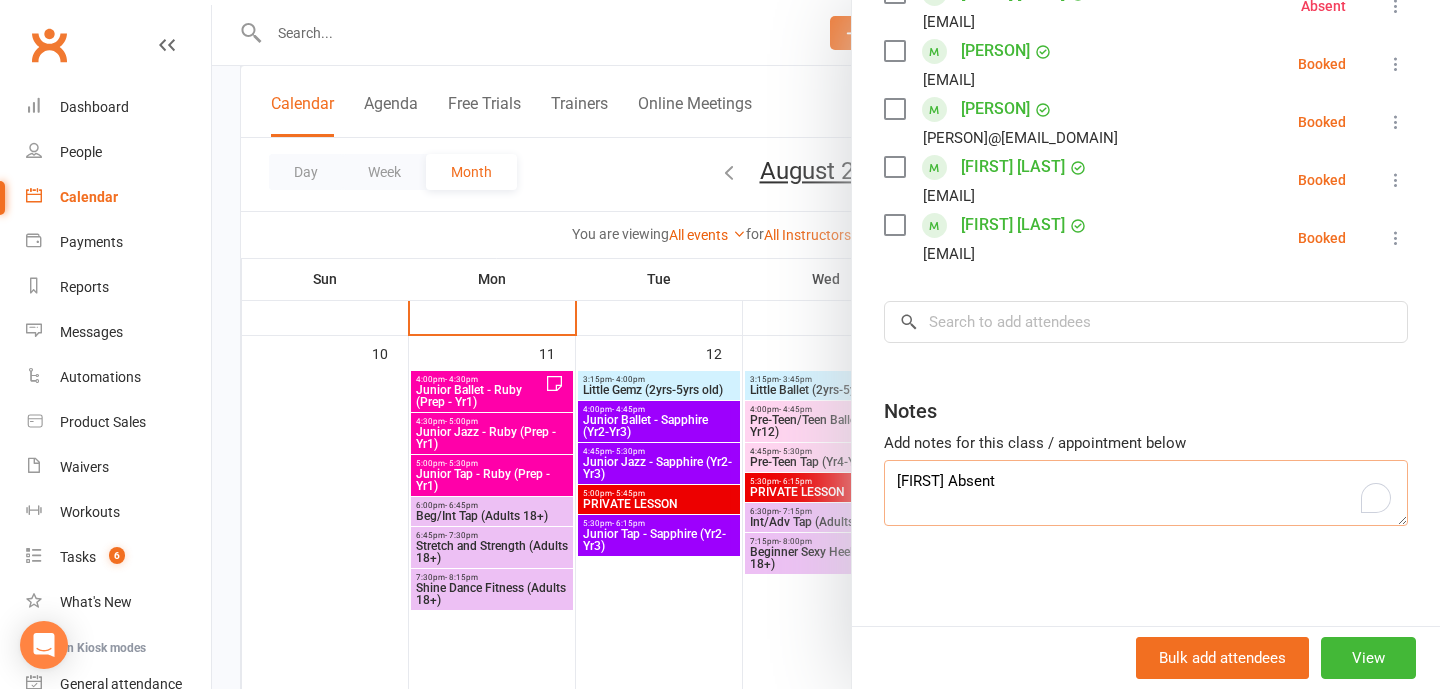 drag, startPoint x: 1198, startPoint y: 505, endPoint x: 900, endPoint y: 479, distance: 299.13208 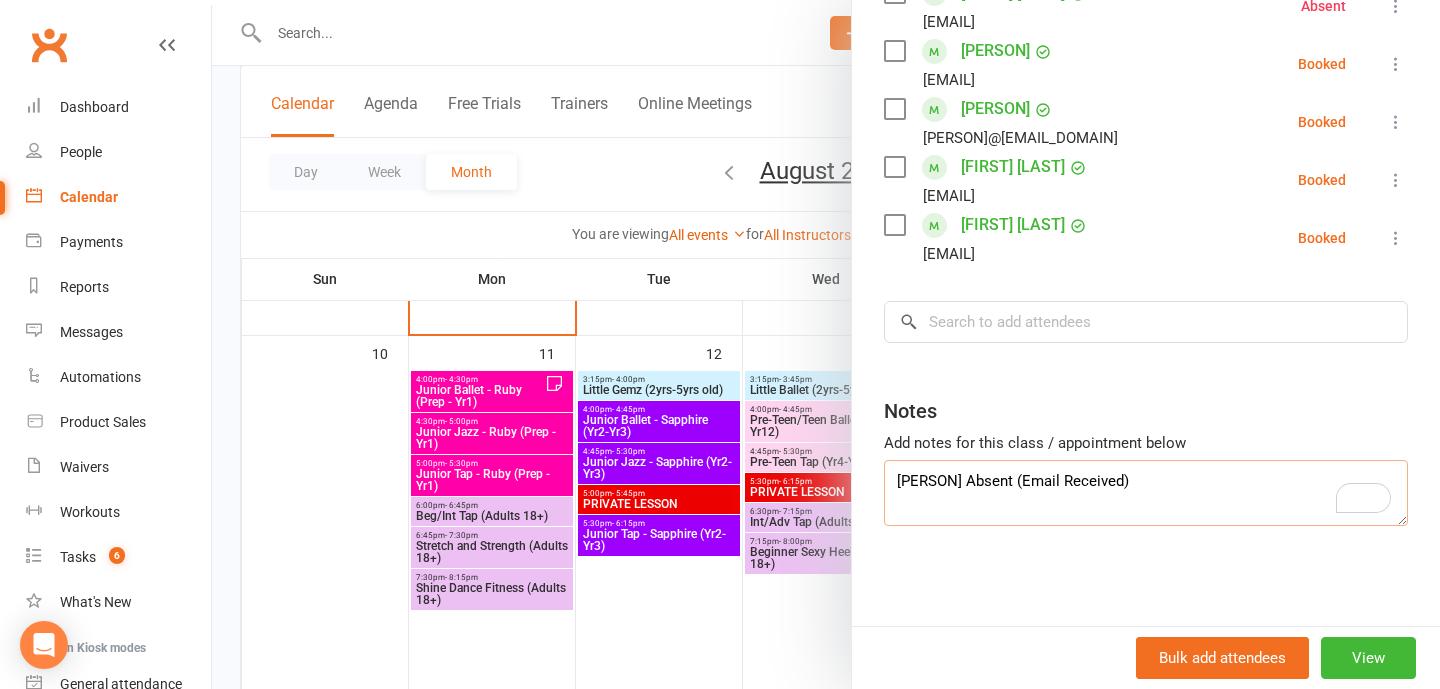 type on "Amina Absent (Email Received)" 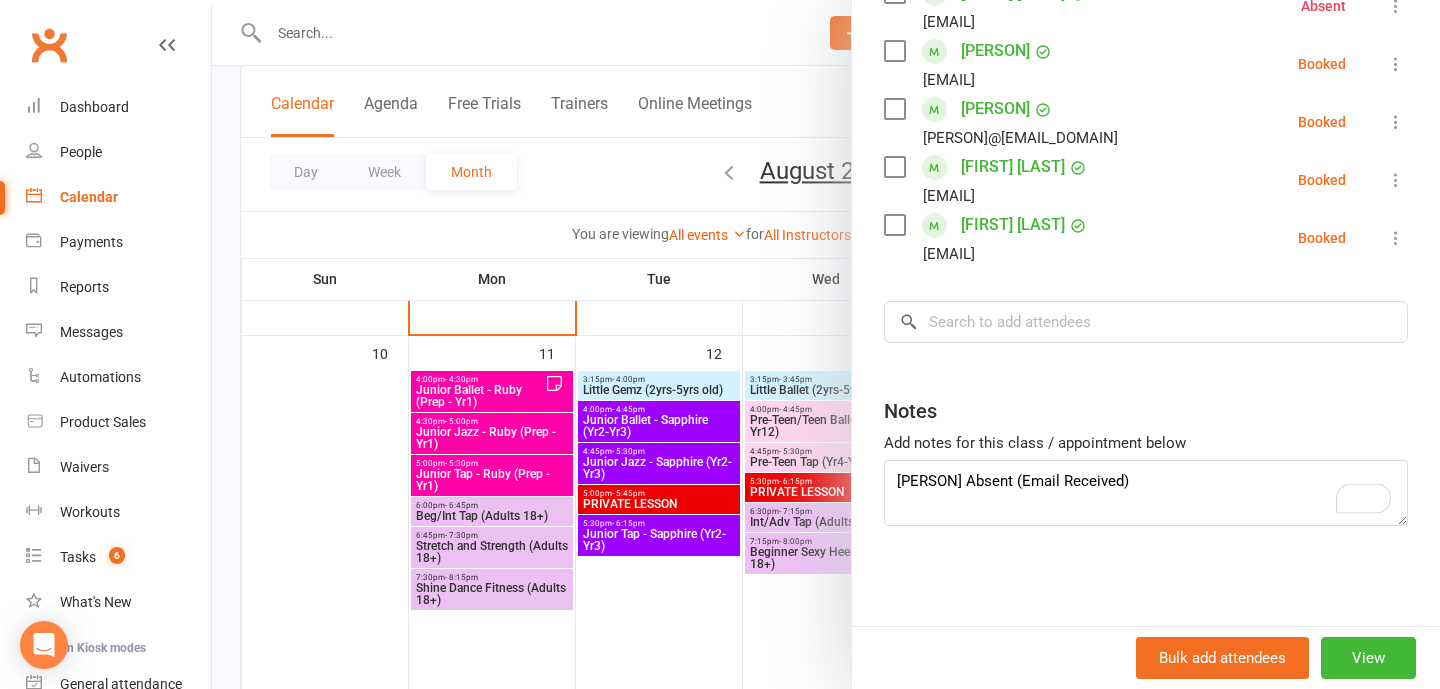 click at bounding box center [826, 344] 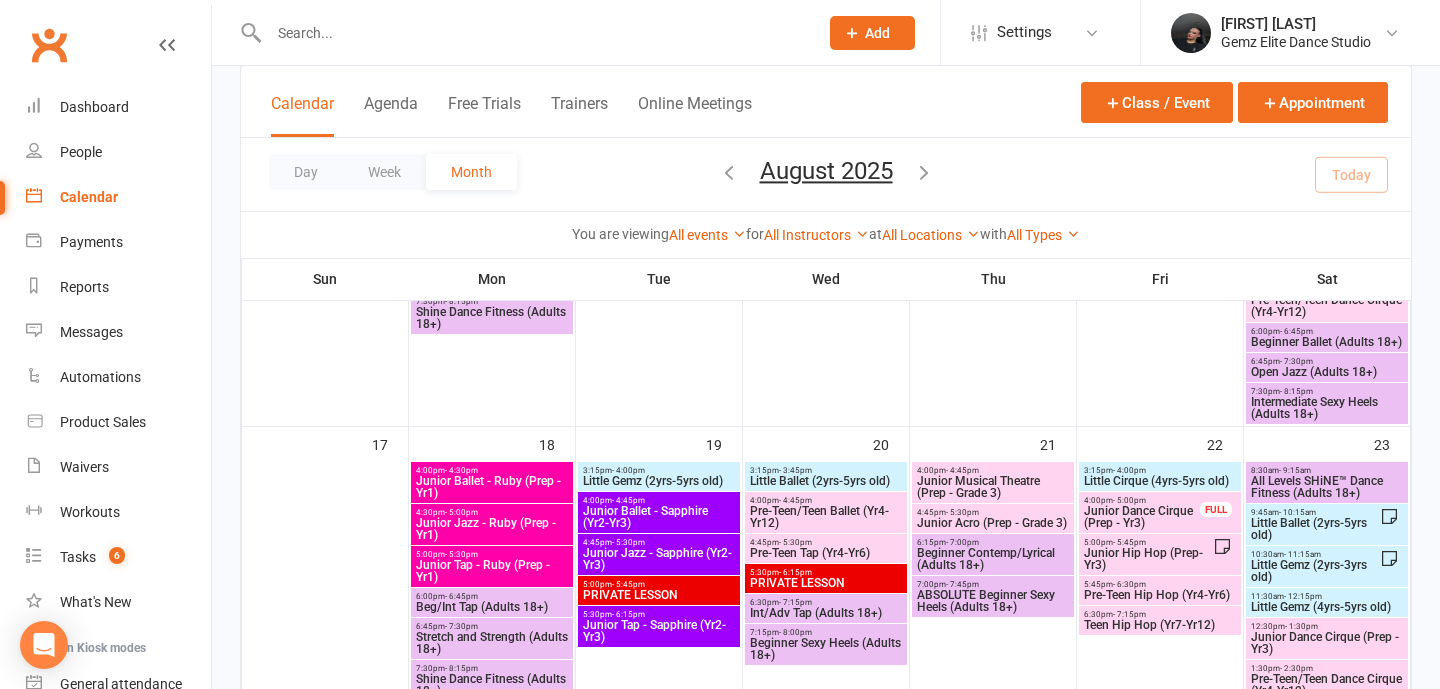 scroll, scrollTop: 1108, scrollLeft: 0, axis: vertical 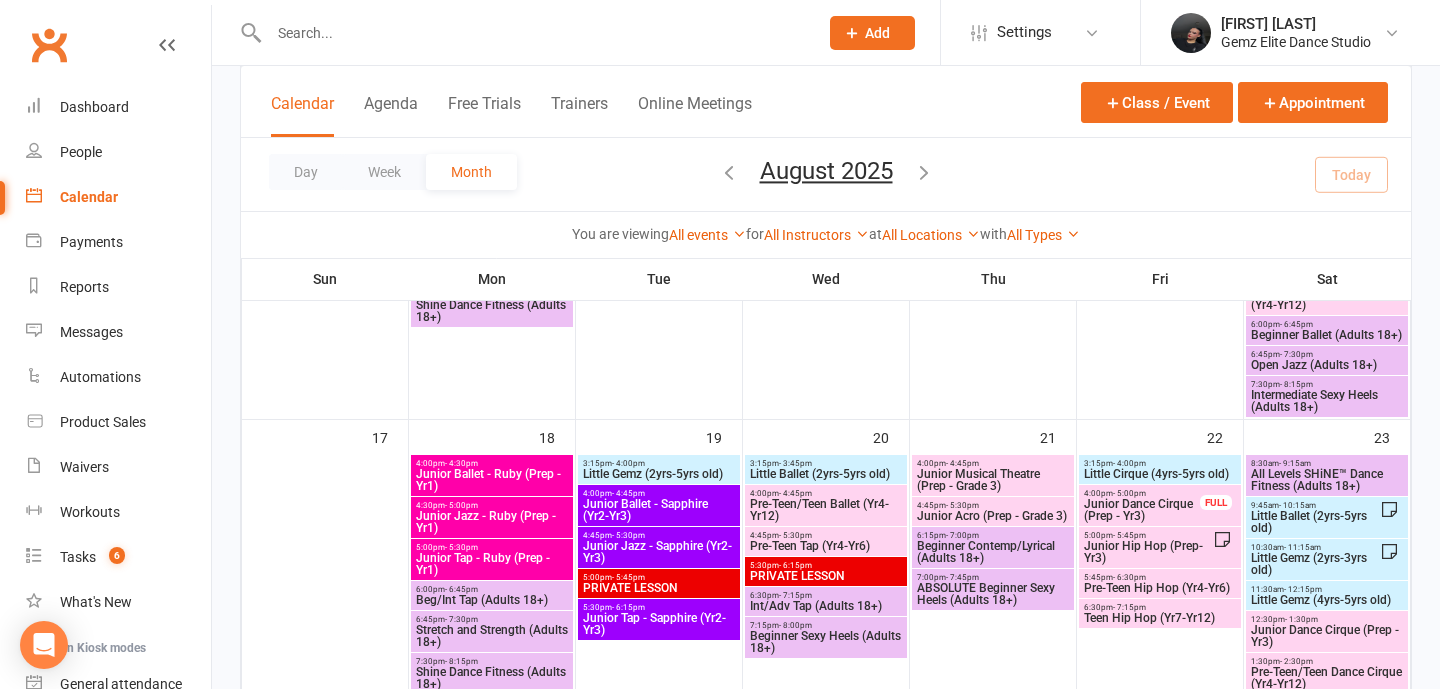 click on "Little Gemz (2yrs-3yrs old)" at bounding box center (1315, 564) 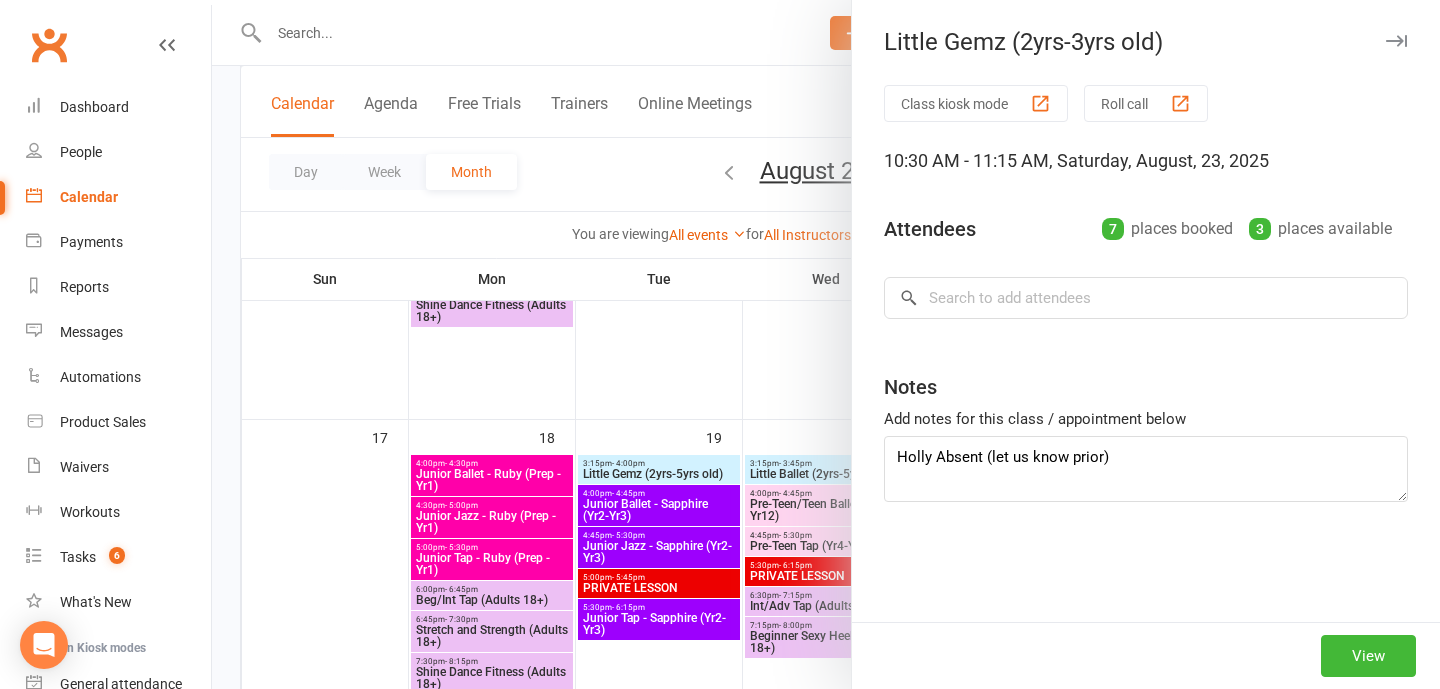 type on "Holly Absent (let us know prior)
Amina Absent (Email Received)" 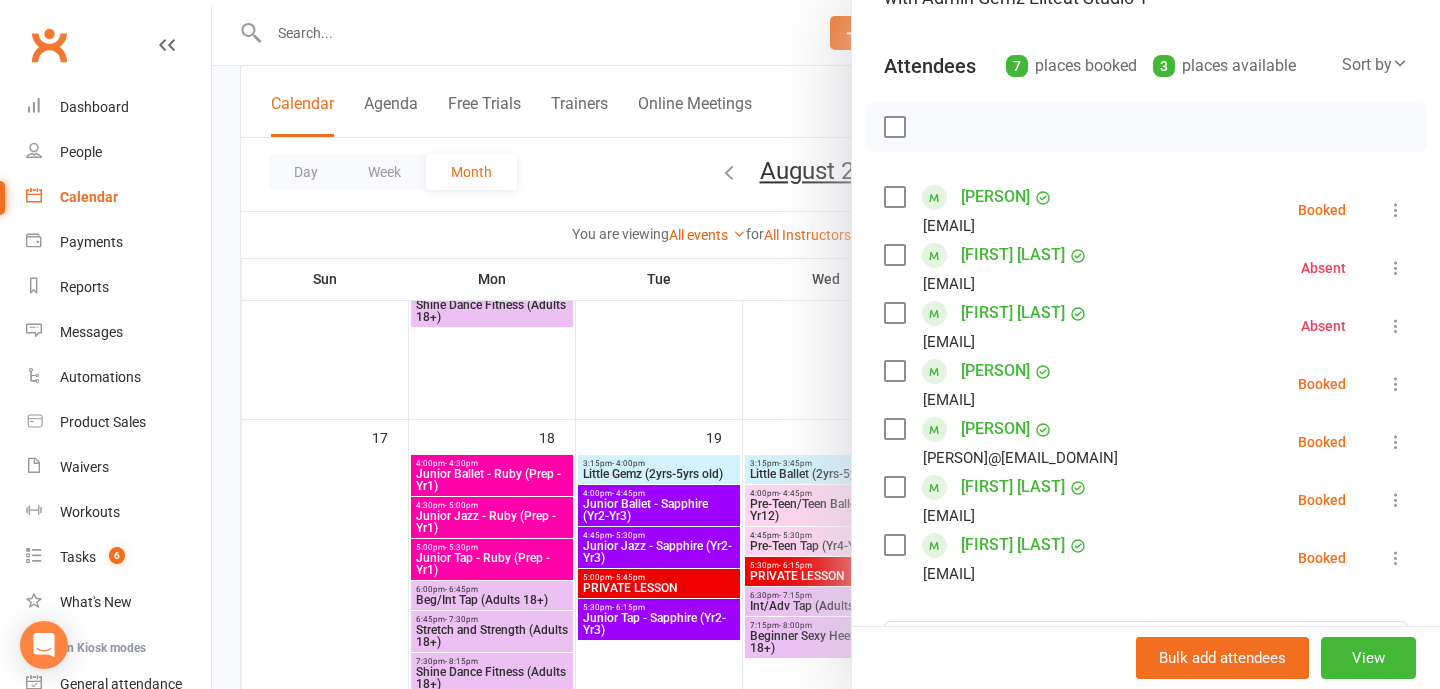 scroll, scrollTop: 198, scrollLeft: 0, axis: vertical 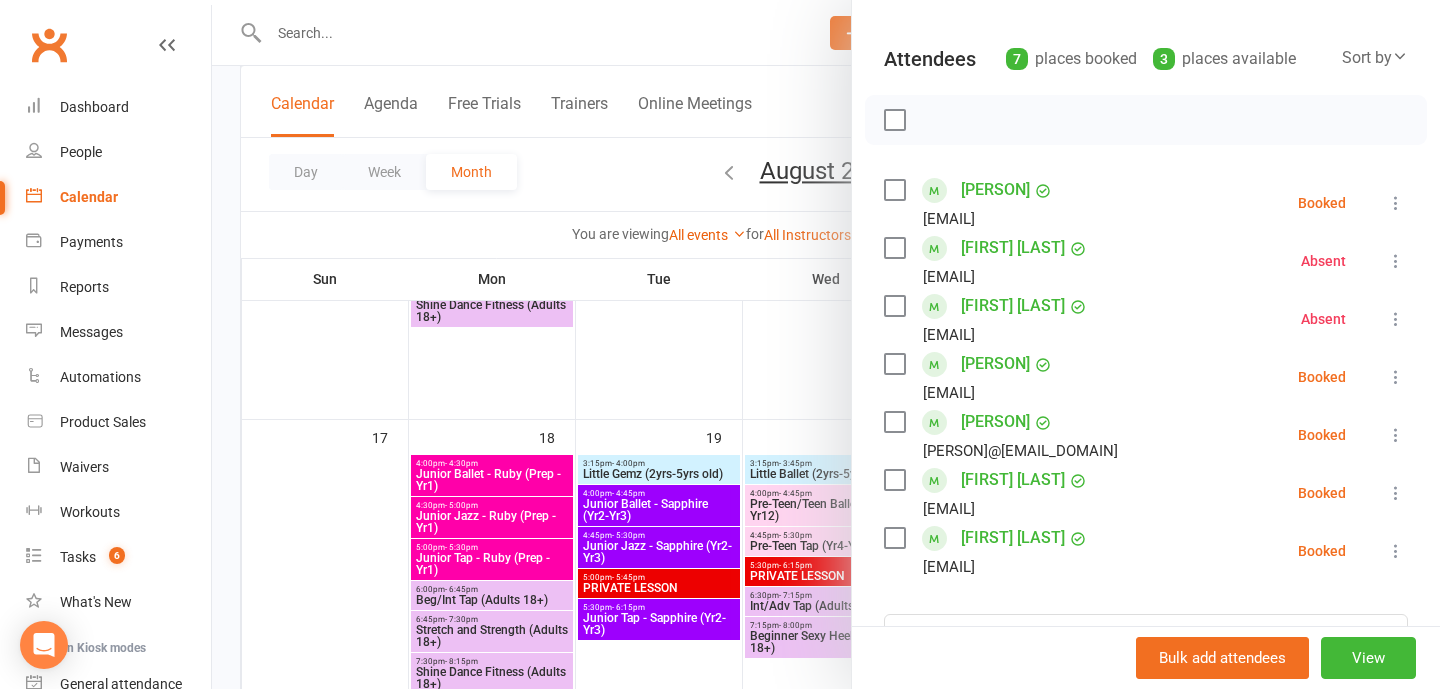 click at bounding box center (826, 344) 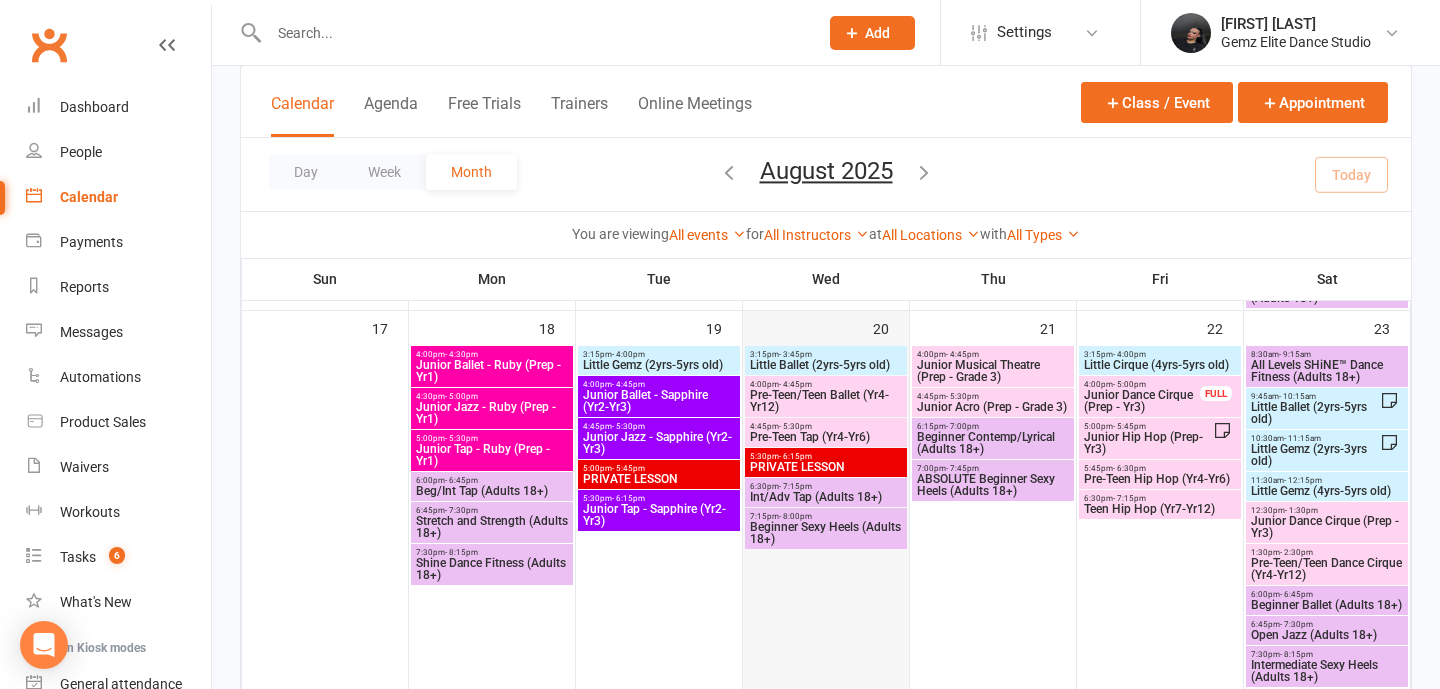 scroll, scrollTop: 1223, scrollLeft: 0, axis: vertical 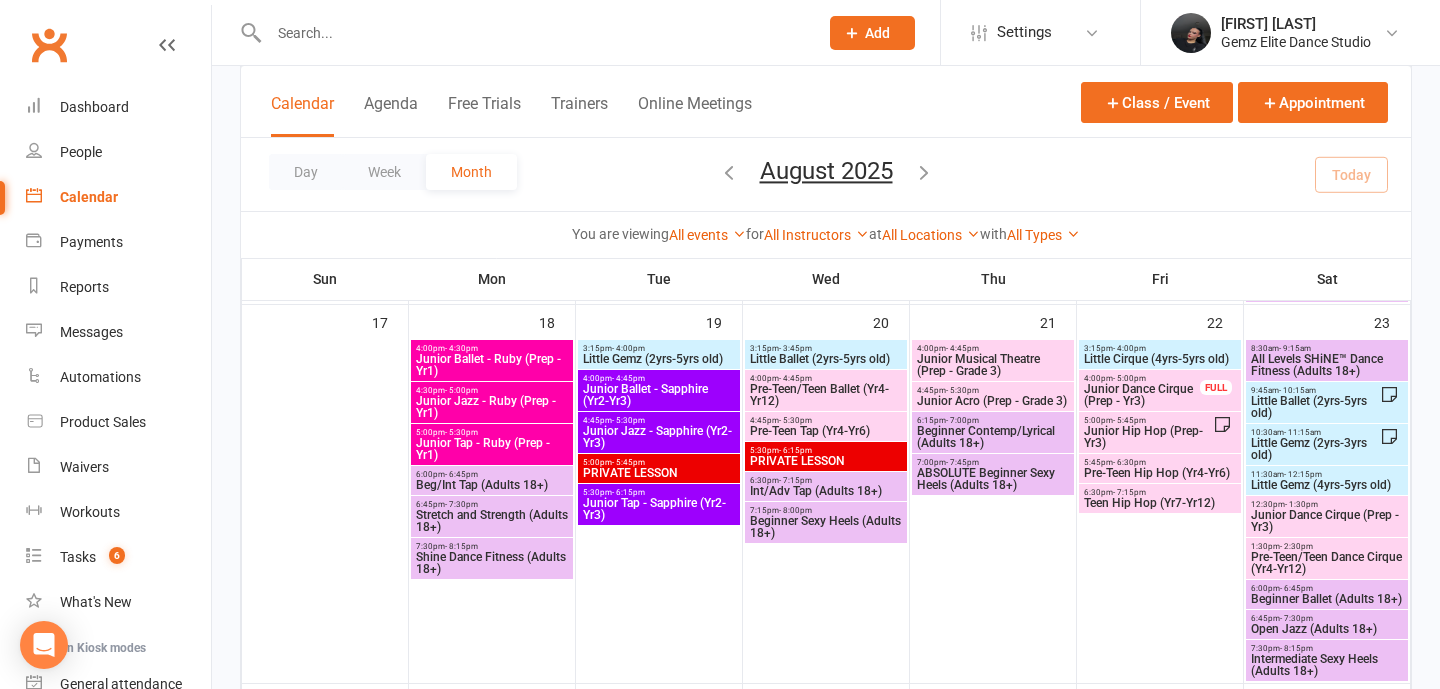 click at bounding box center [533, 33] 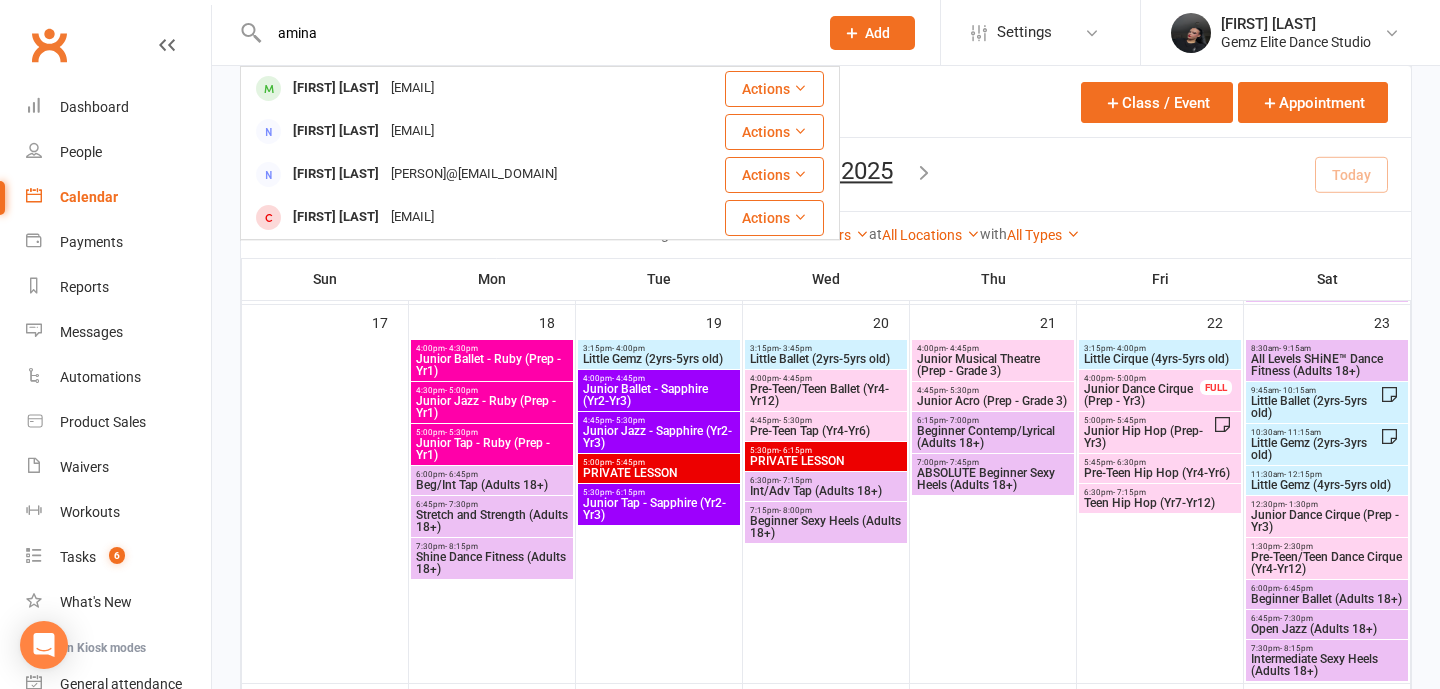 type on "amina" 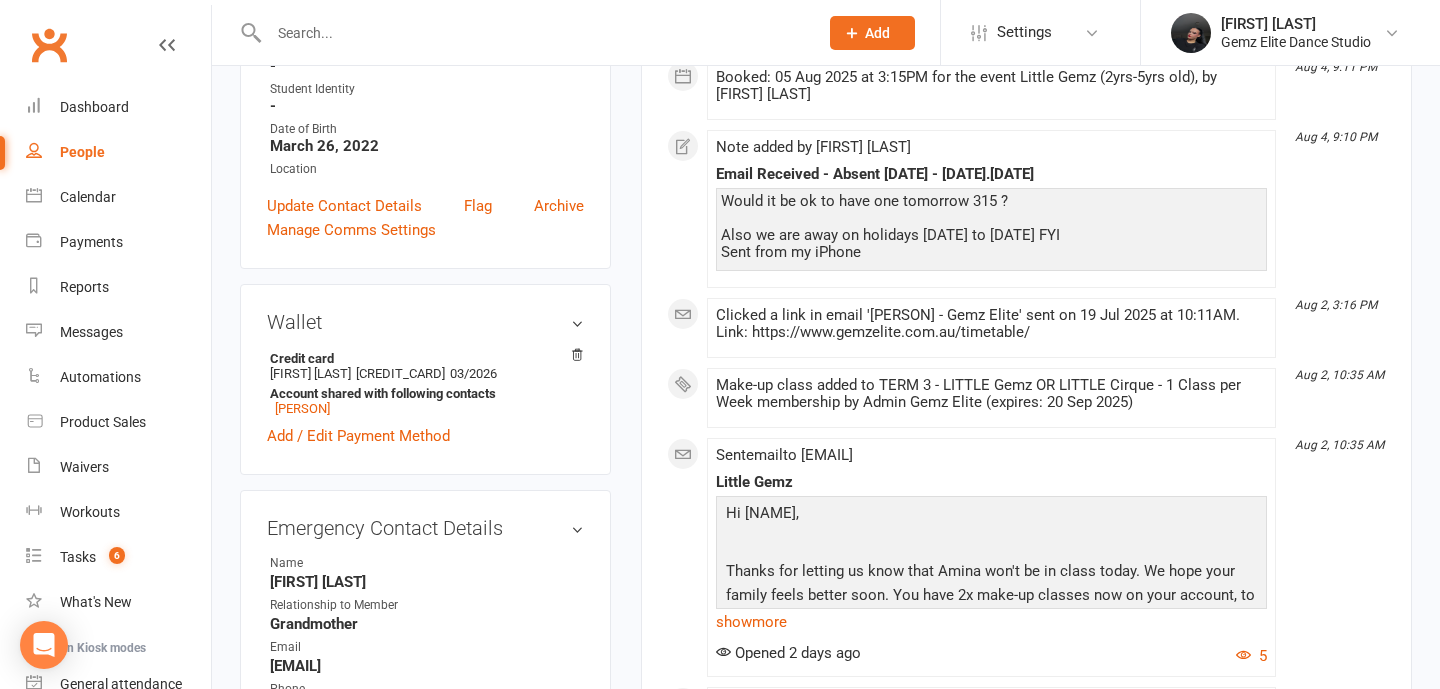 scroll, scrollTop: 742, scrollLeft: 0, axis: vertical 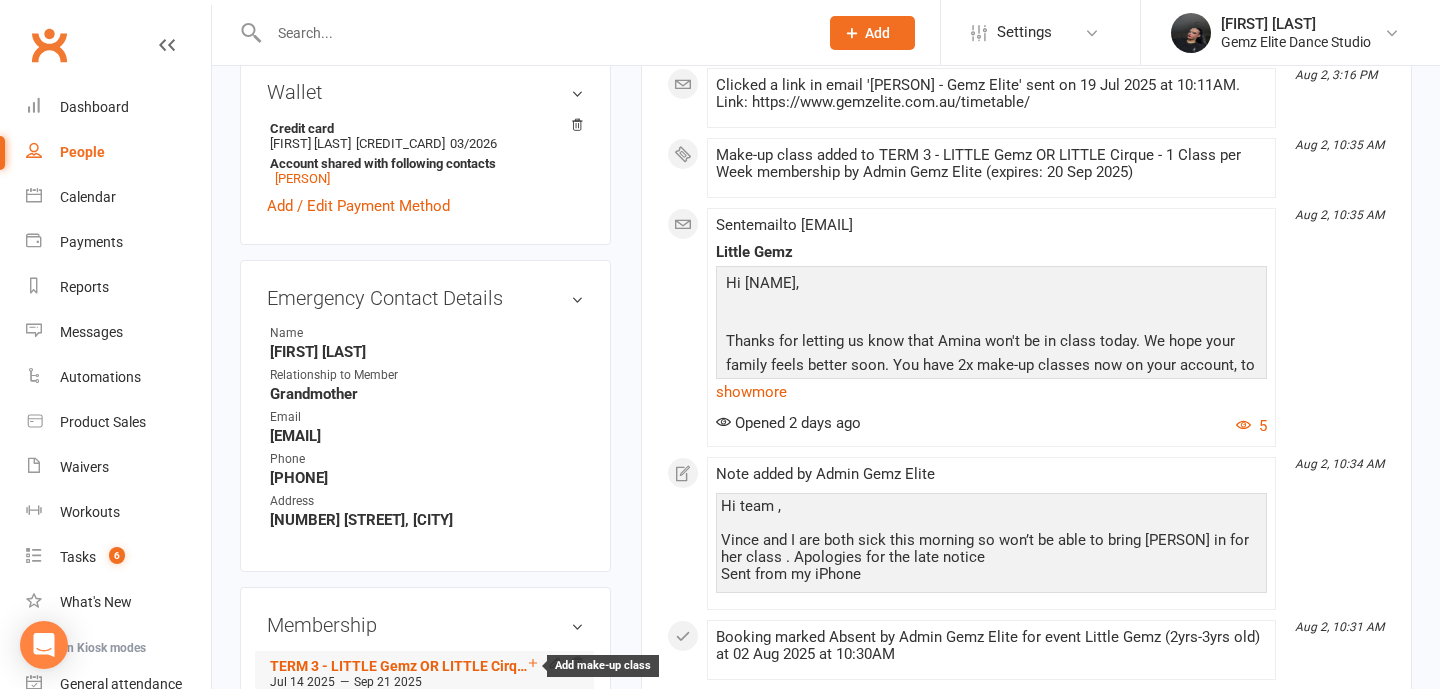 click 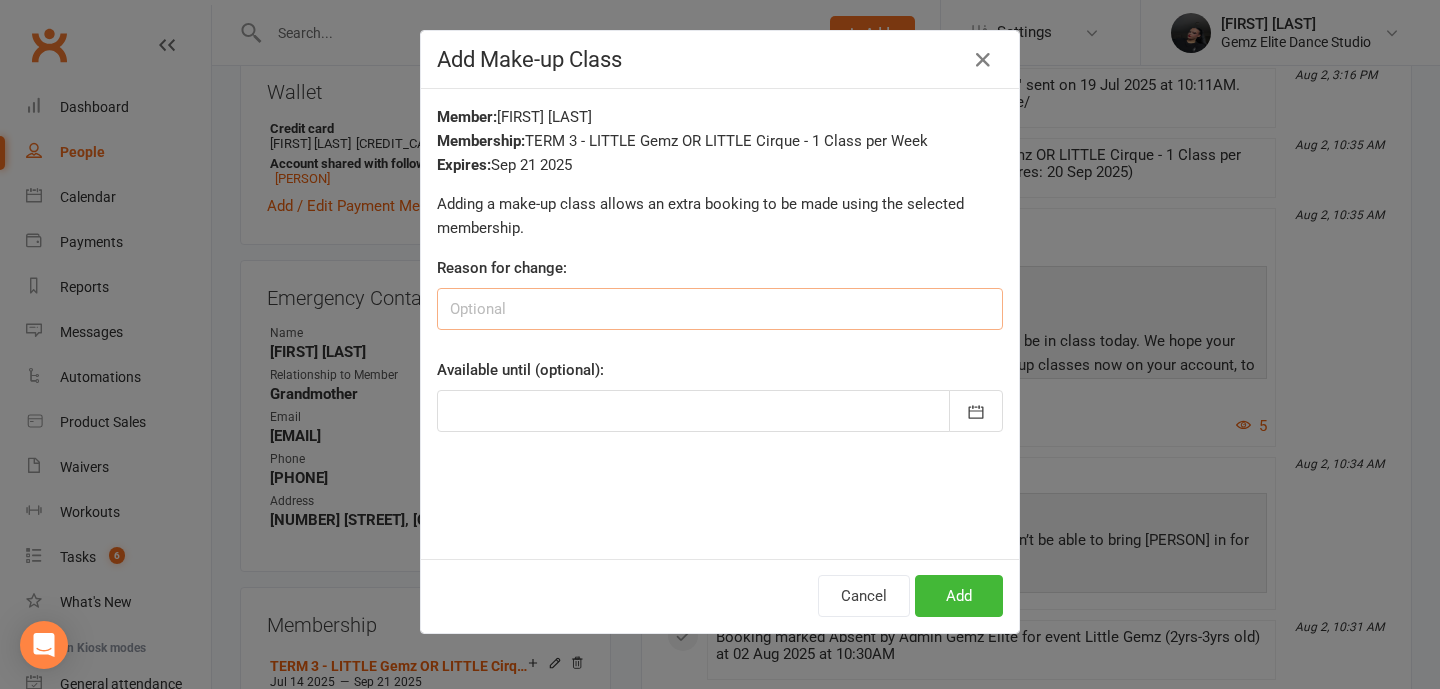click at bounding box center [720, 309] 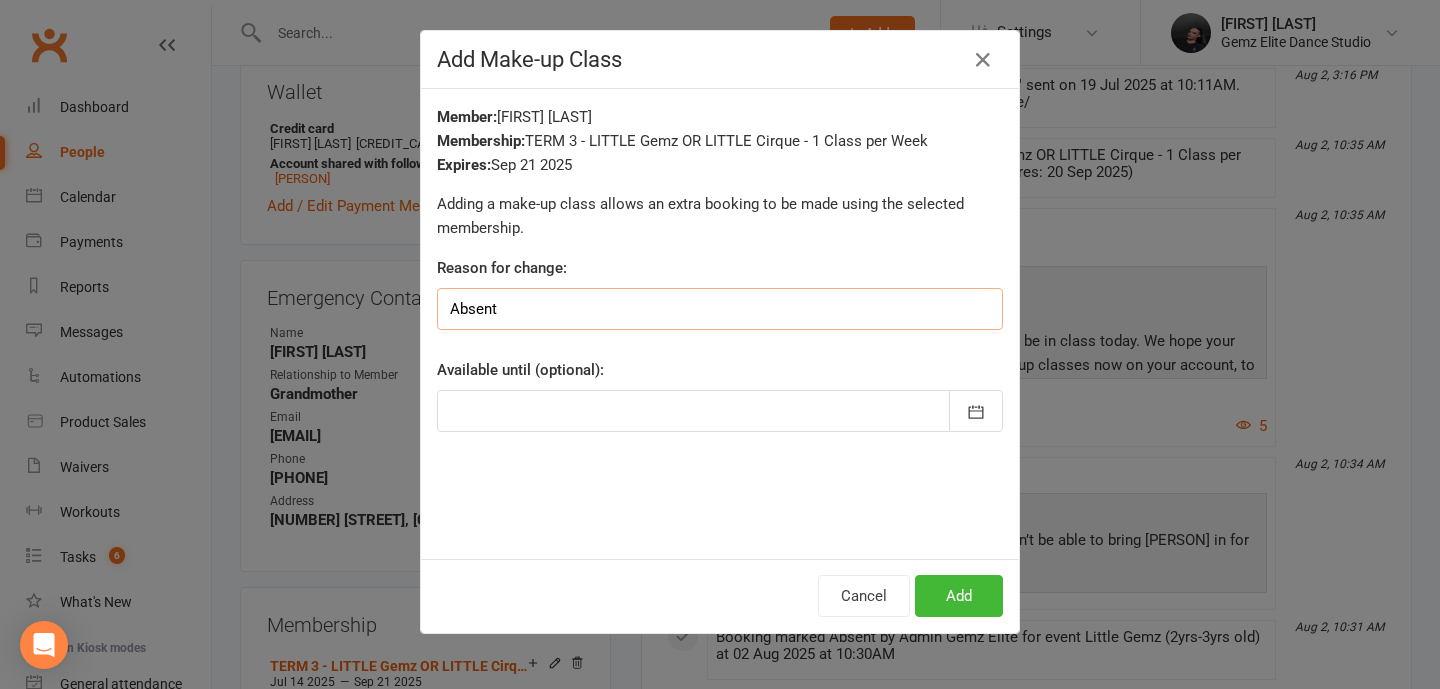 type on "Absent" 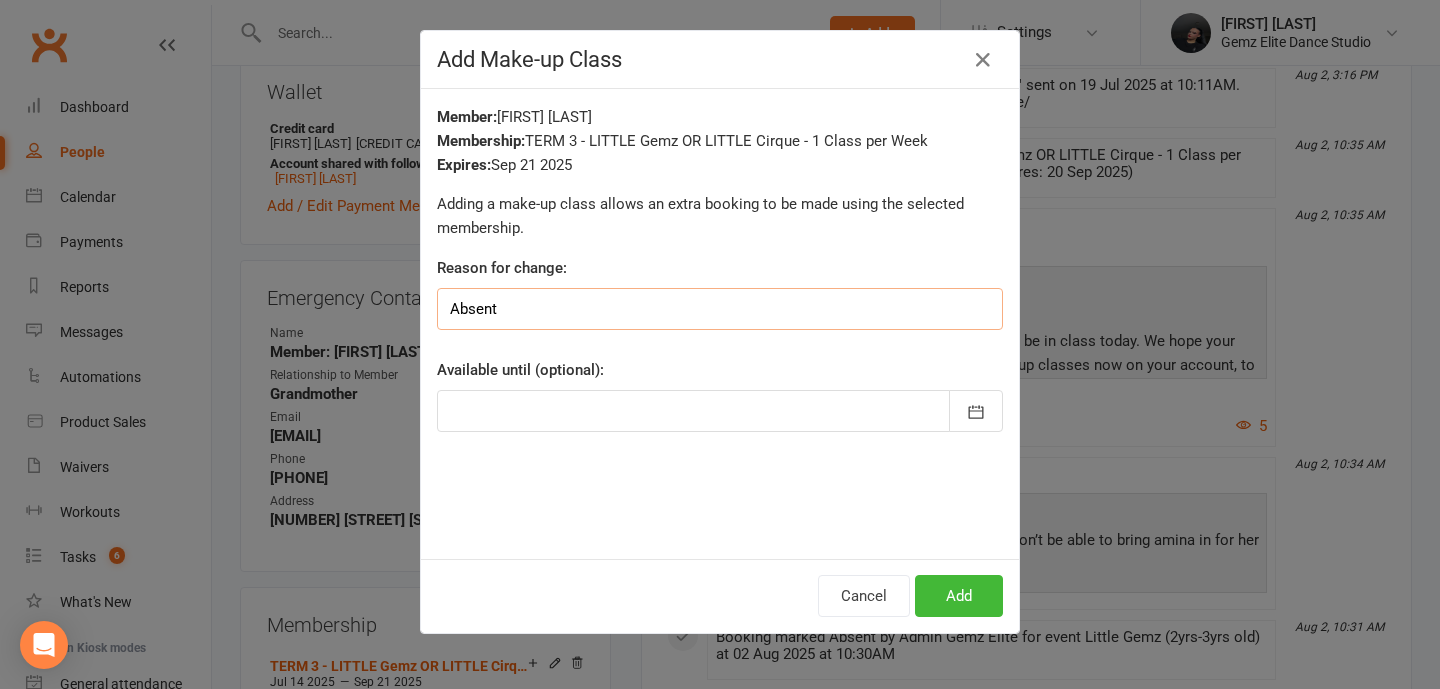 scroll, scrollTop: 0, scrollLeft: 0, axis: both 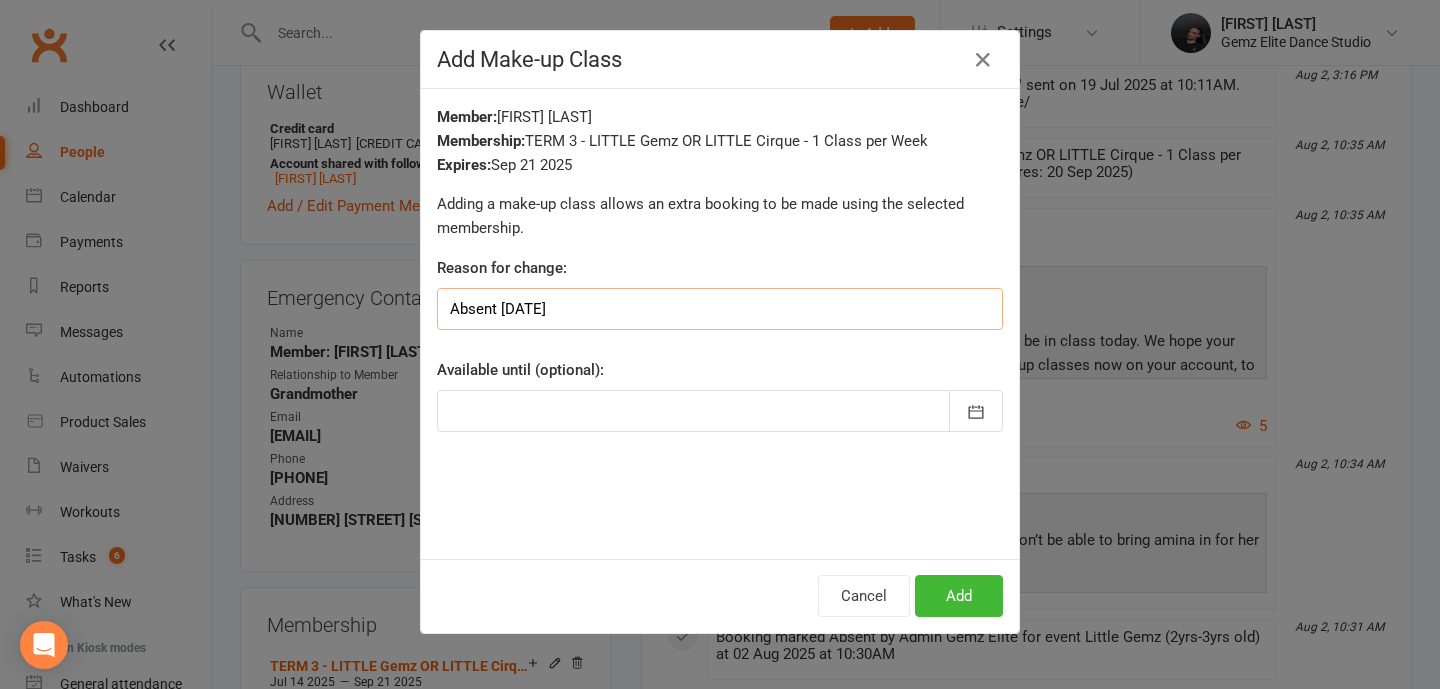 type on "Absent [DATE]" 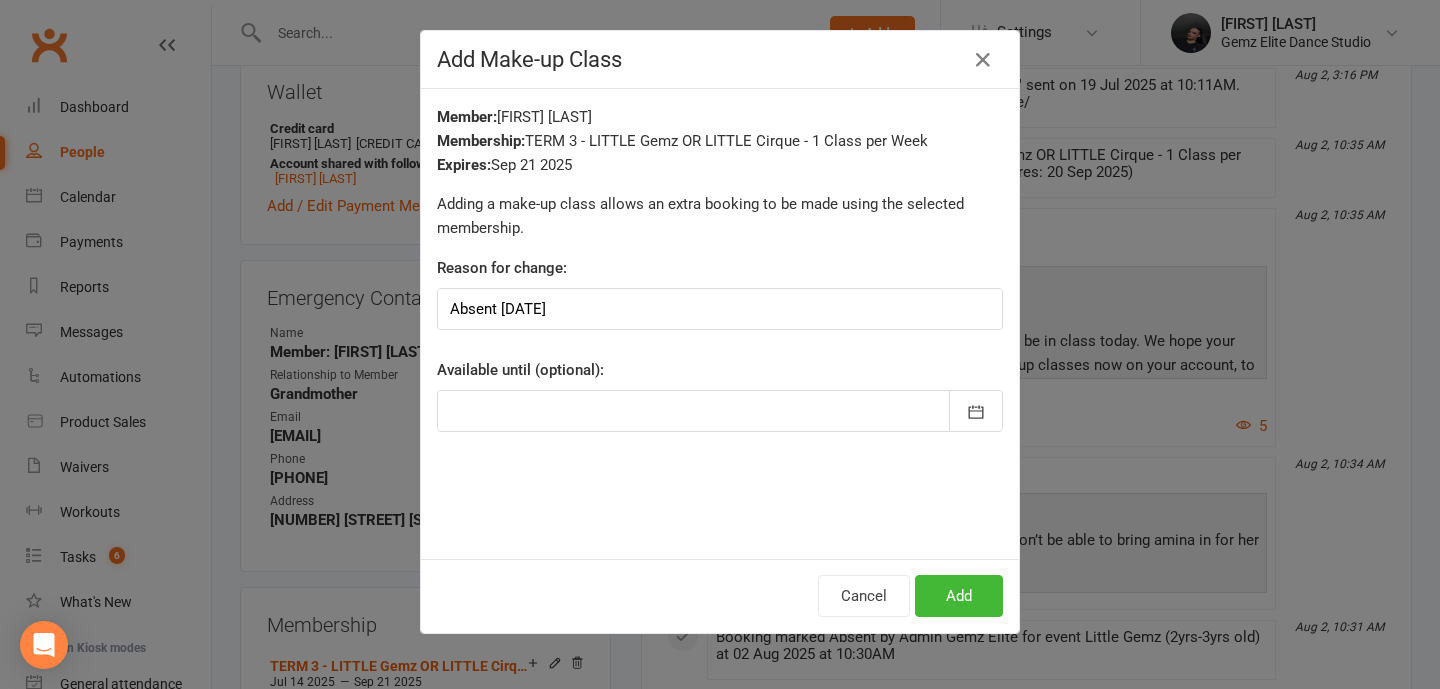 click at bounding box center (720, 411) 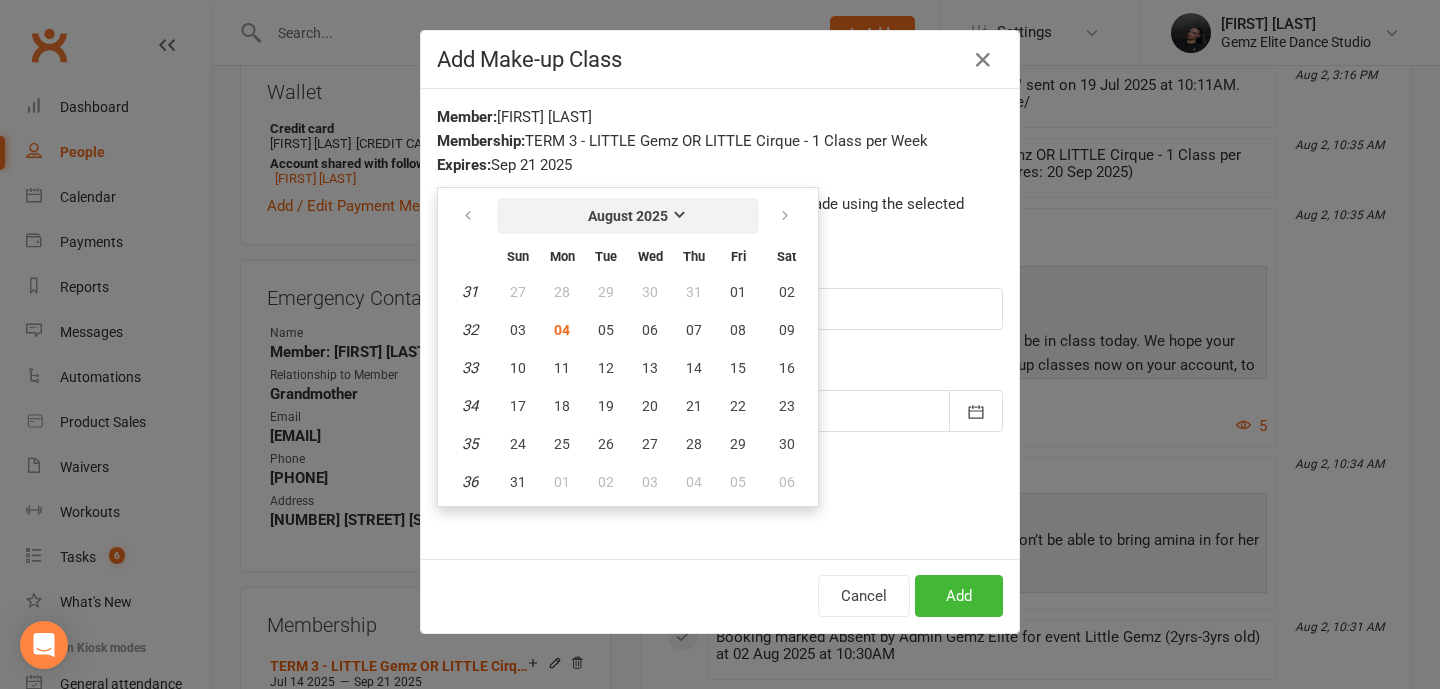 click on "August 2025" at bounding box center (628, 216) 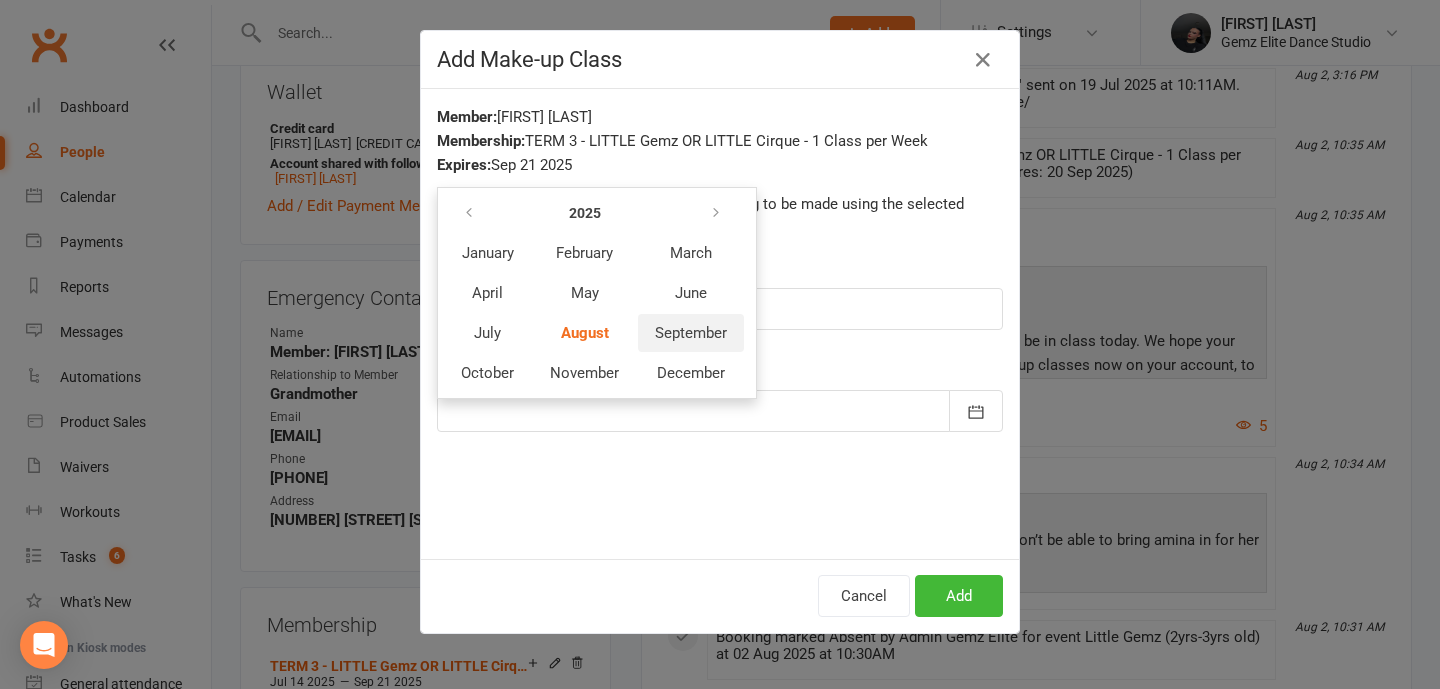 click on "September" at bounding box center (691, 333) 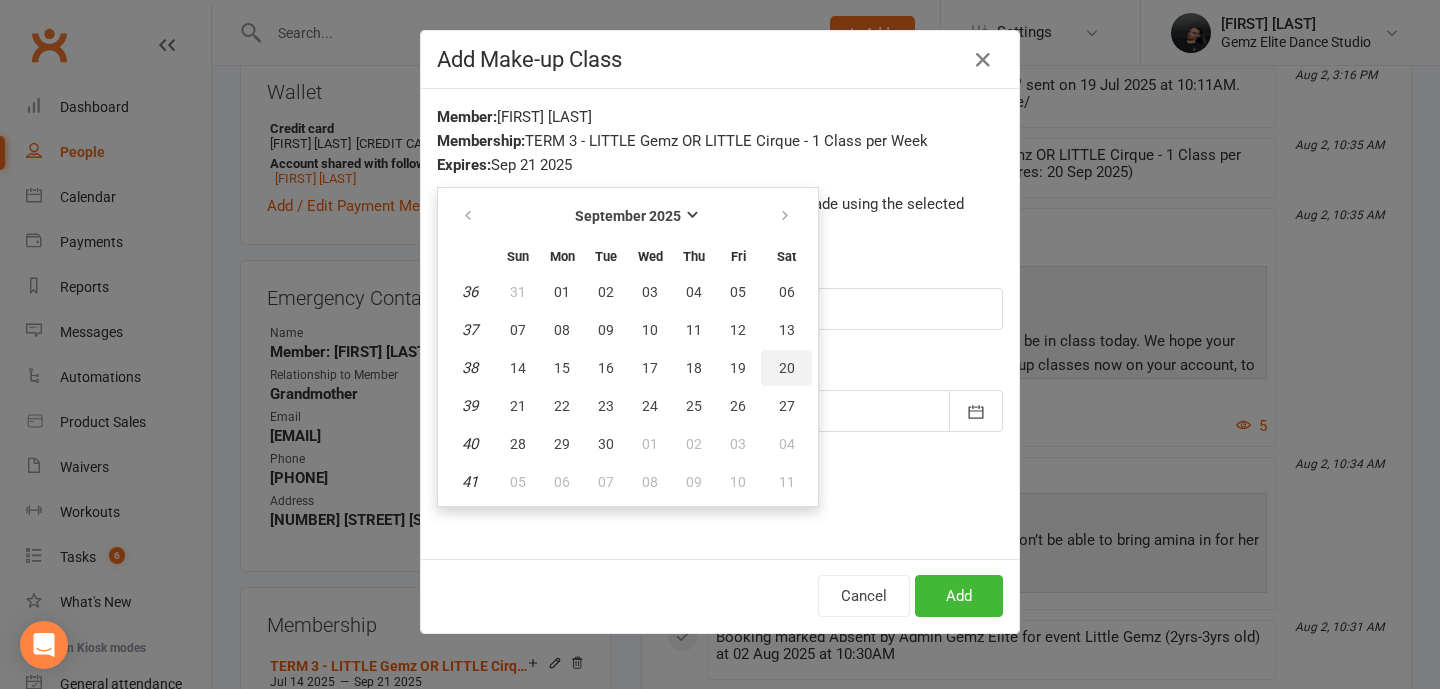 click on "20" at bounding box center (787, 368) 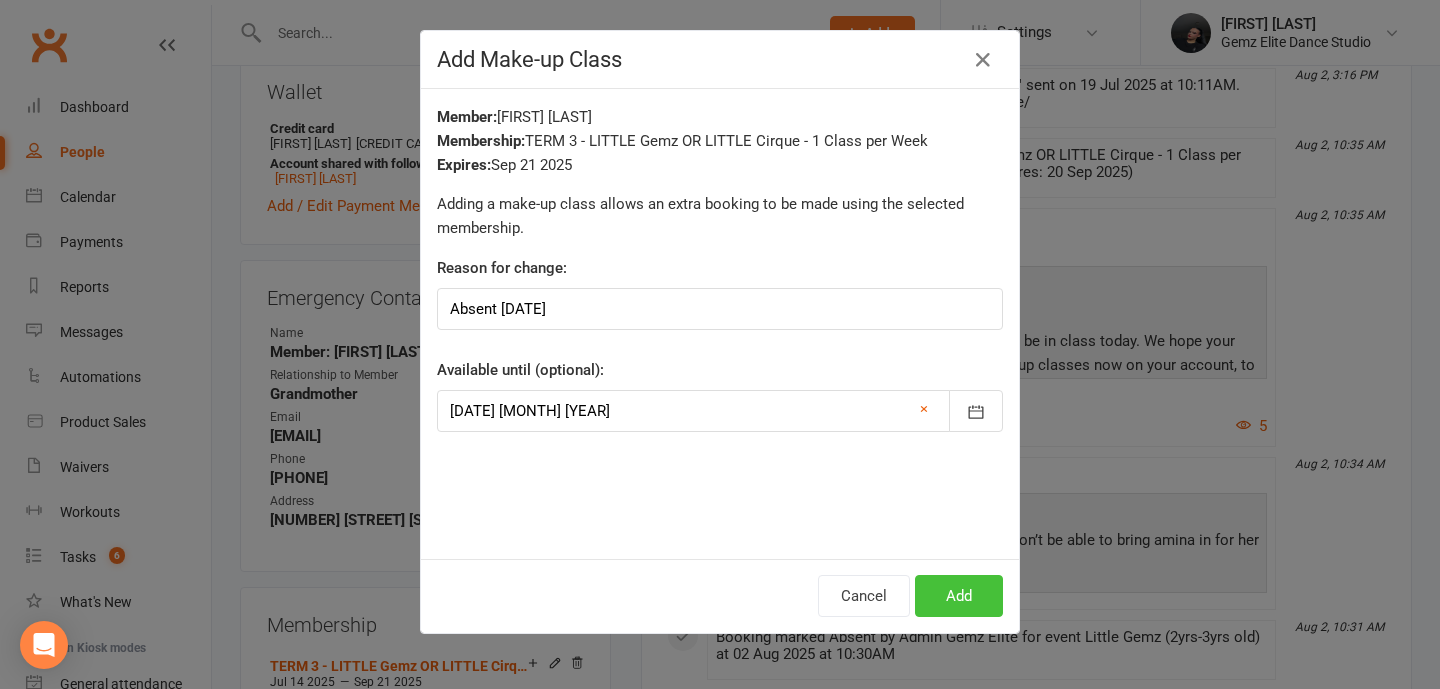click on "Add" at bounding box center [959, 596] 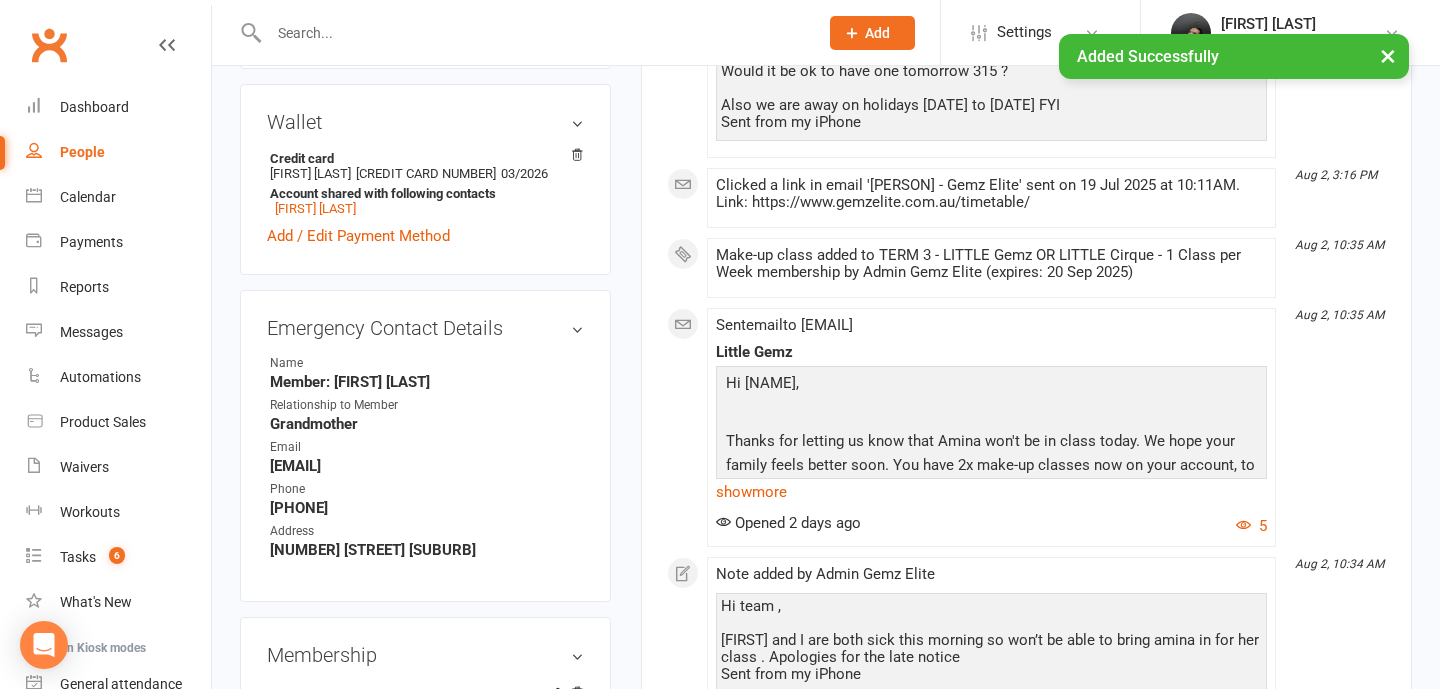 scroll, scrollTop: 956, scrollLeft: 0, axis: vertical 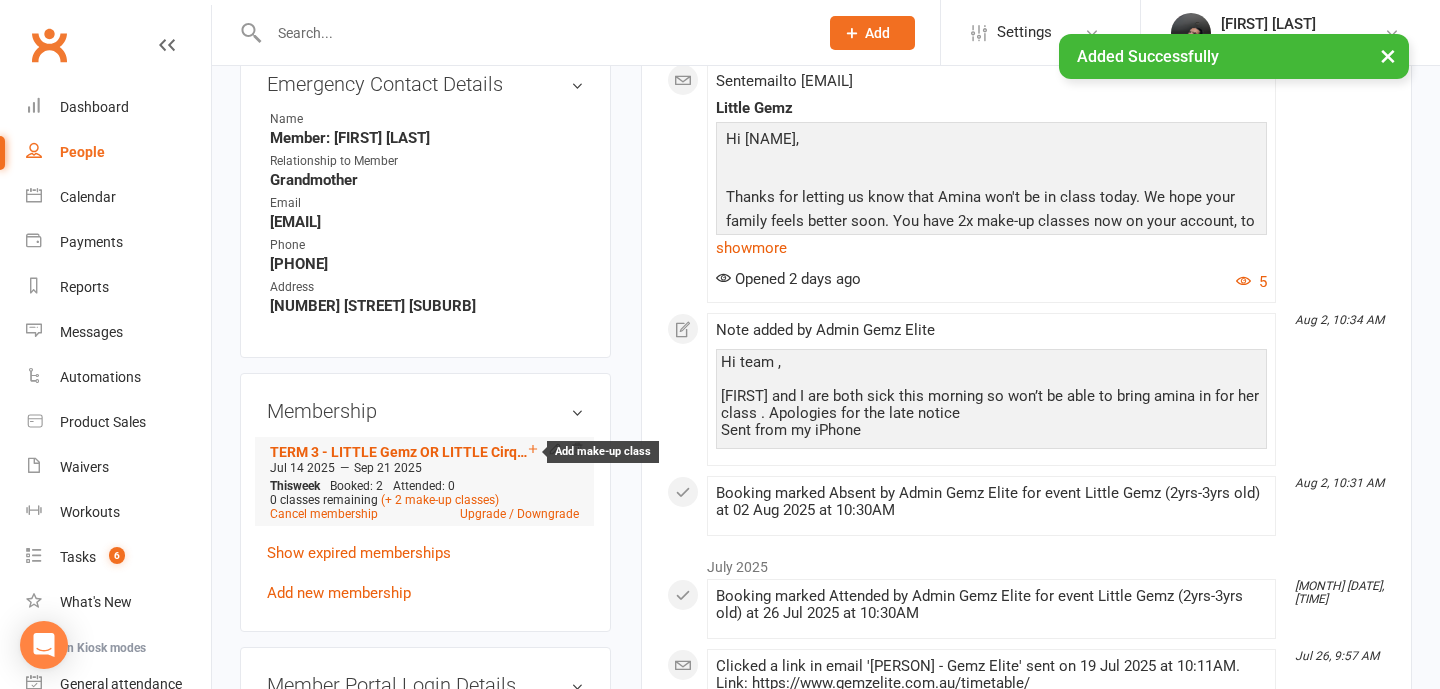 click 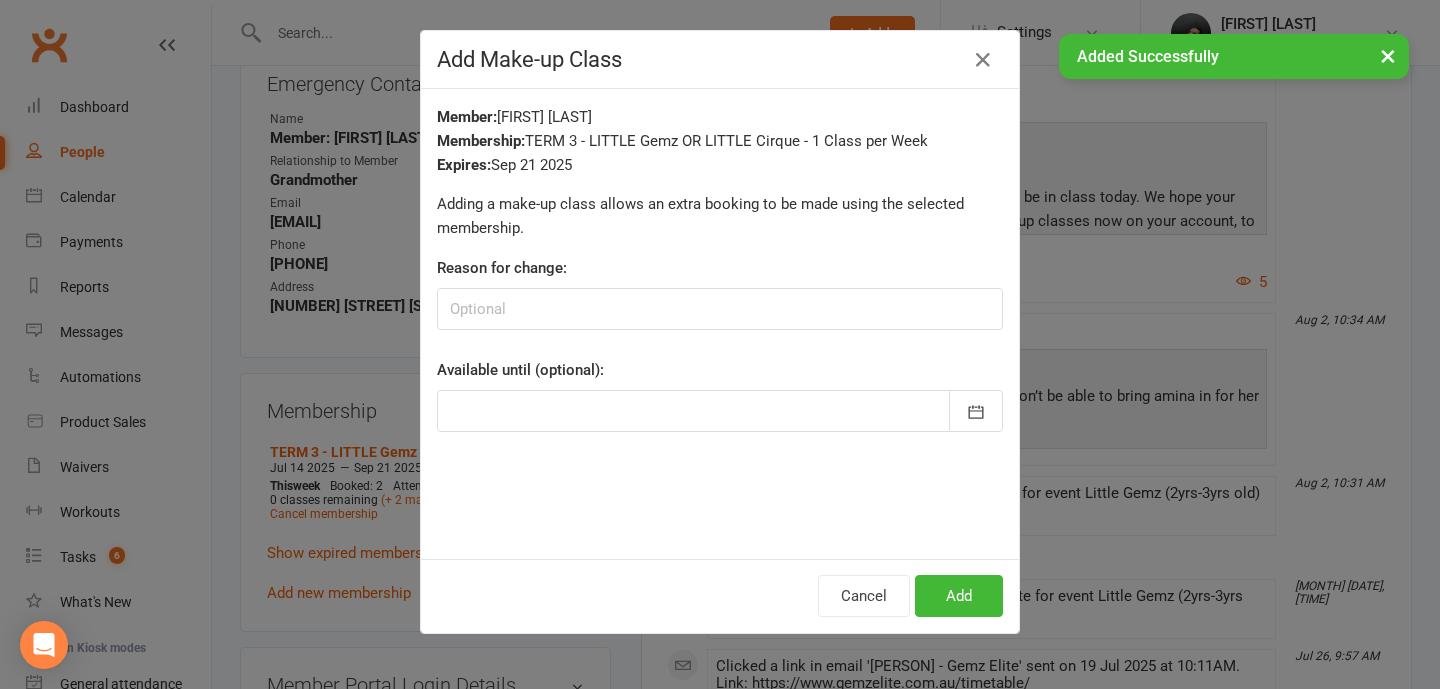 click on "Member:  [PERSON] Membership:  TERM 3 - LITTLE Gemz OR LITTLE Cirque - 1 Class Per Week Expires:  Sep 21 2025 Adding a make-up class allows an extra booking to be made using the selected membership. Reason for change: Available until (optional):
August 2025
Sun Mon Tue Wed Thu Fri Sat
31
27
28
29
30
31
01
02
32
03
04
05
06
07
08
09
33
10
11
12
13
14
15
16
34
17
18
19
20
21
22 23" at bounding box center [720, 324] 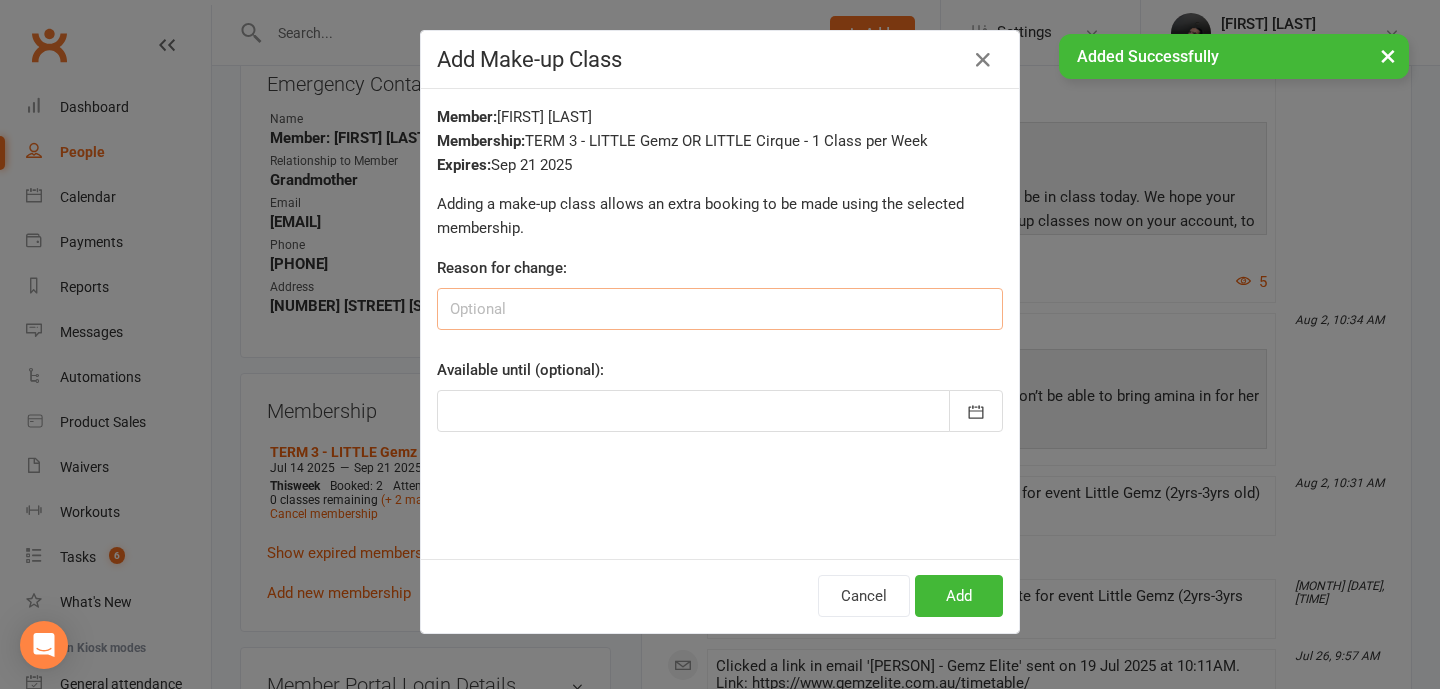 click at bounding box center (720, 309) 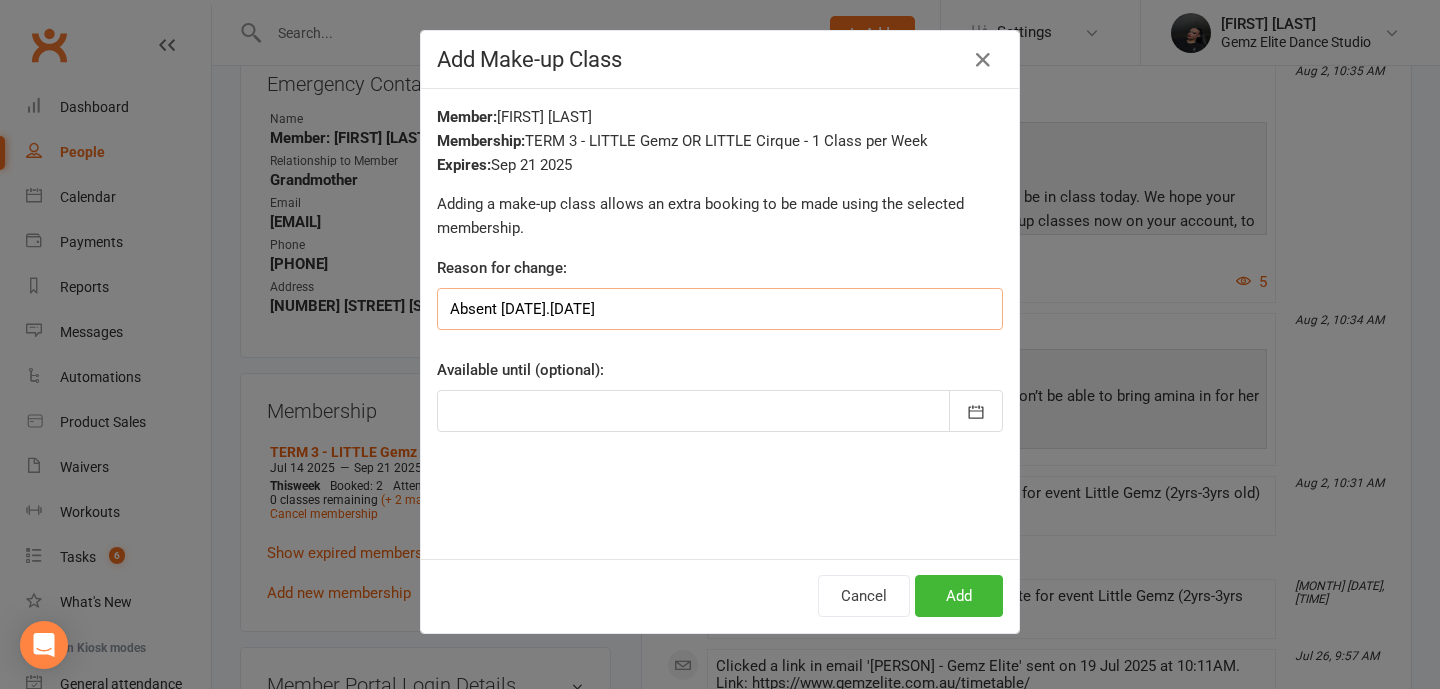 type on "Absent [DATE].[DATE]" 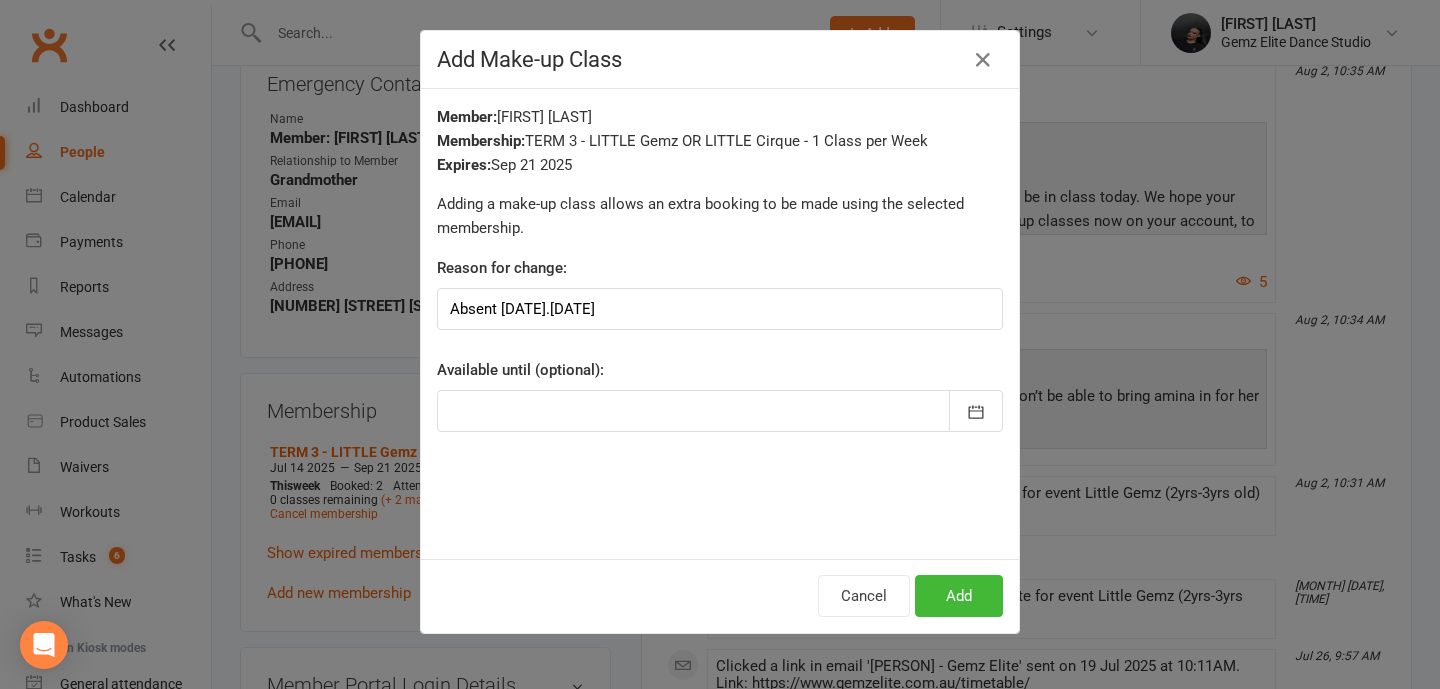 click at bounding box center (720, 411) 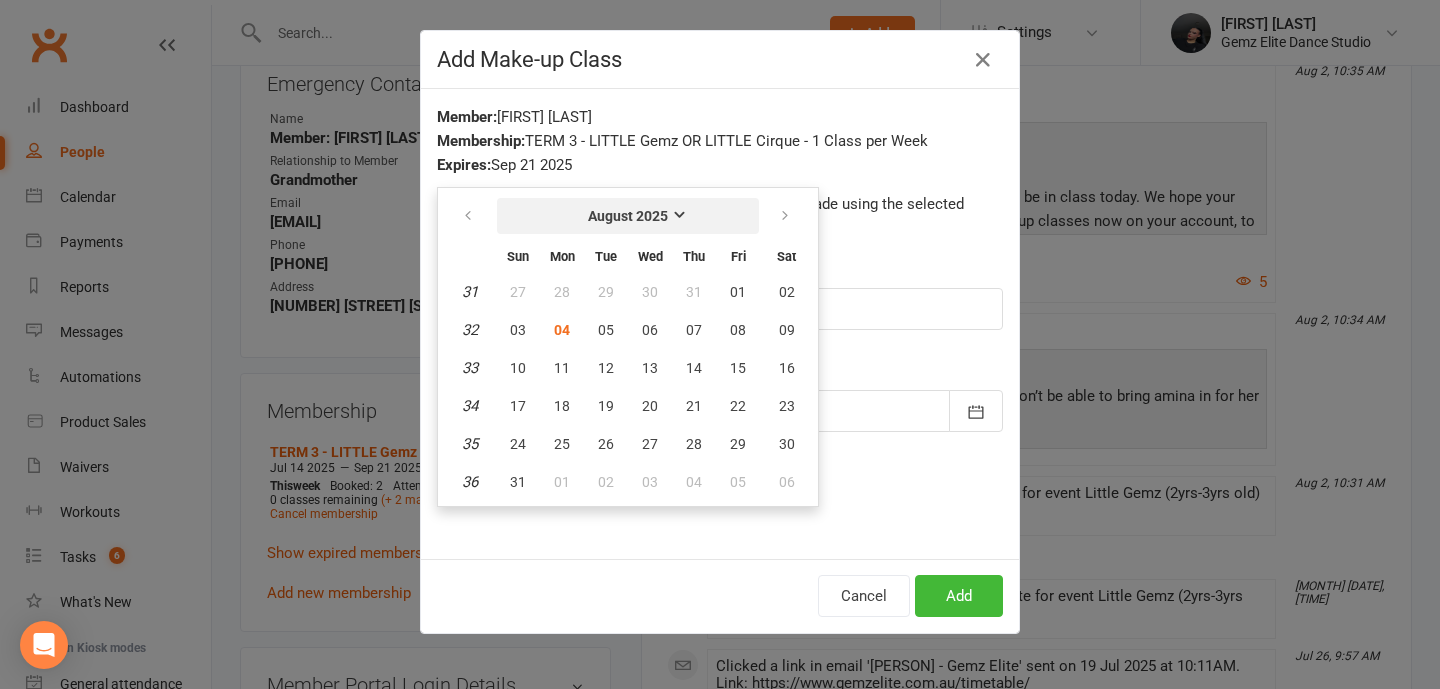 click on "August 2025" at bounding box center (628, 216) 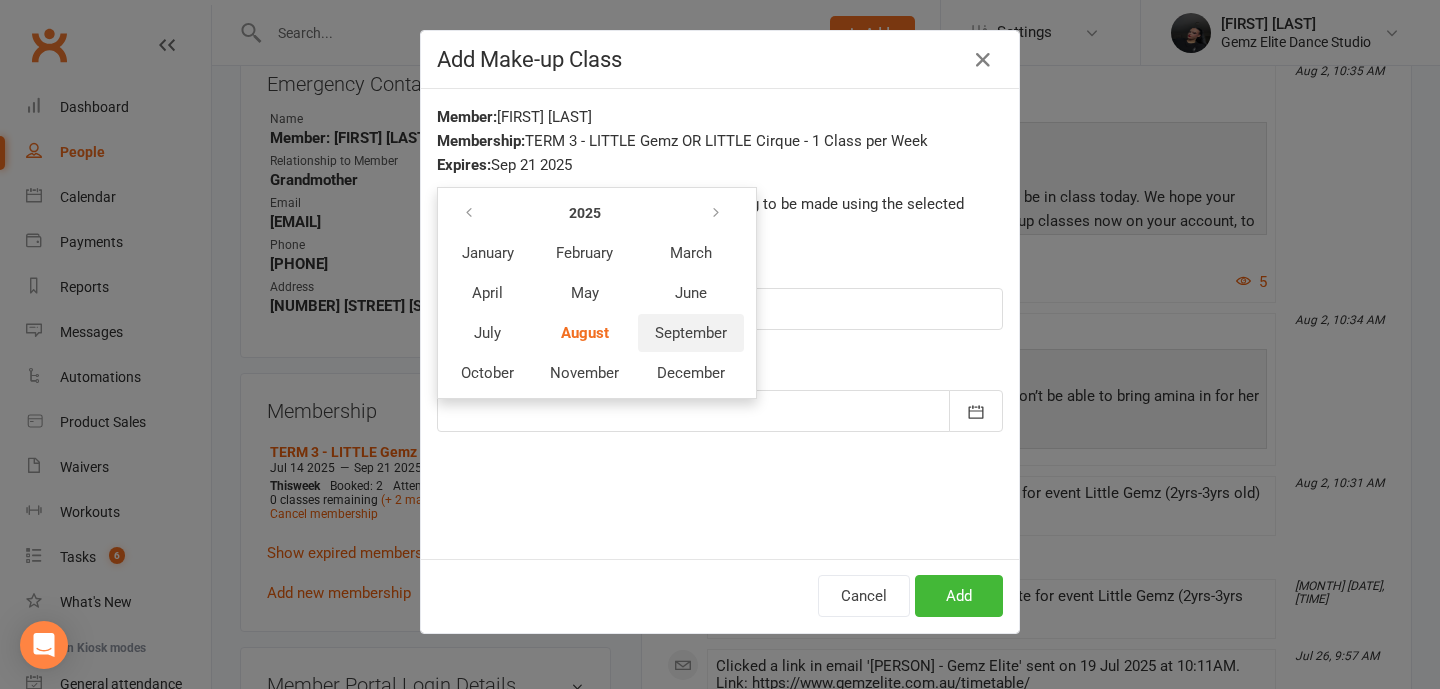 click on "September" at bounding box center [691, 333] 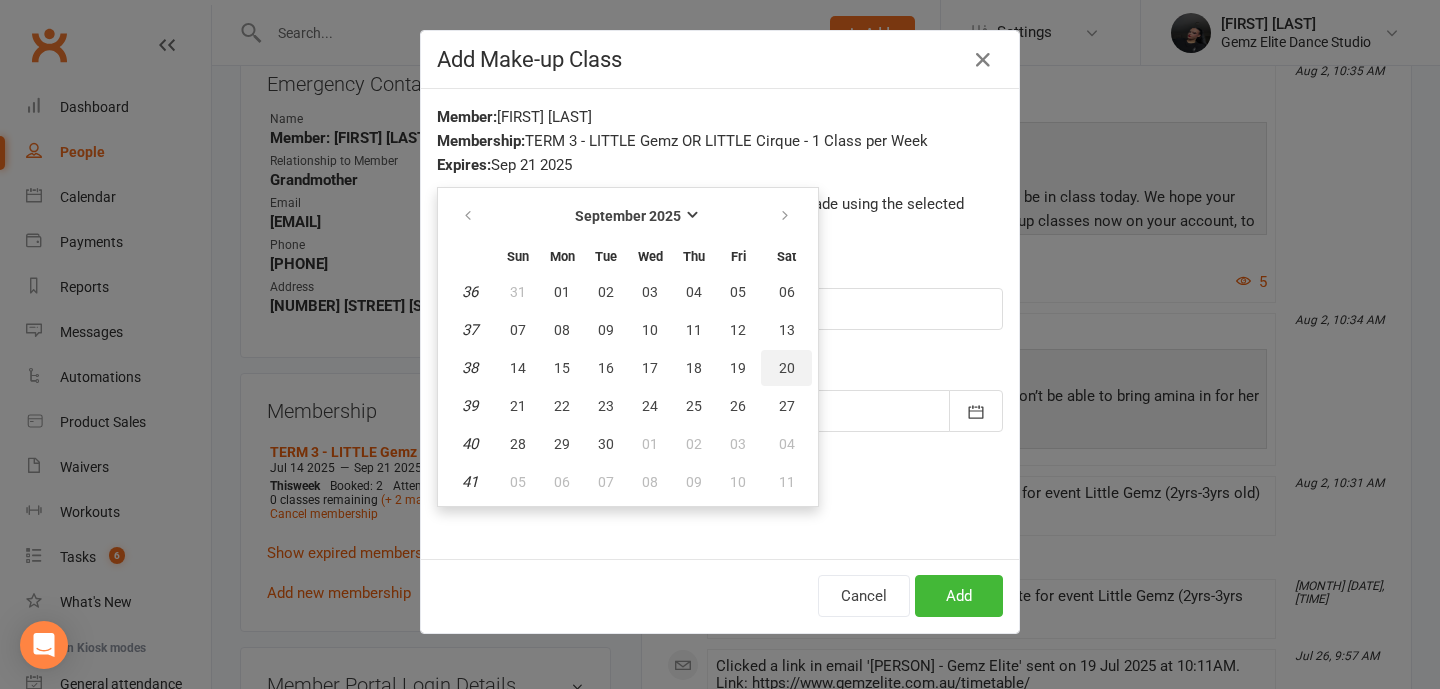 click on "20" at bounding box center (786, 368) 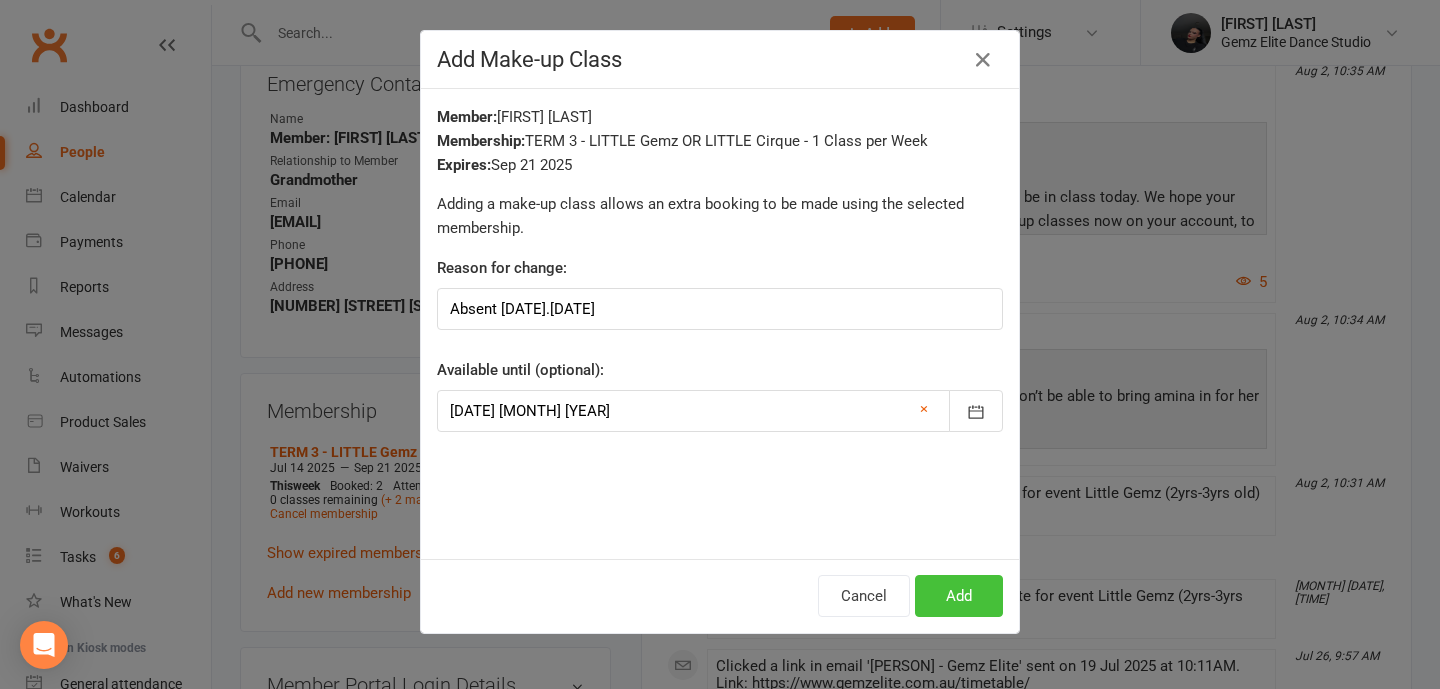 click on "Add" at bounding box center [959, 596] 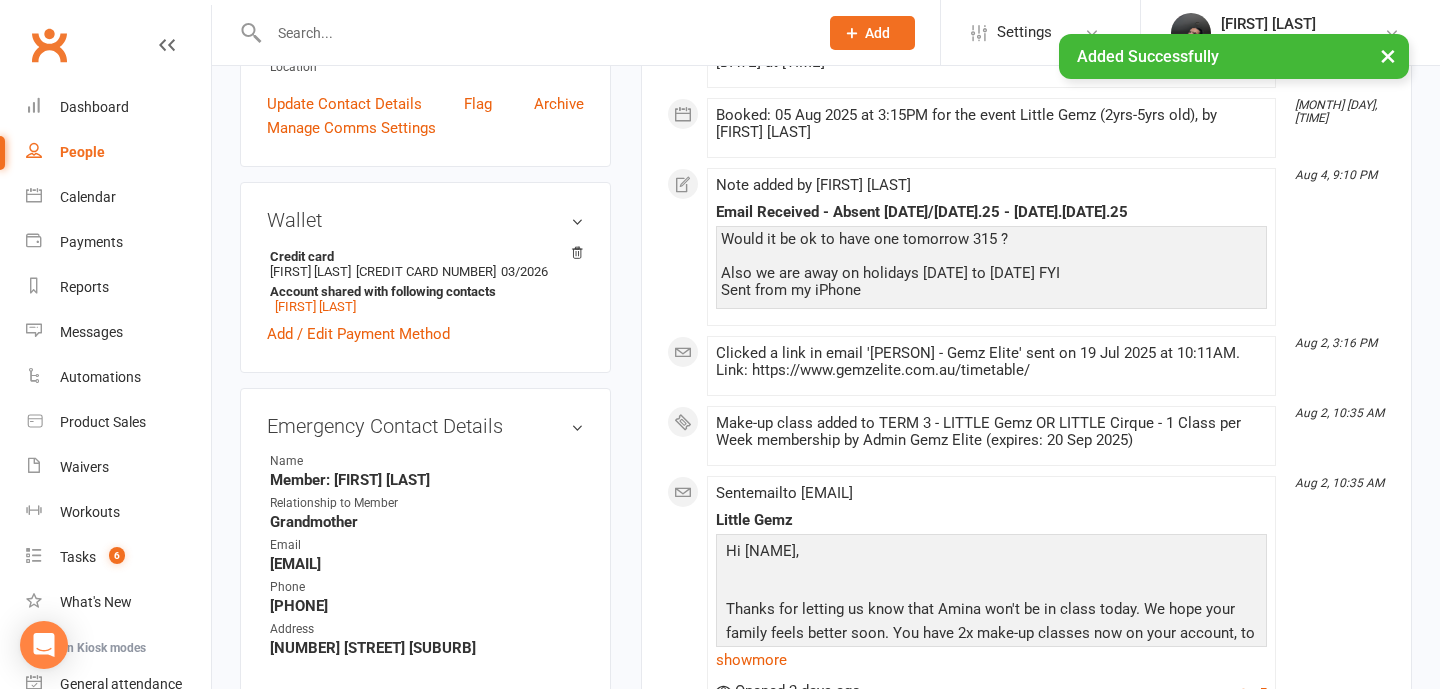 scroll, scrollTop: 0, scrollLeft: 0, axis: both 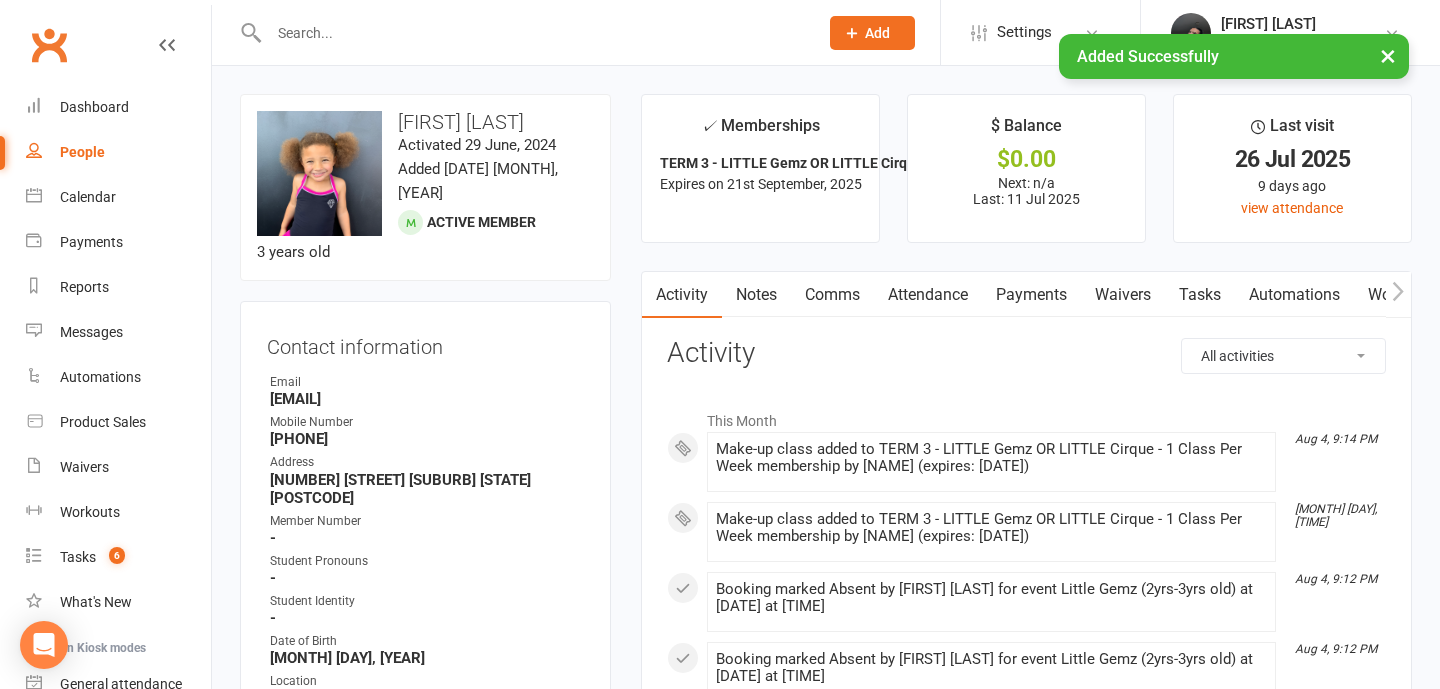 click on "Comms" at bounding box center [832, 295] 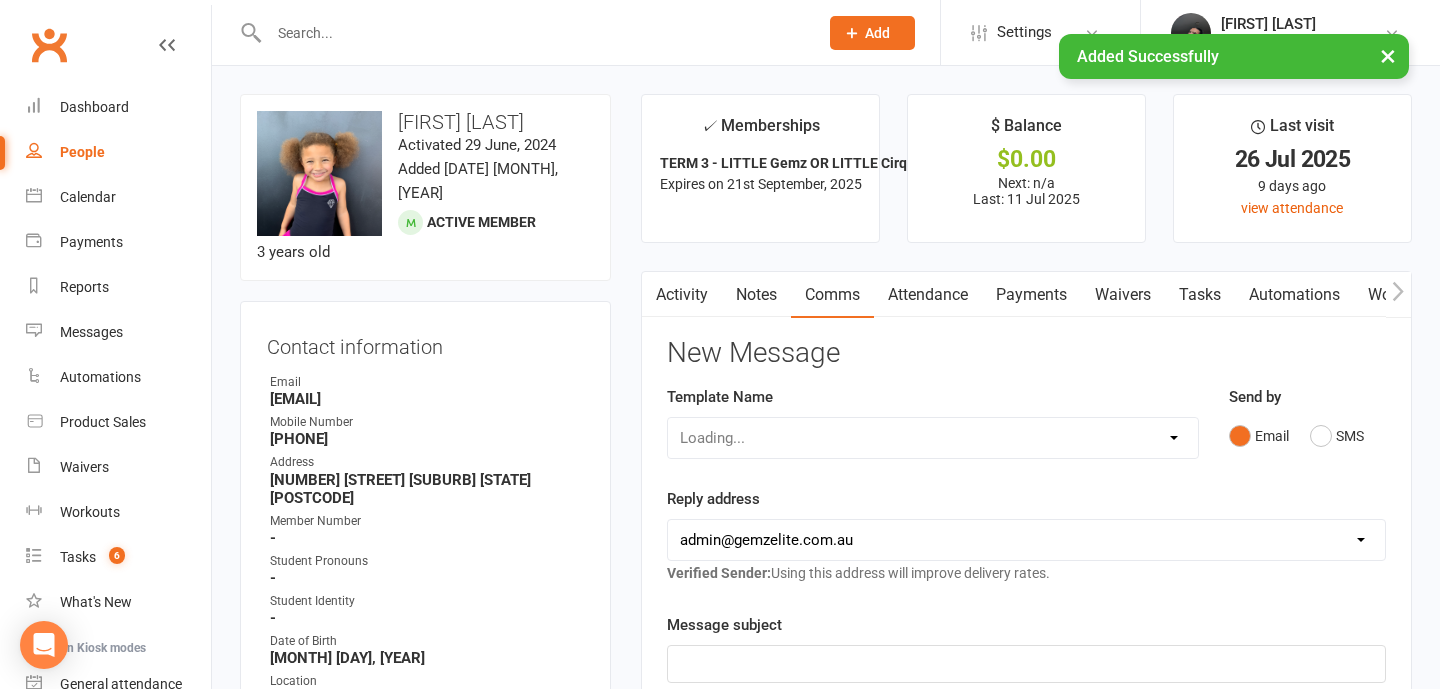 click on "Template Name Loading..." at bounding box center (933, 436) 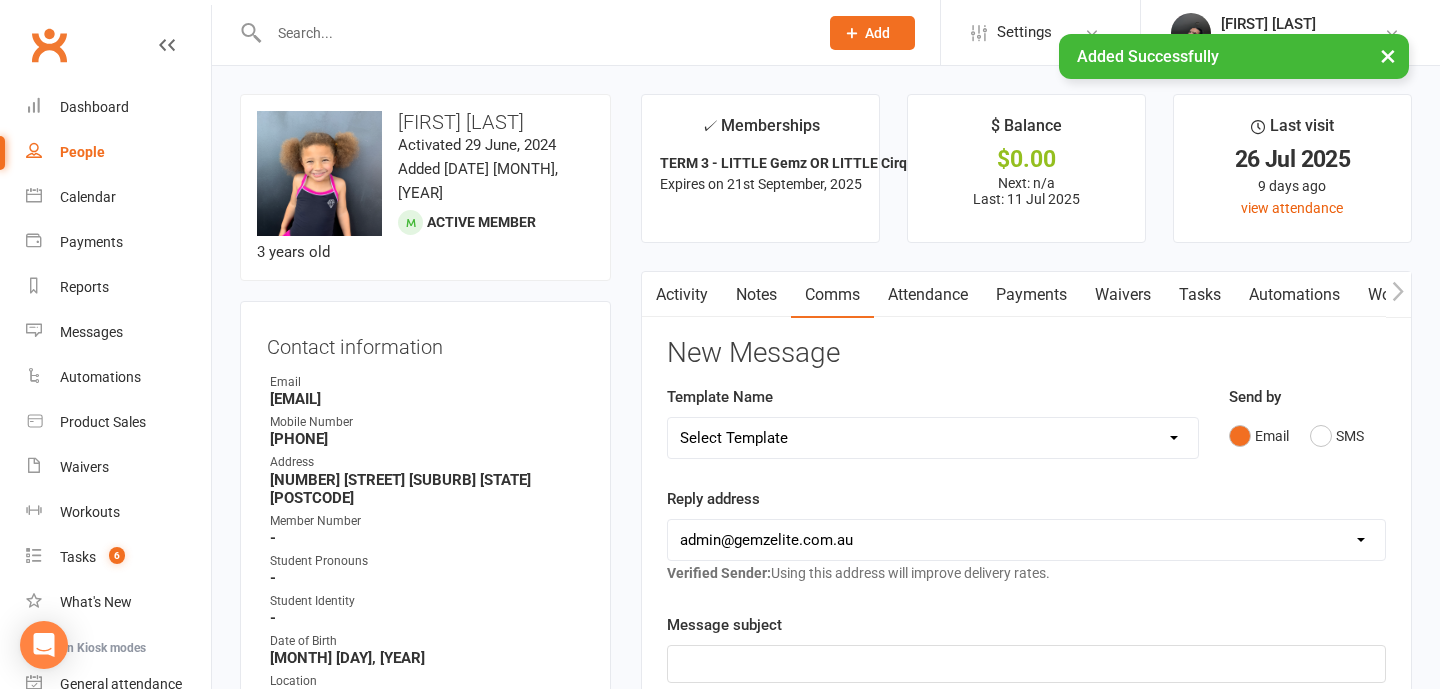 click on "[Email] STUDENT - Absent - Makeup Class Added [Email] ADULTS - Classes Cancelled  [Email] ADULTS - Birthday Wish [Email] CYCLONE ALFRED [Email] Email to send - T1-25 [Email] ENROLMENT - End of Term Email [SMS] GENERAL - Google review text [Email] Member - Term Continuation [Email] OPEN 2025- 5th of May - Open Labour Day Email [Email] STUDENT - Dance Up/Down Invitation [Email] STUDENT - Respect [Email] STUDENTS - MAKE-UP REMINDER [Email] ADULTS - Payment update [Email] APRIL 7th 2025 - Remind families term 2 payments   [Email] ENROLMENT - Payment update [Email] PAYMENT - CHANGE OF PAYMENT DETAILS [Email] STUDENT FAILED PAYMENTS EMAIL [Email] ADULTS - Trial Form Request [Email] PROSPECT - Enrolment Forms [Email] PROSPECT - Follow up [Email] PROSPECT - Little Gemz - Week 7/8 [Email] PROSPECT - No Show [Email] PROSPECT - Trial Form Request - Junior Classes [Email] PROSPECT - Trial Form Request - Little Classes [Email] PROSPECT - Trial Form Request - Pre-Teen Classes [Email] ANZAC DAY 2025" at bounding box center (933, 438) 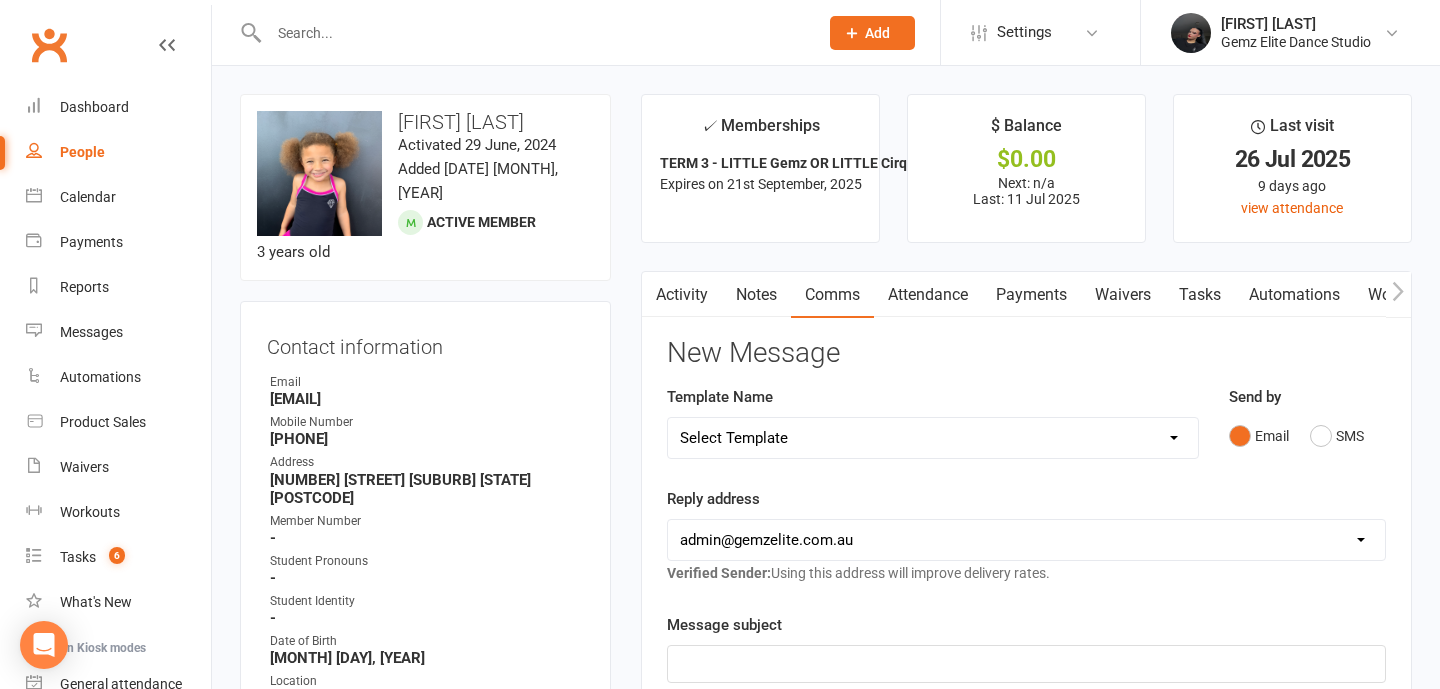 select on "0" 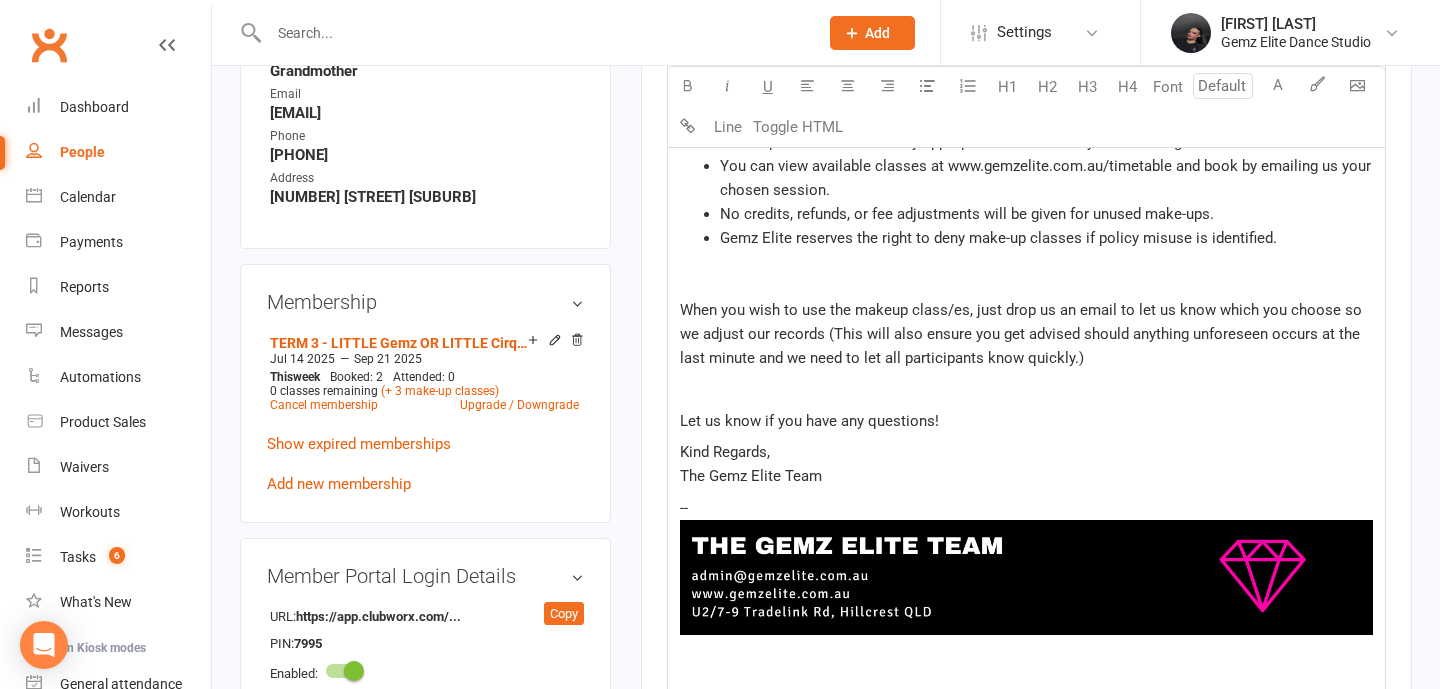 scroll, scrollTop: 1639, scrollLeft: 0, axis: vertical 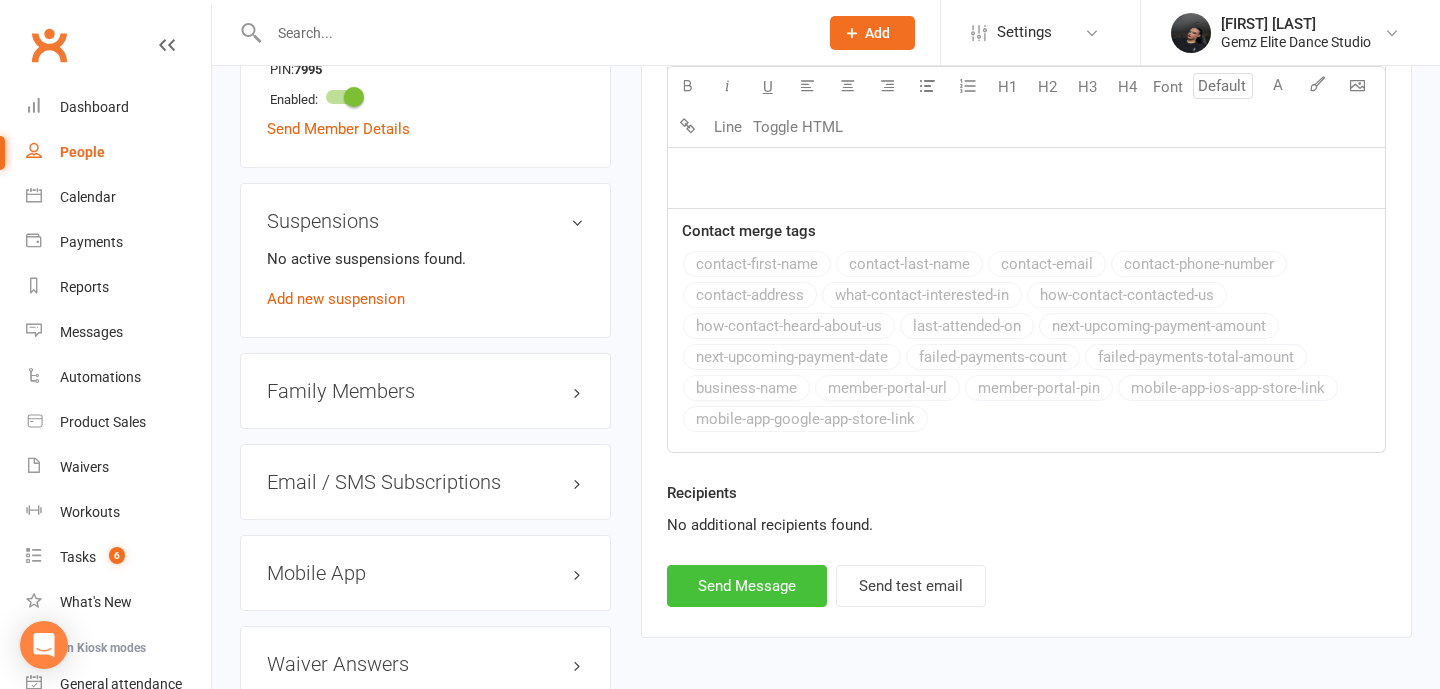 click on "Send Message" at bounding box center (747, 586) 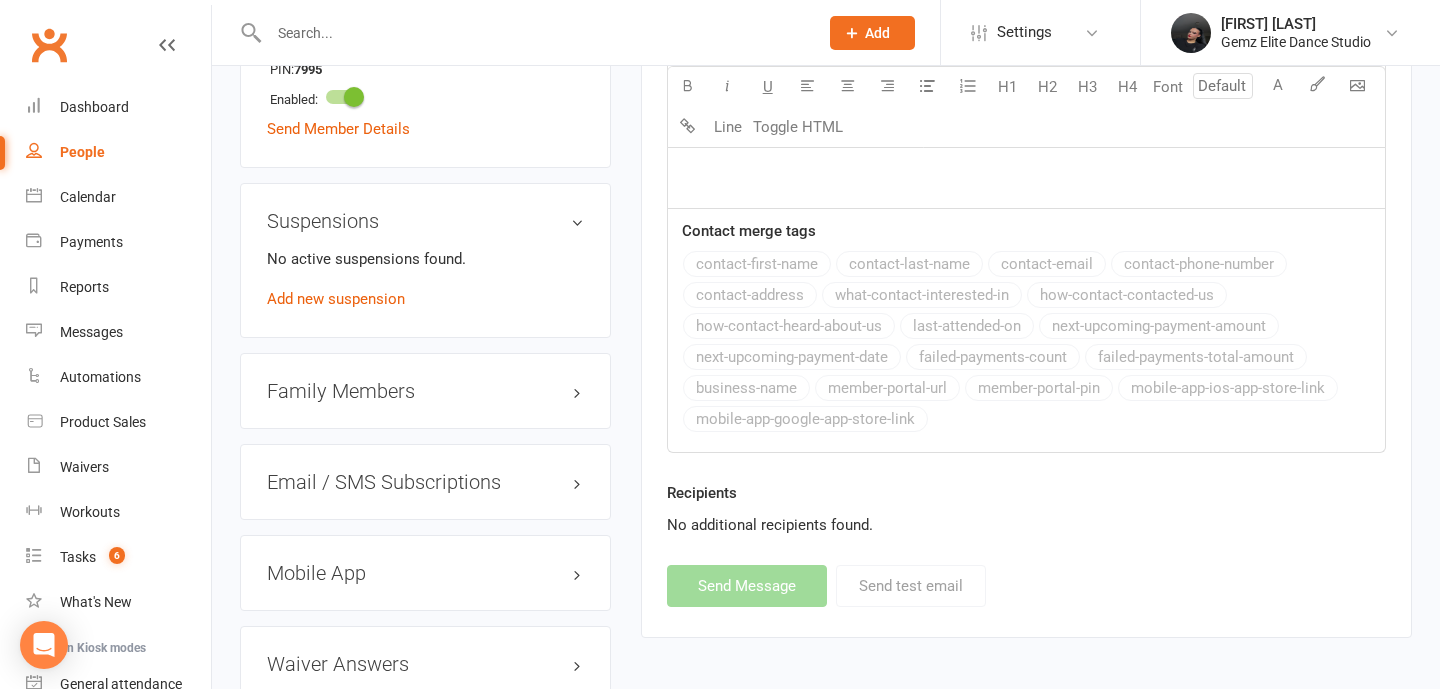select 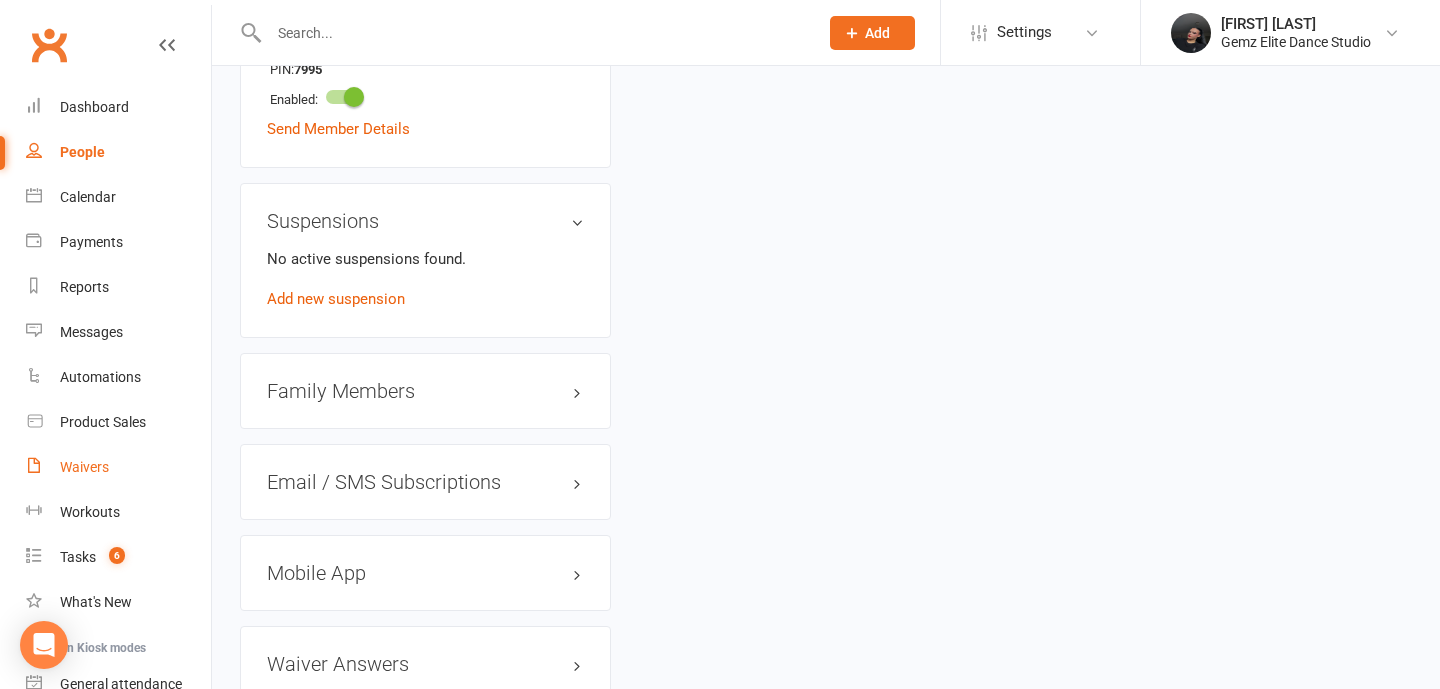 click on "Waivers" at bounding box center (118, 467) 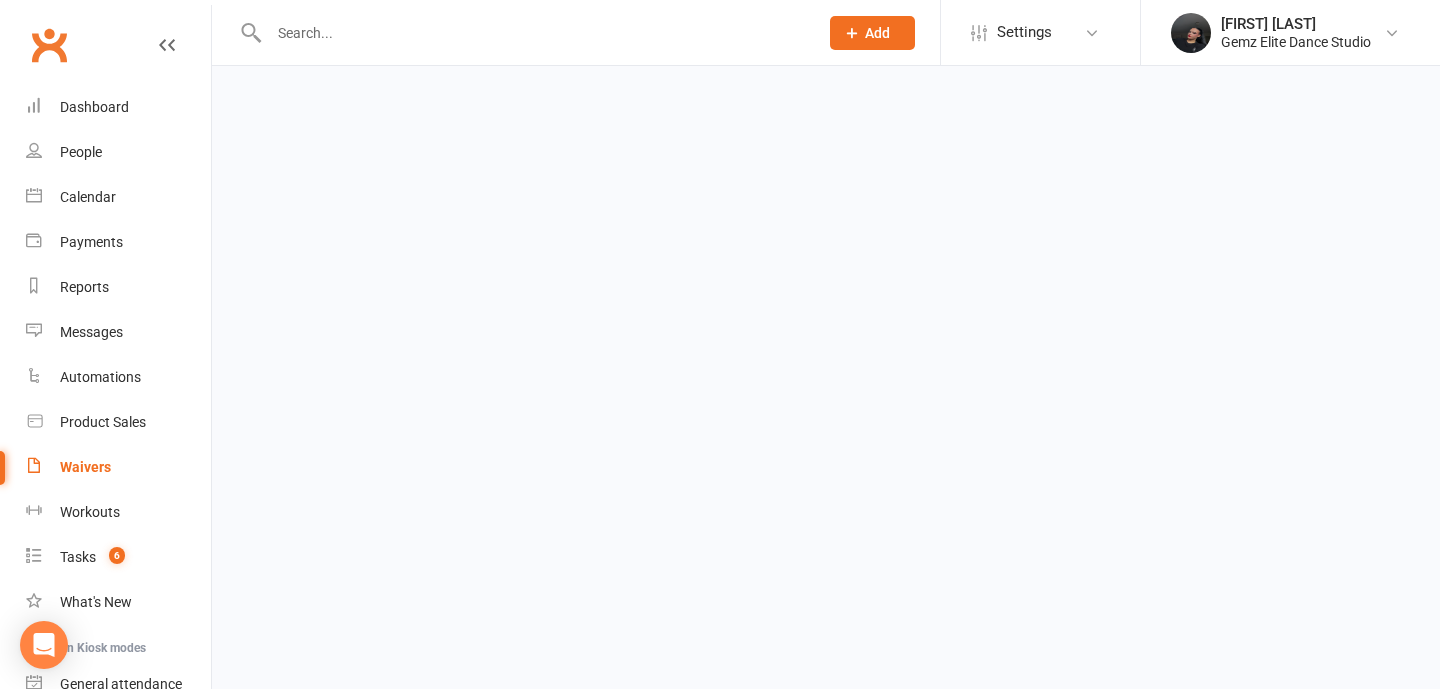 scroll, scrollTop: 0, scrollLeft: 0, axis: both 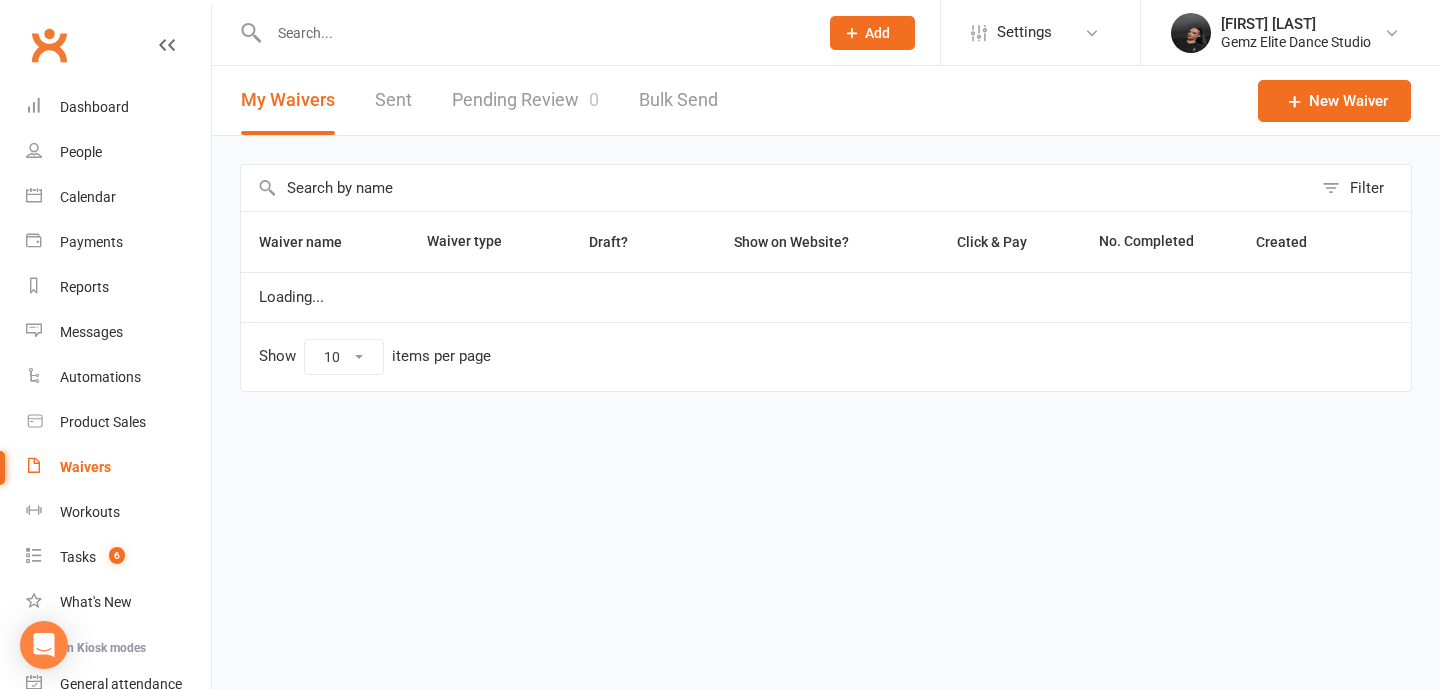 select on "100" 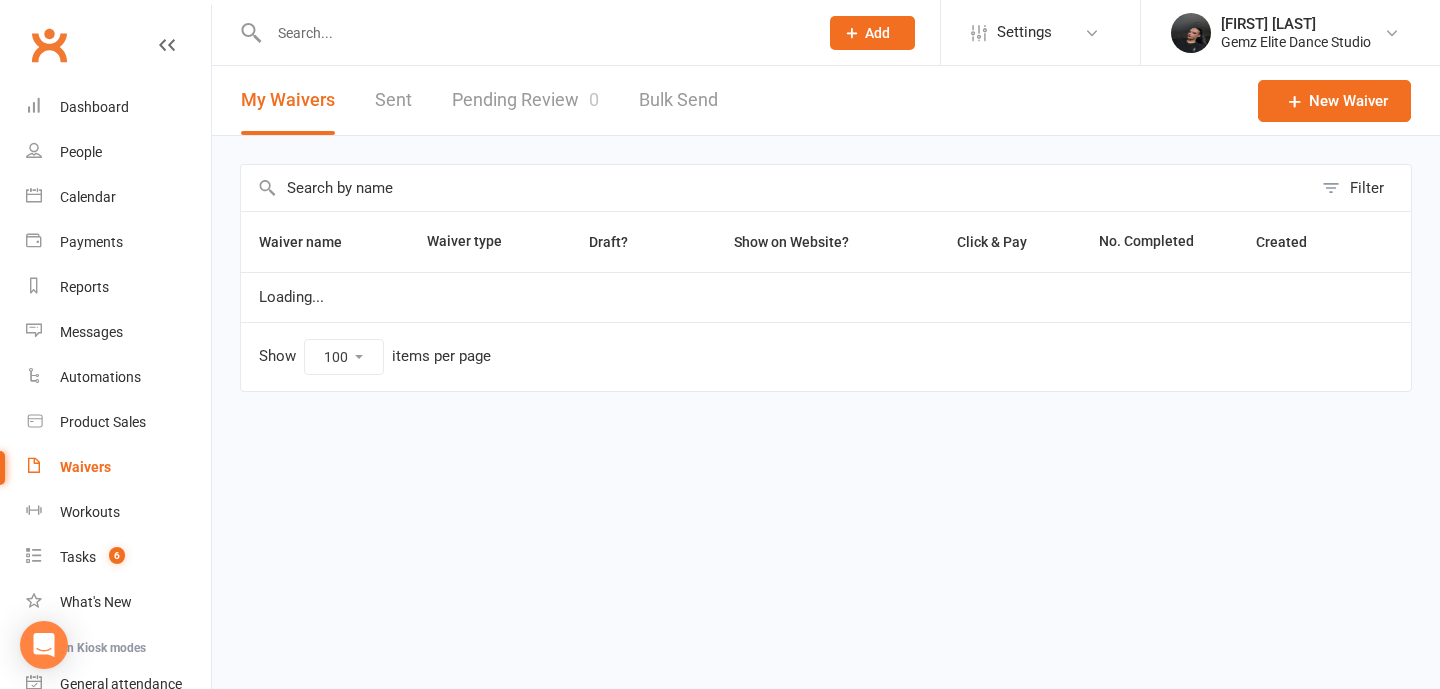 click on "Pending Review 0" at bounding box center (525, 100) 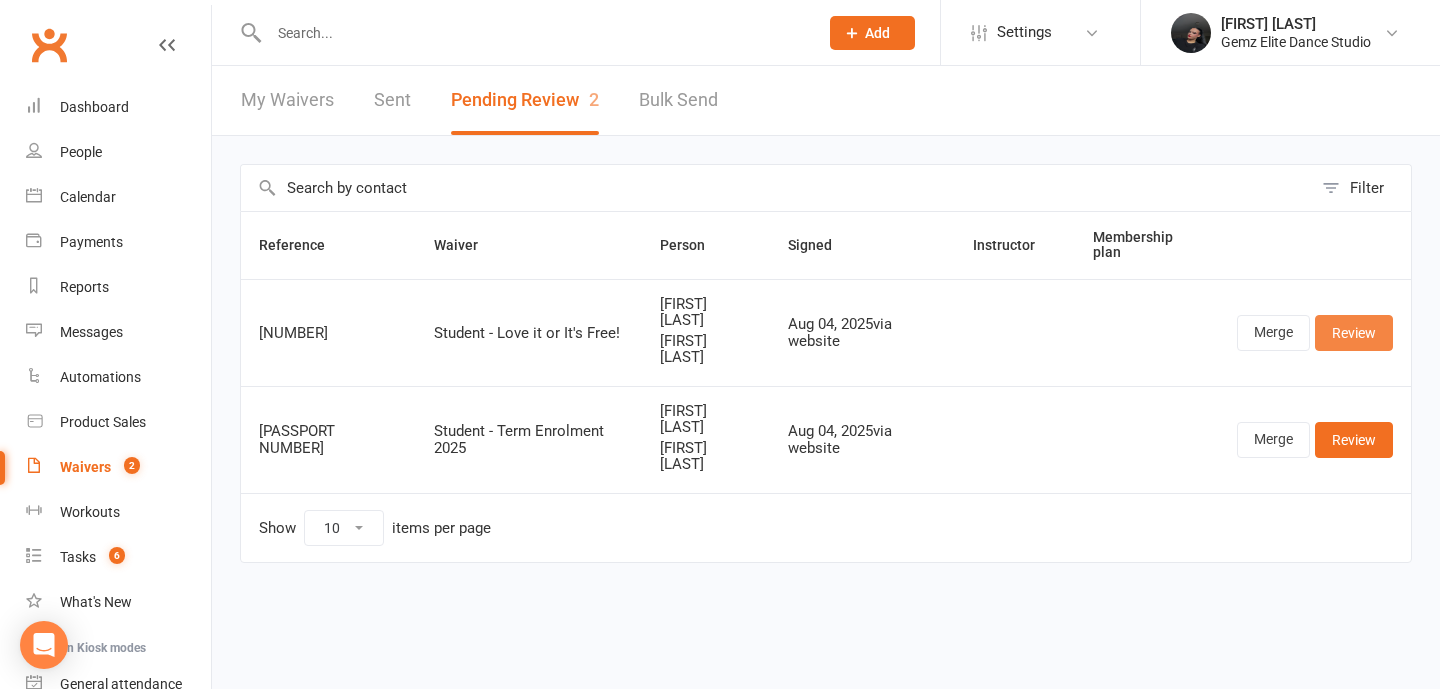 click on "Review" at bounding box center [1354, 333] 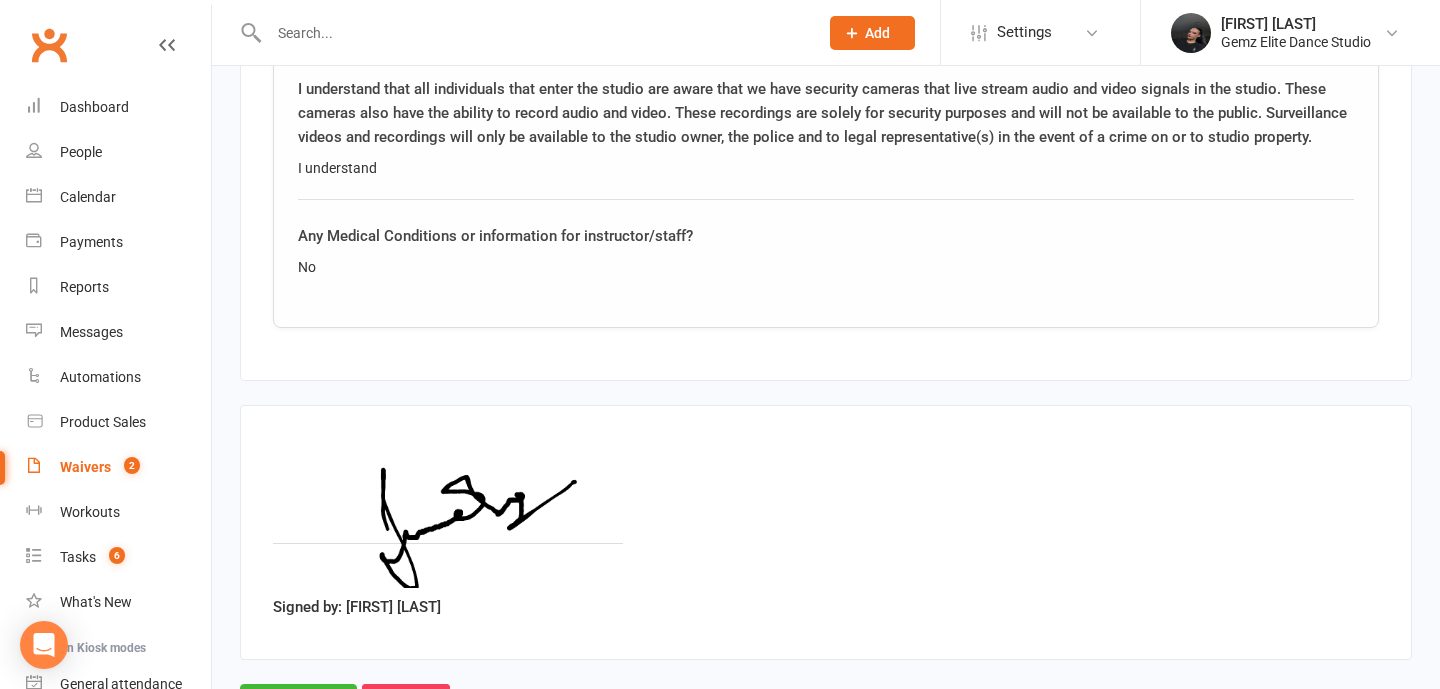 scroll, scrollTop: 3233, scrollLeft: 0, axis: vertical 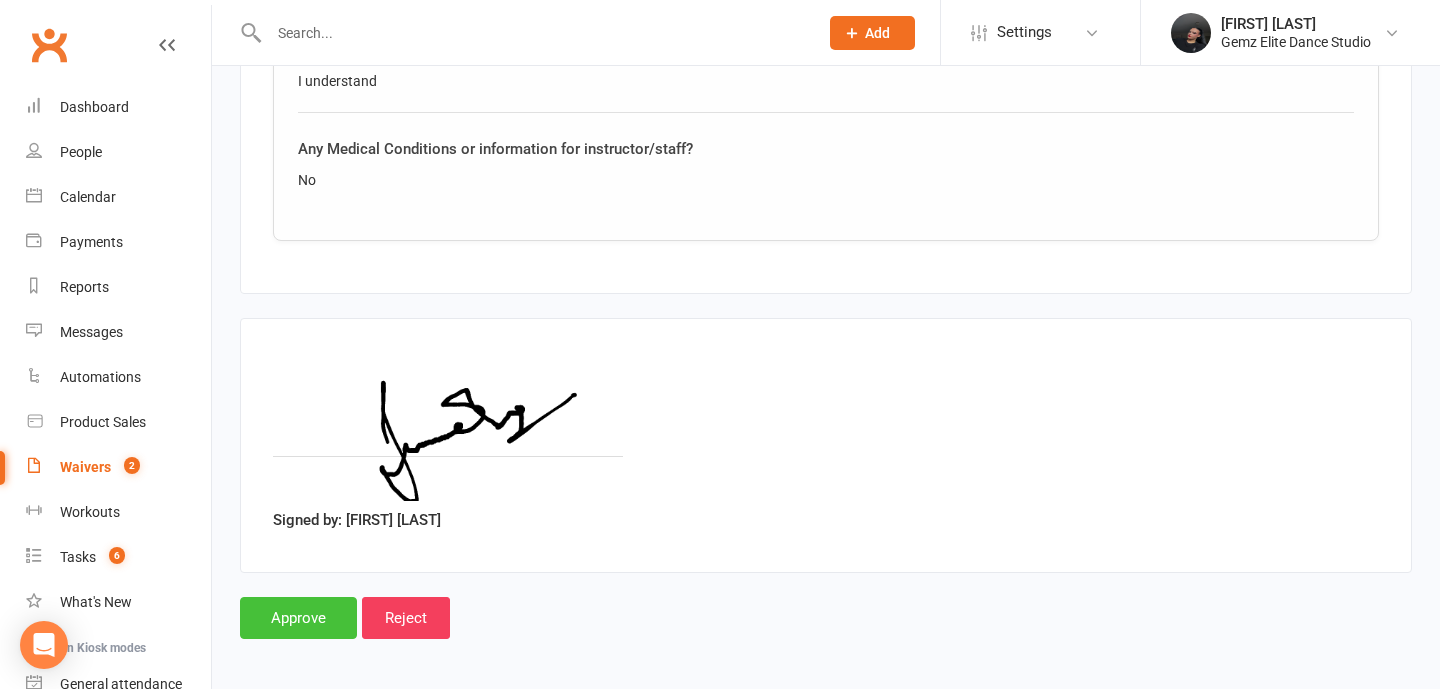 click on "Approve" at bounding box center [298, 618] 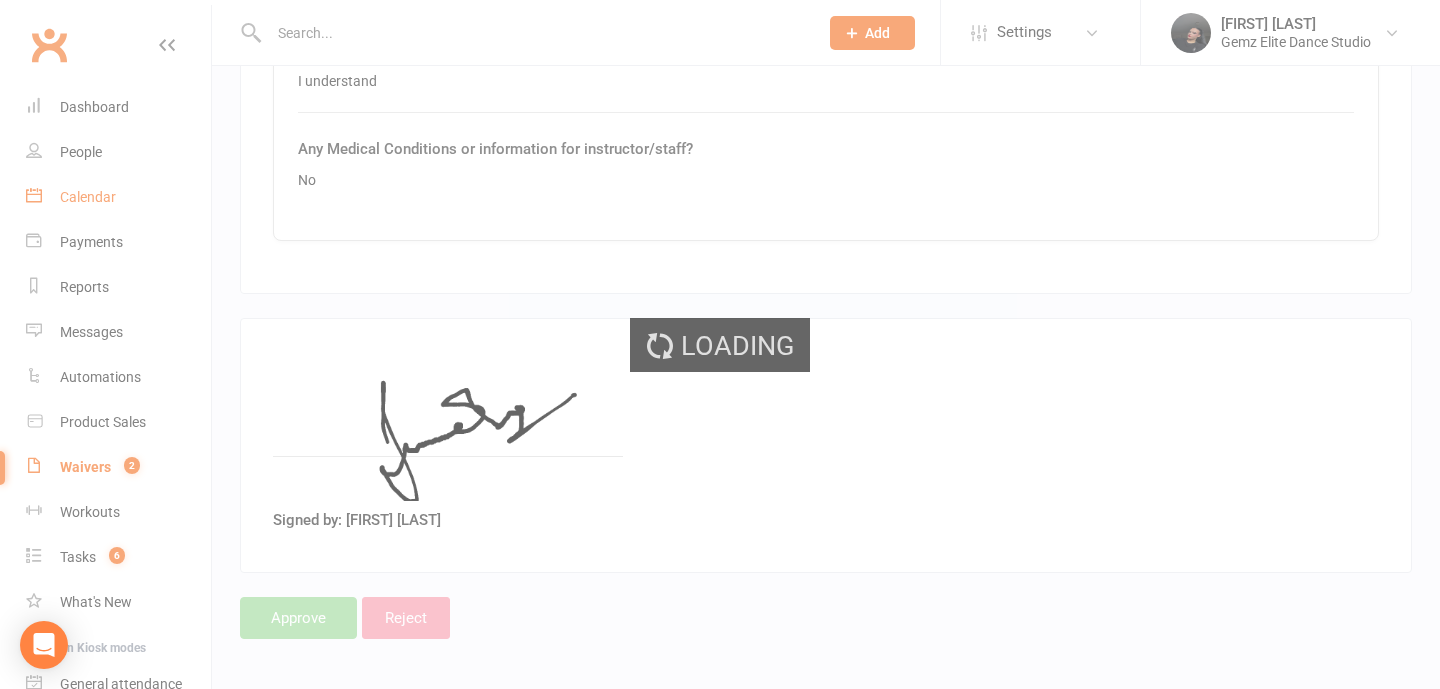 scroll, scrollTop: 0, scrollLeft: 0, axis: both 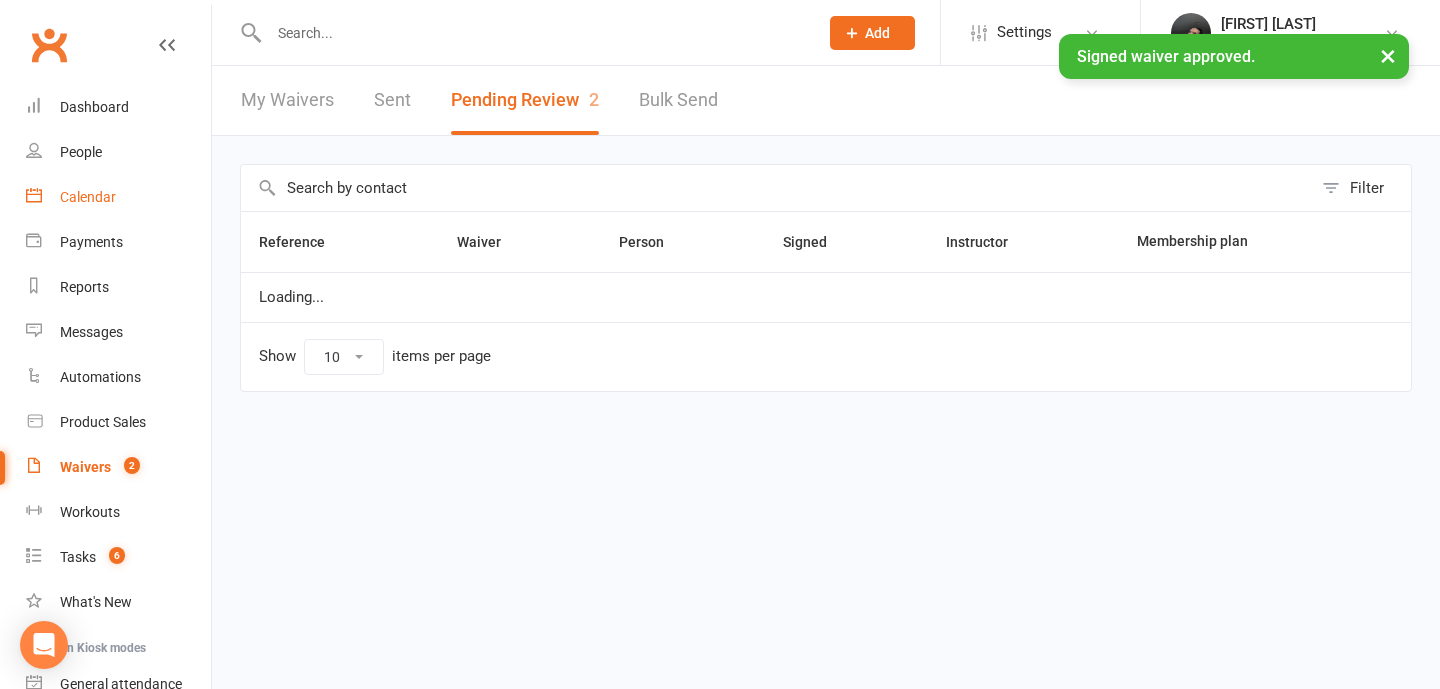 click on "Calendar" at bounding box center (88, 197) 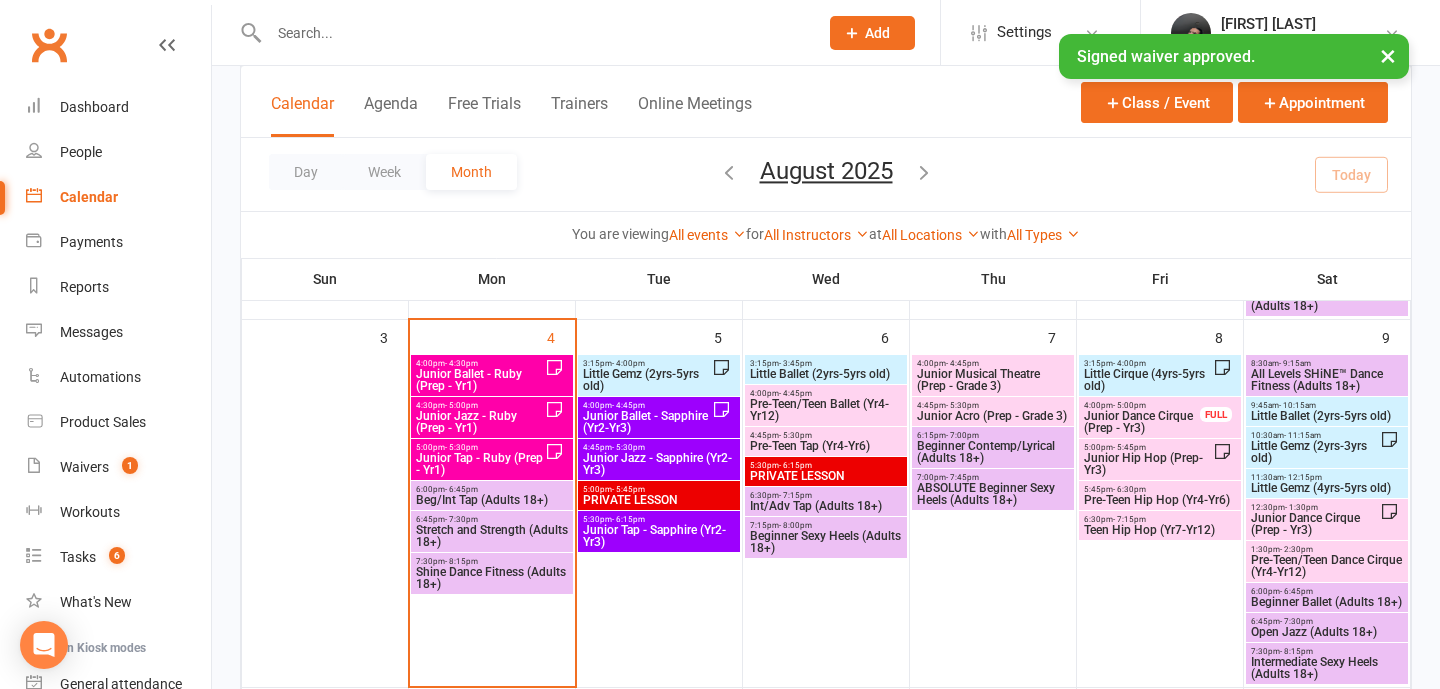 scroll, scrollTop: 477, scrollLeft: 0, axis: vertical 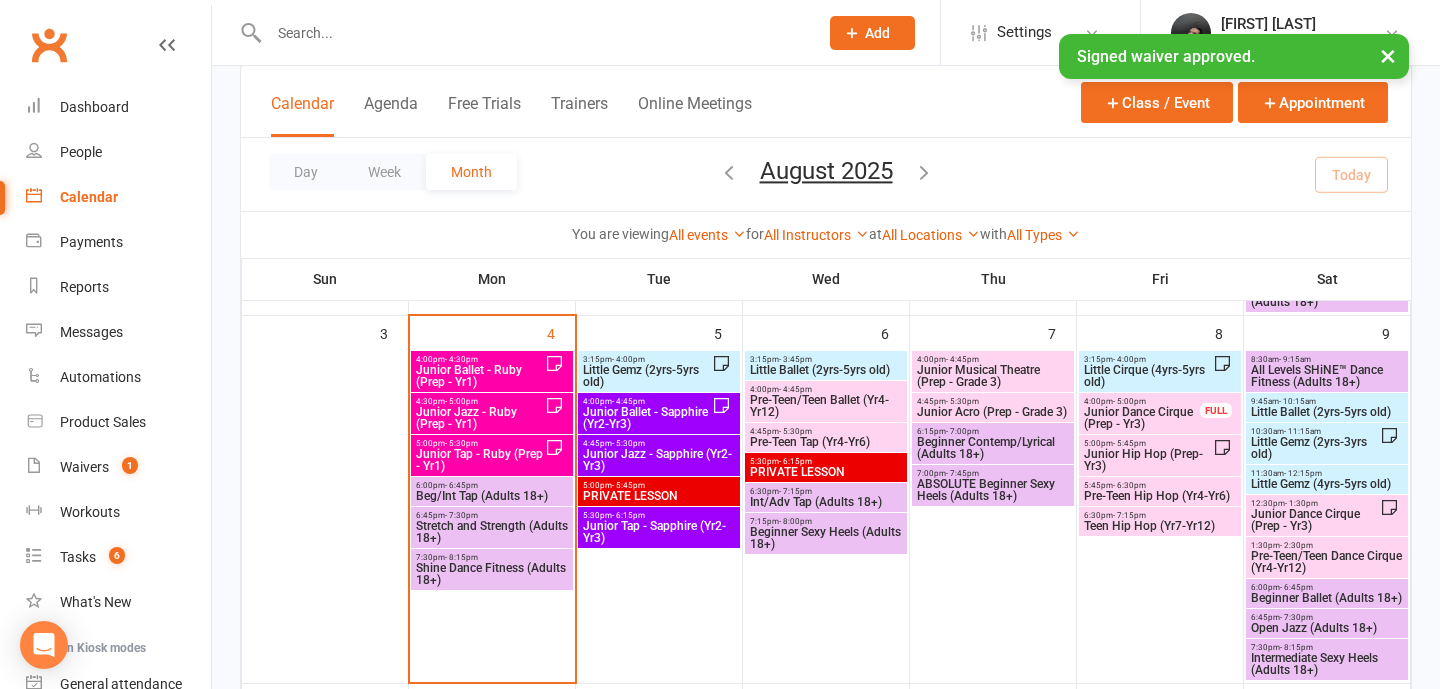 click on "Pre-Teen Hip Hop (Yr4-Yr6)" at bounding box center [1160, 496] 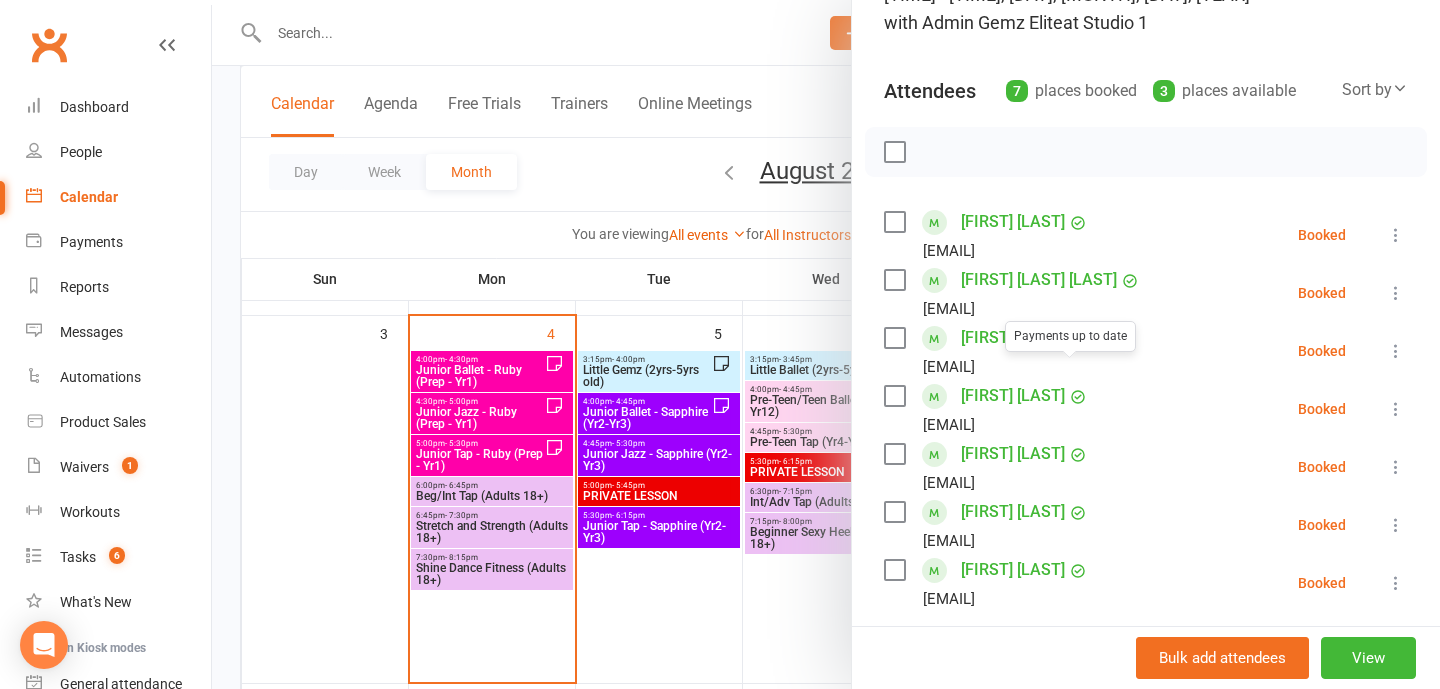 scroll, scrollTop: 543, scrollLeft: 0, axis: vertical 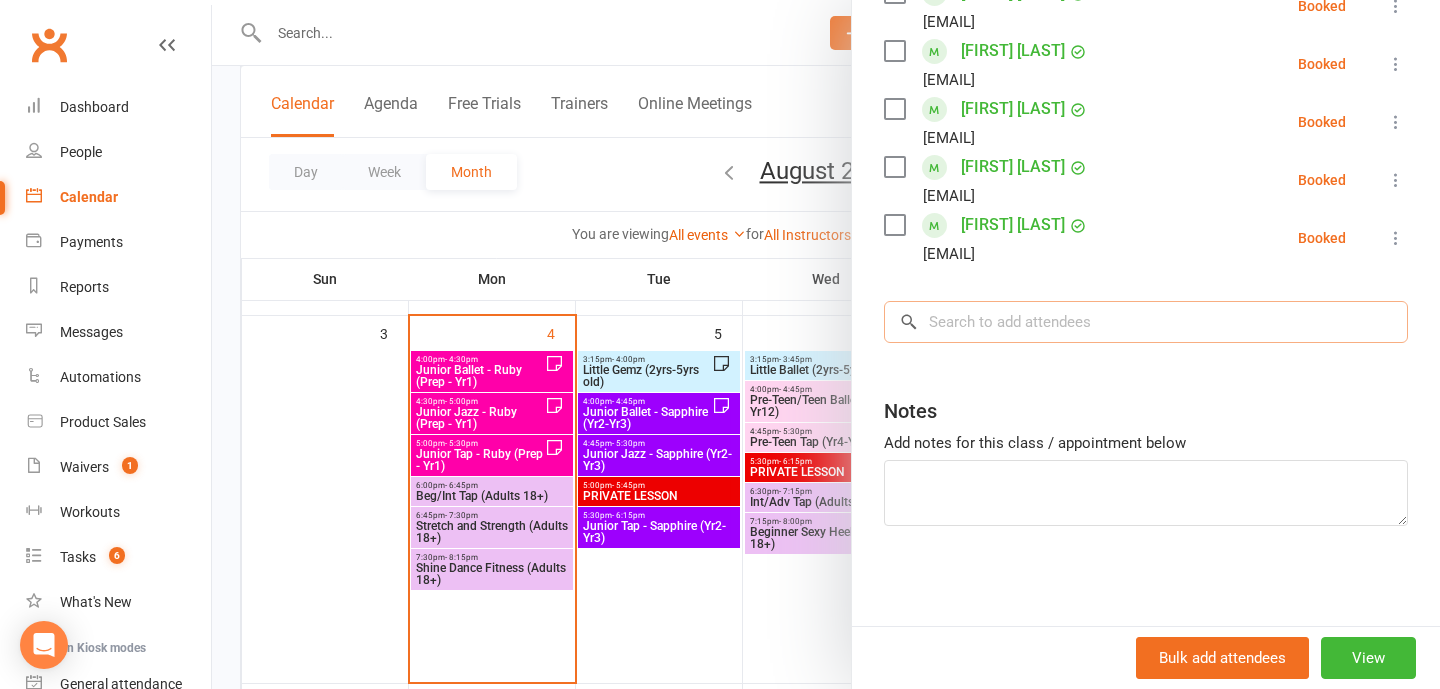 click at bounding box center [1146, 322] 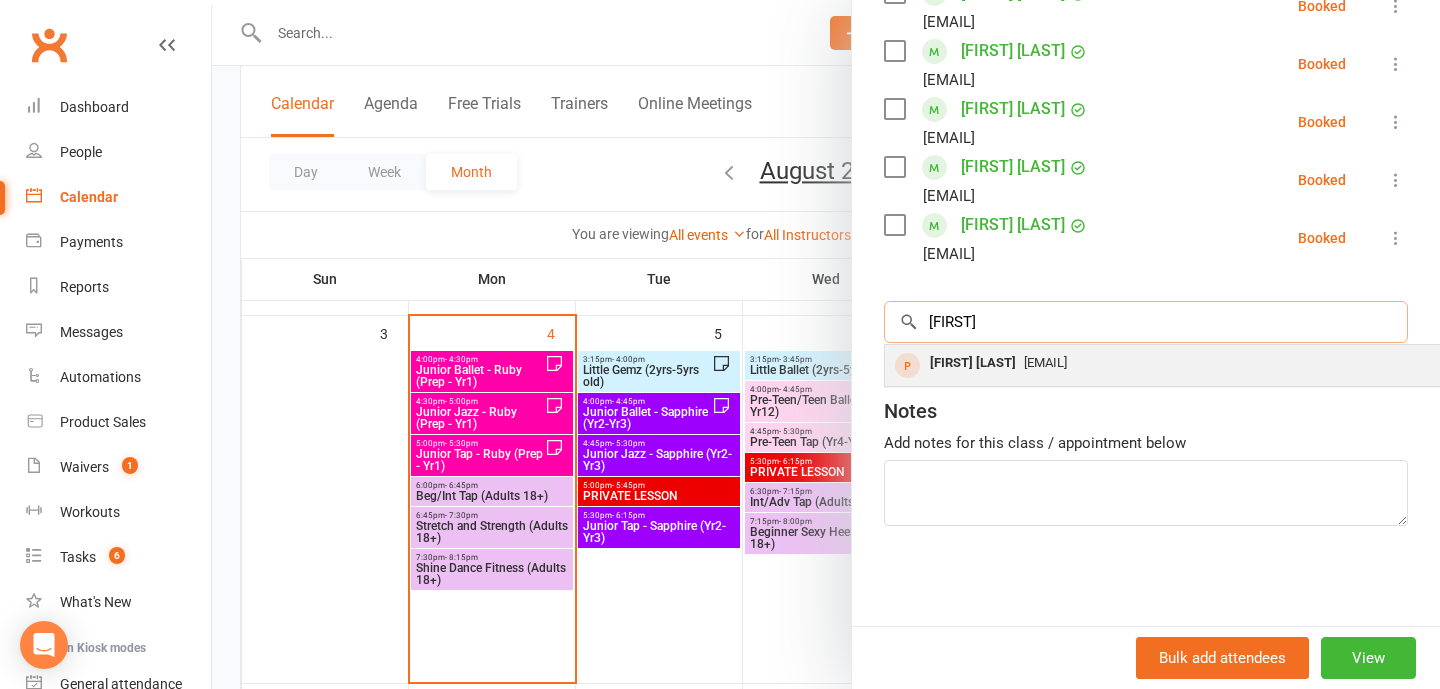 type on "[FIRST]" 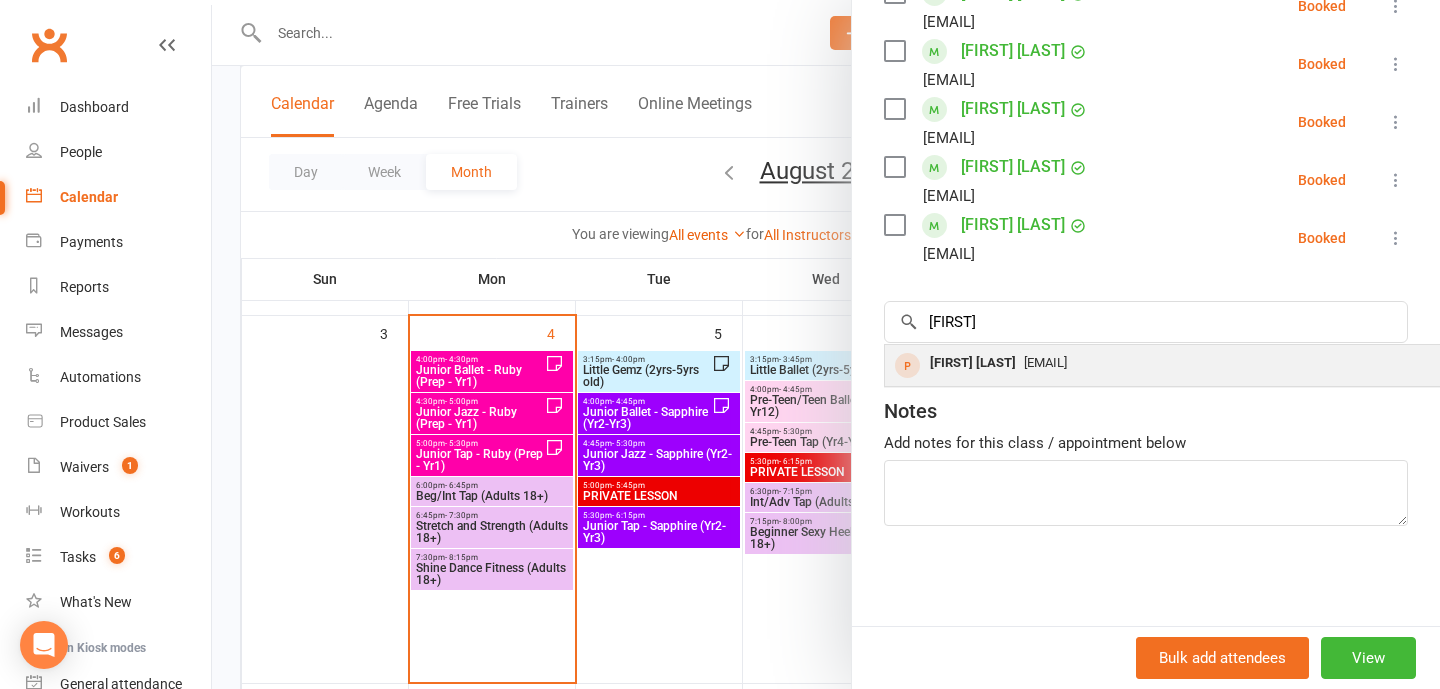click on "[FIRST] [LAST]" at bounding box center (973, 363) 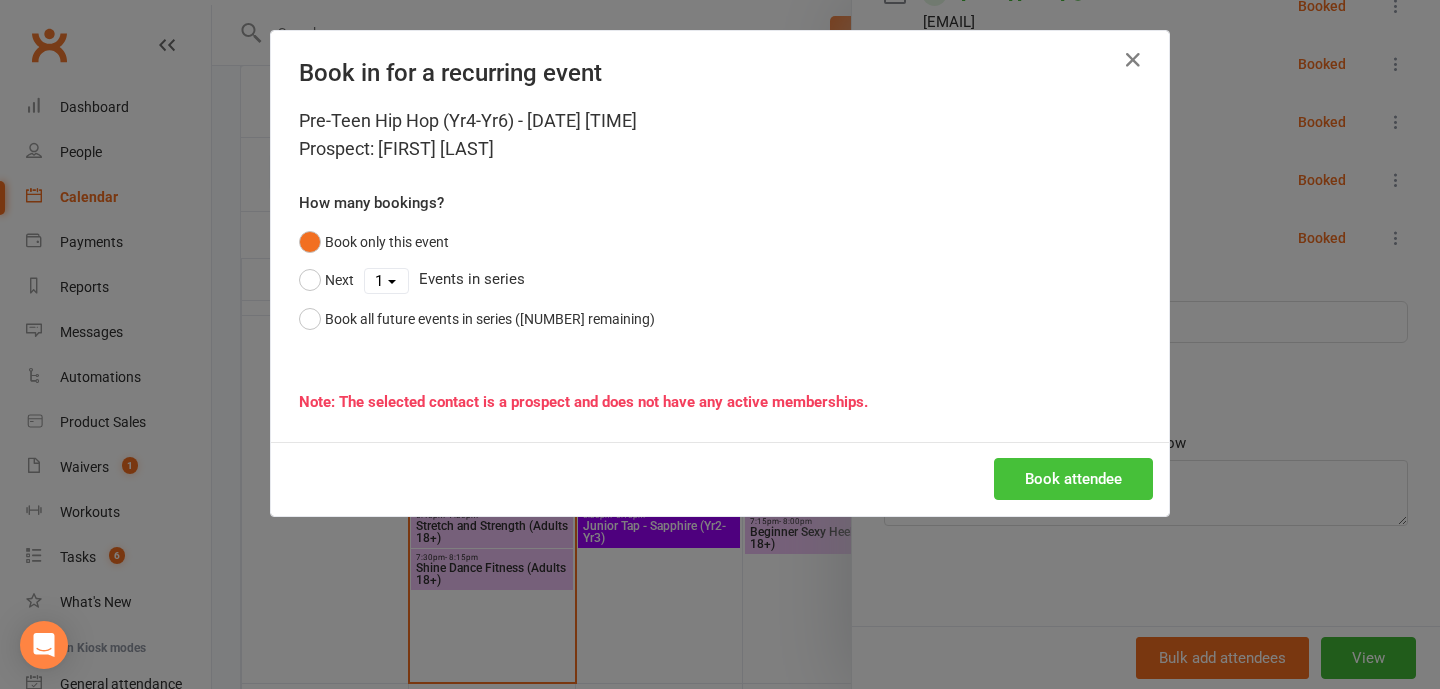click on "Book attendee" at bounding box center (1073, 479) 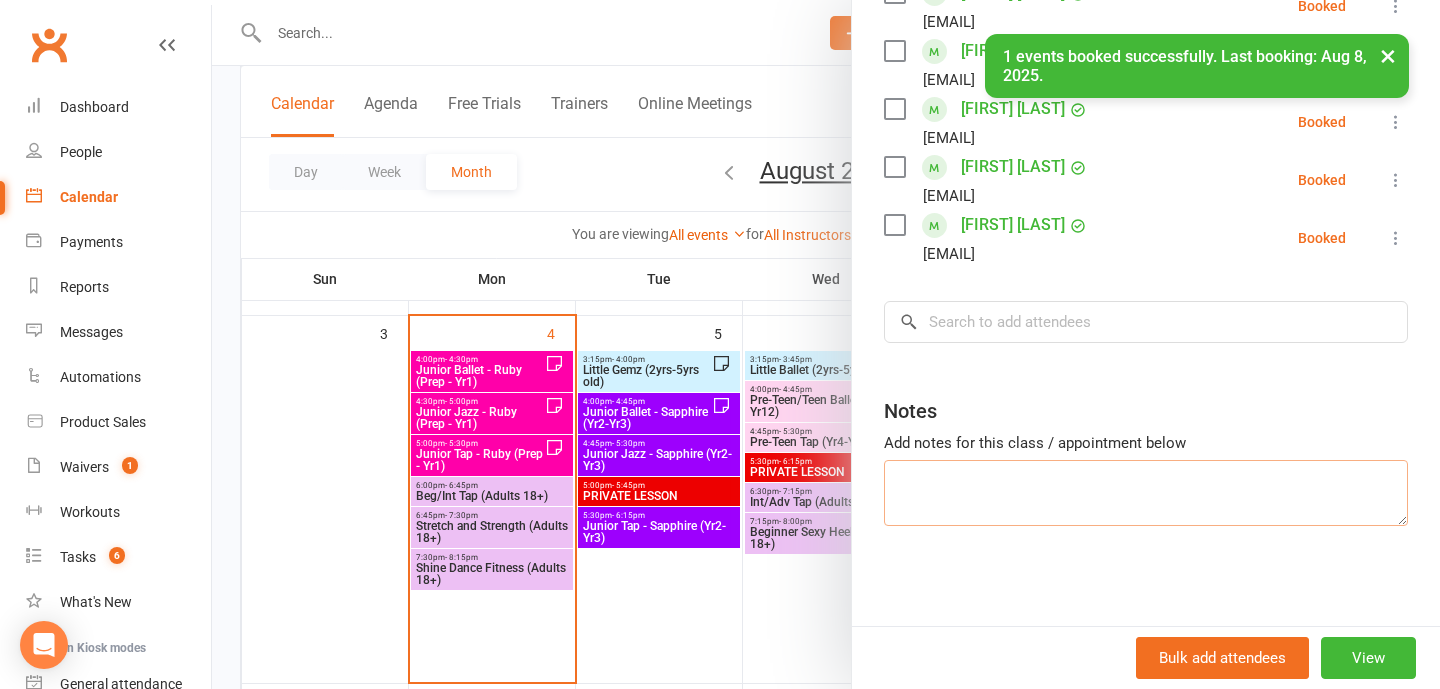 click at bounding box center (1146, 493) 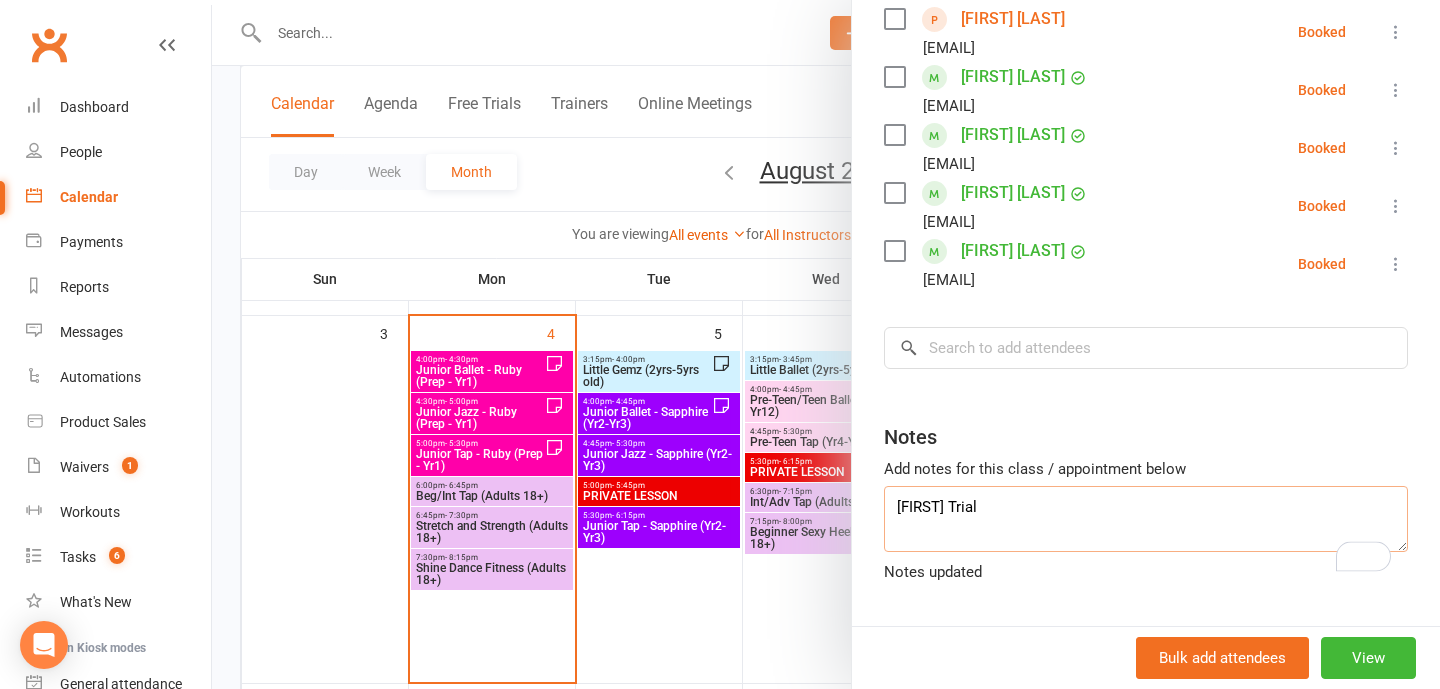 type on "[FIRST] Trial" 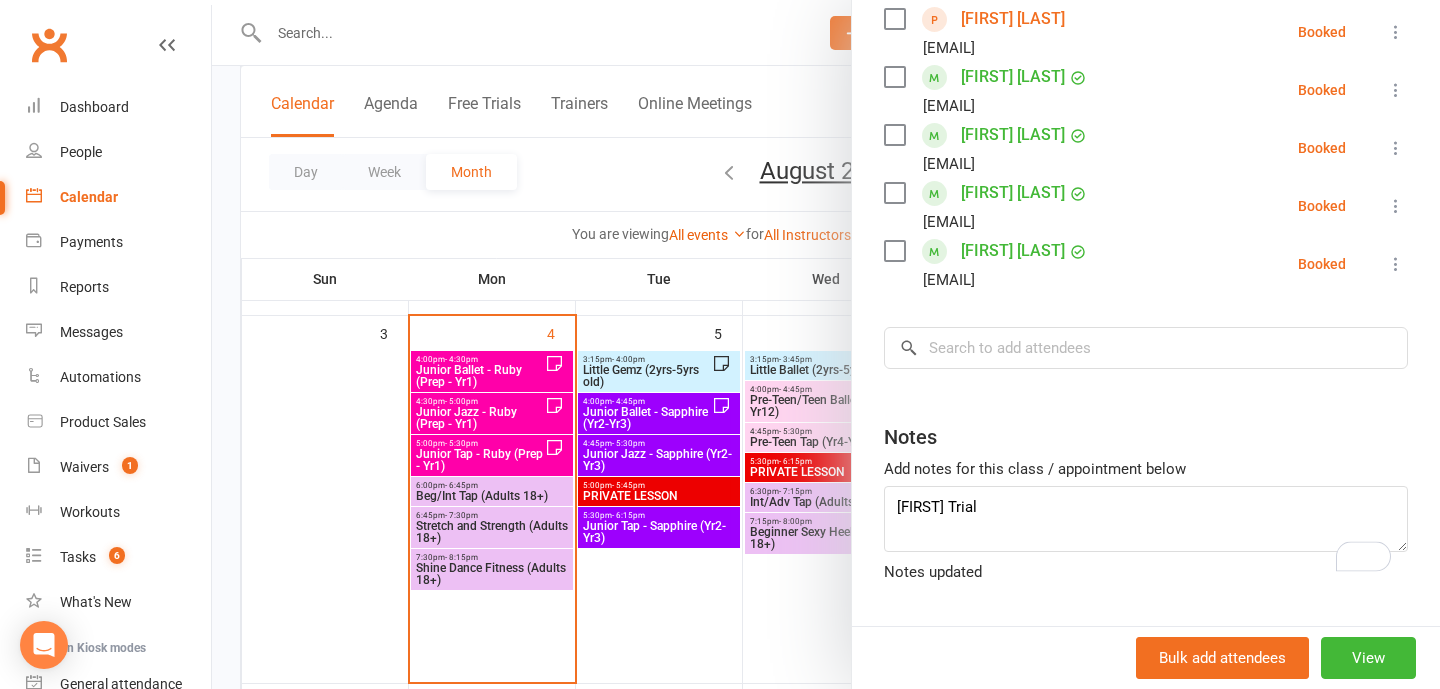 click at bounding box center [826, 344] 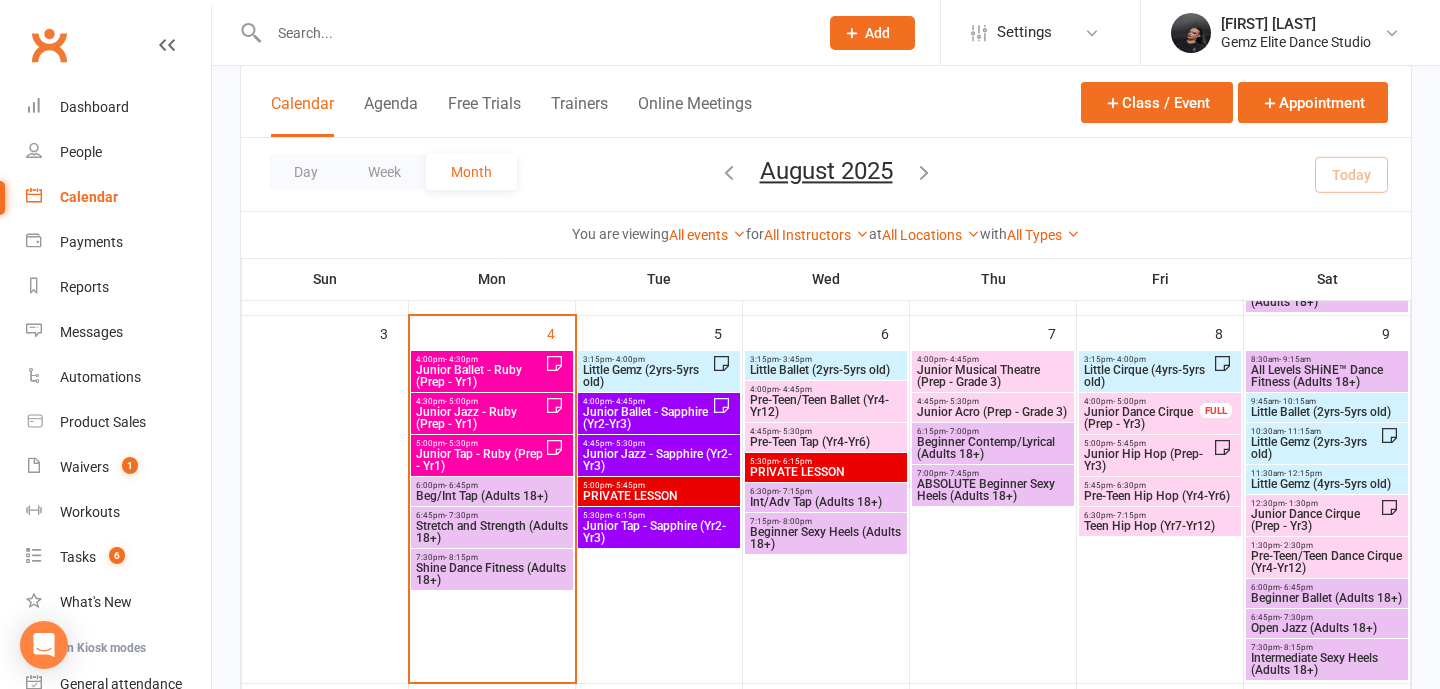 click on "Pre-Teen Hip Hop (Yr4-Yr6)" at bounding box center (1160, 496) 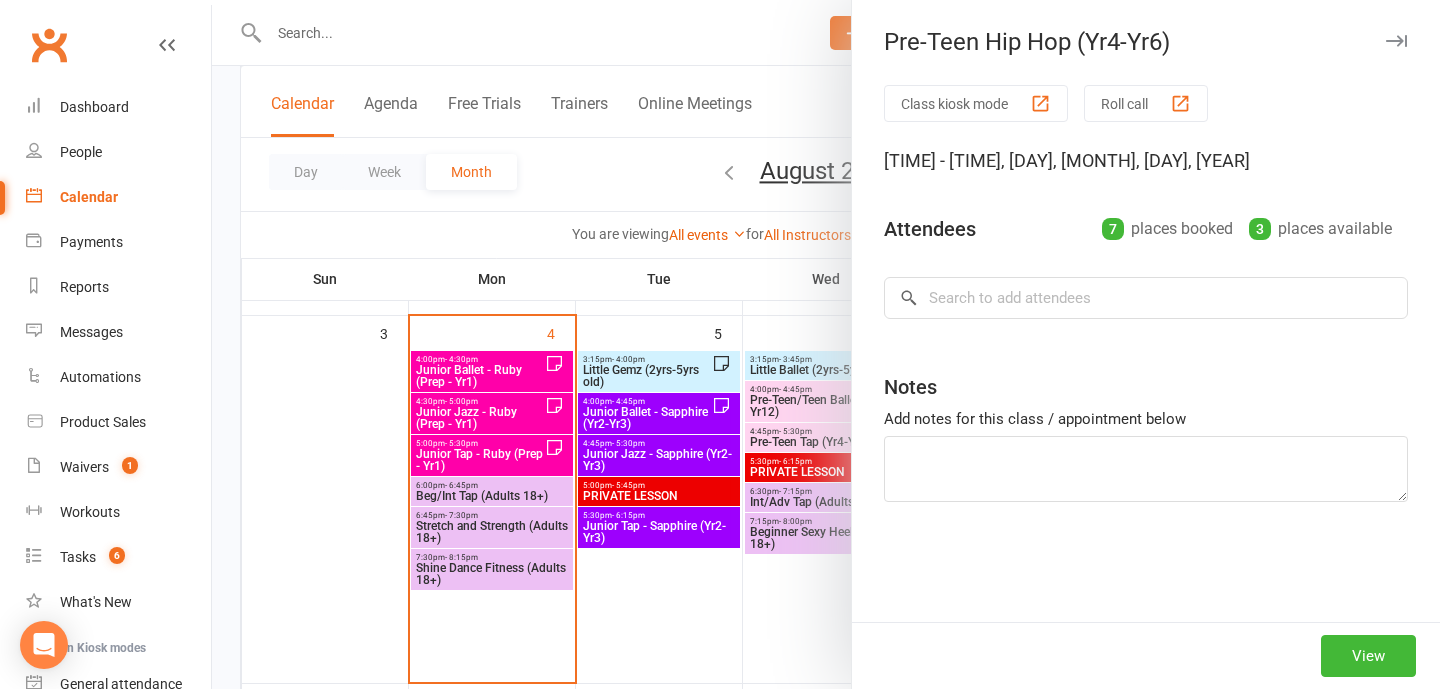 type on "[FIRST] Trial" 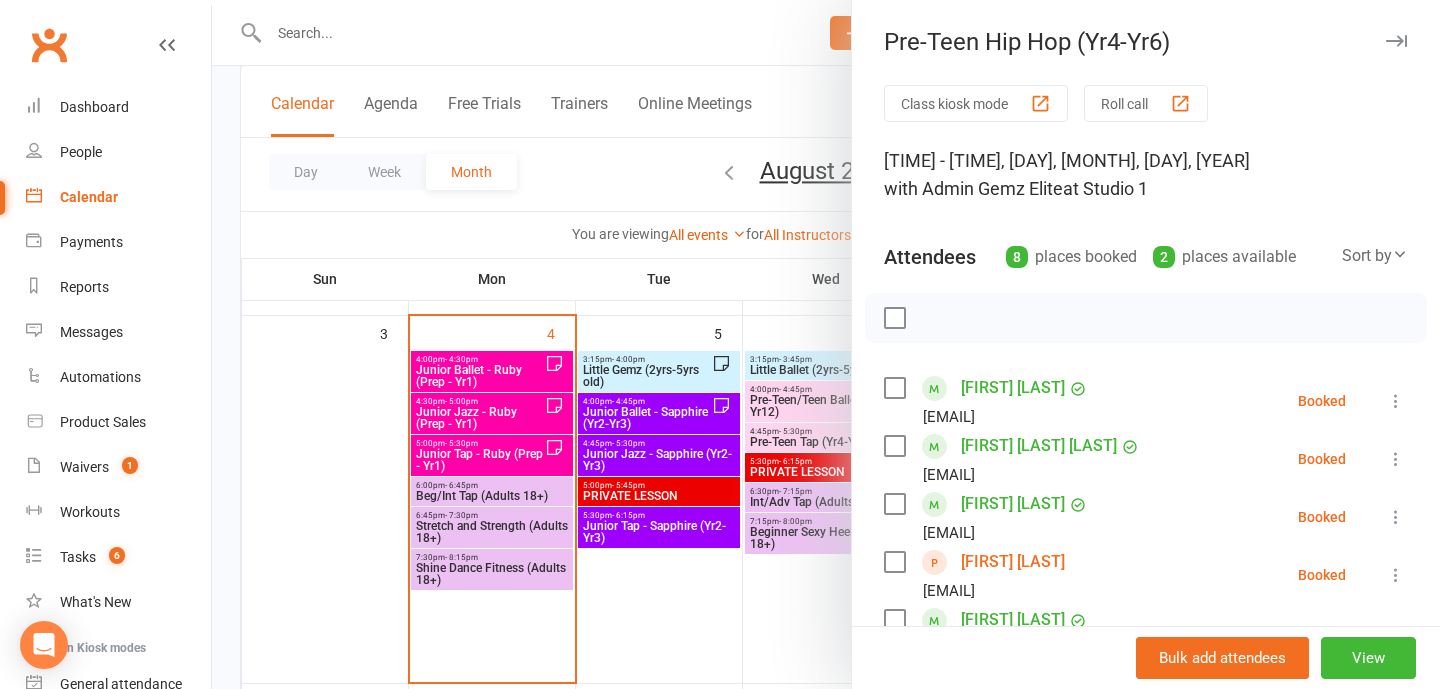 click at bounding box center [826, 344] 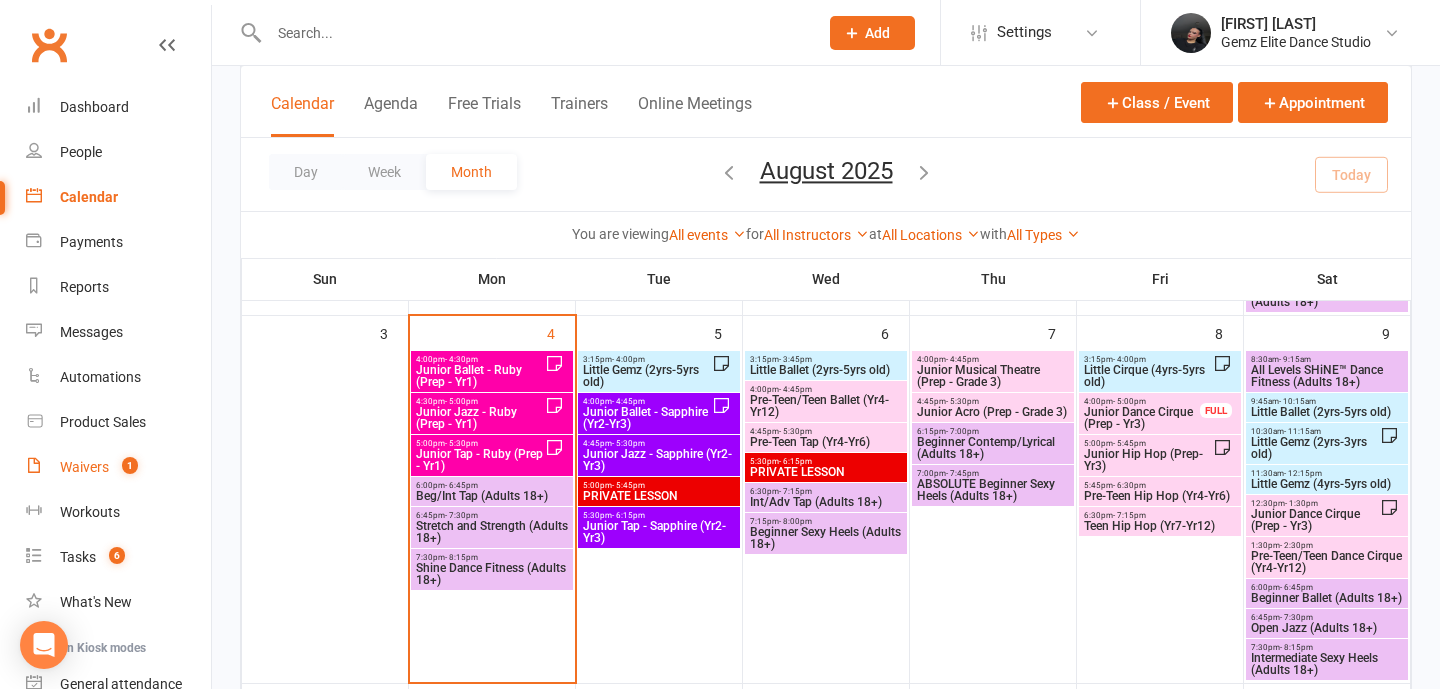 click on "Waivers" at bounding box center (84, 467) 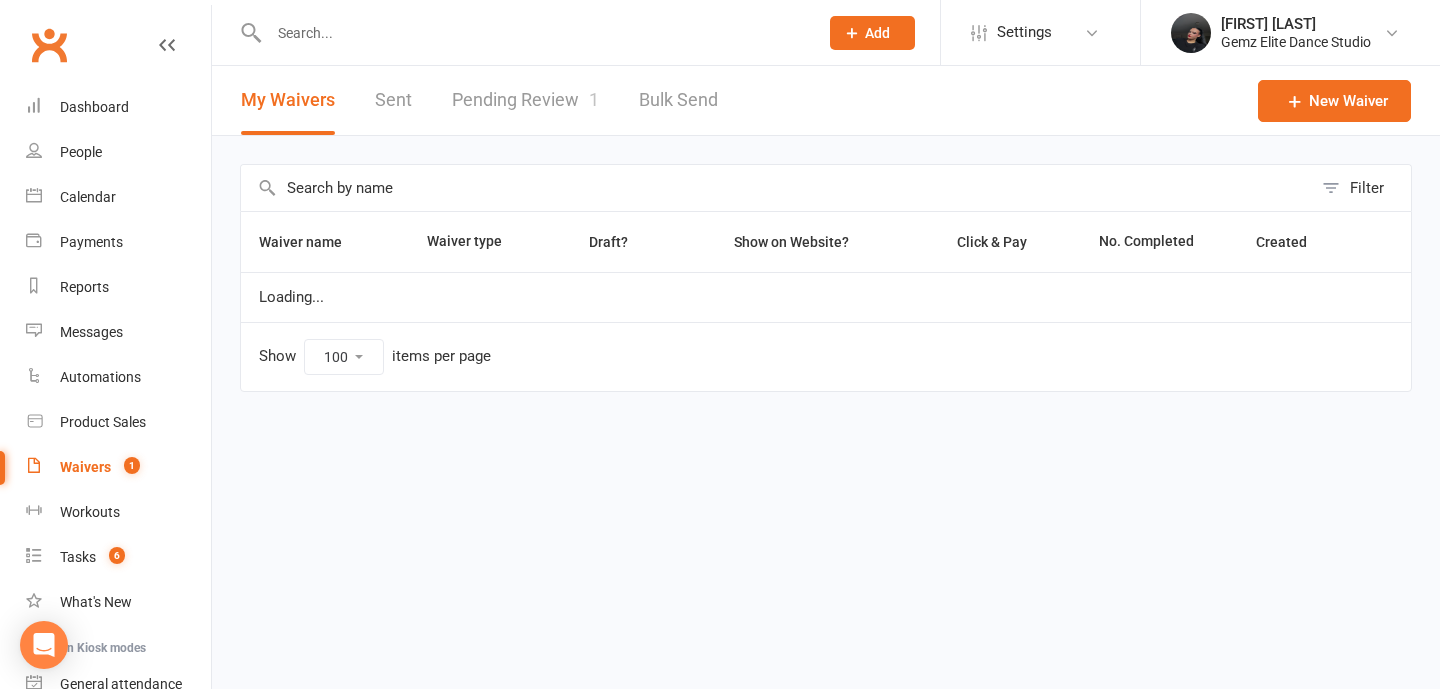scroll, scrollTop: 0, scrollLeft: 0, axis: both 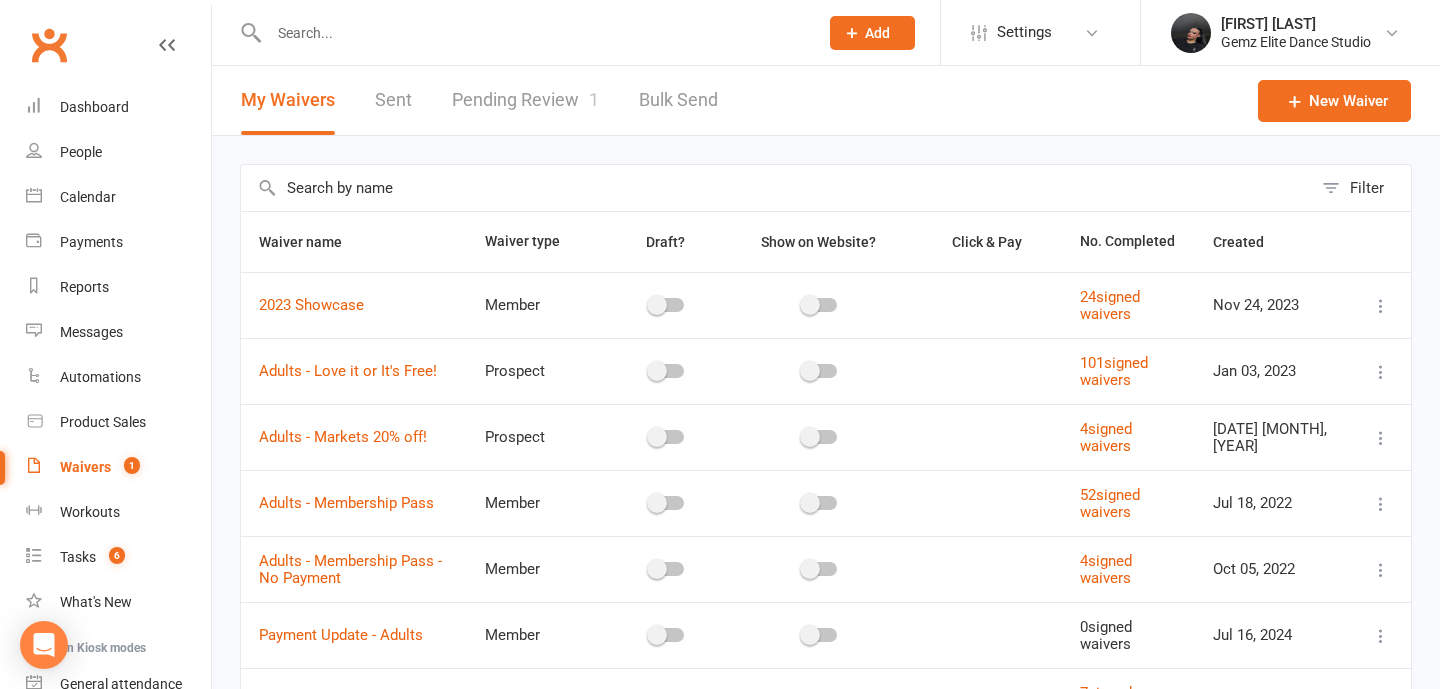click on "Pending Review 1" at bounding box center (525, 100) 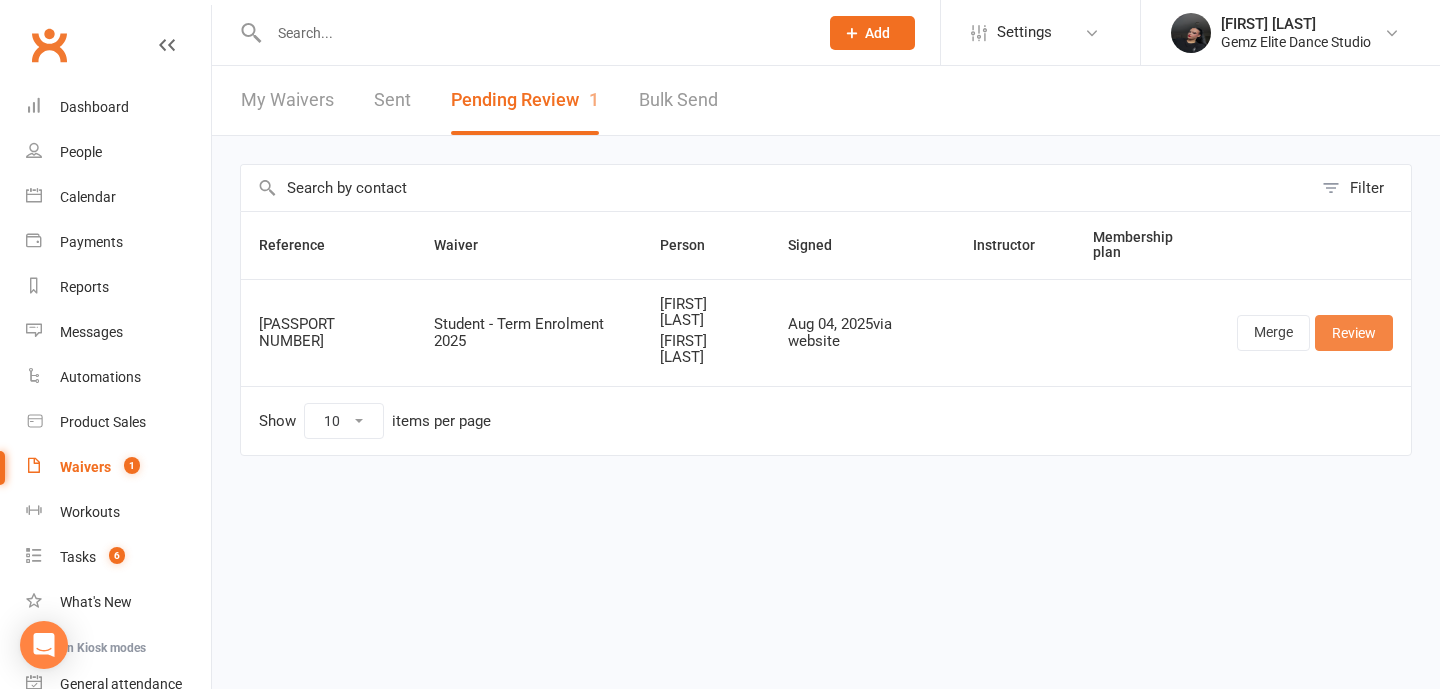 click on "Review" at bounding box center [1354, 333] 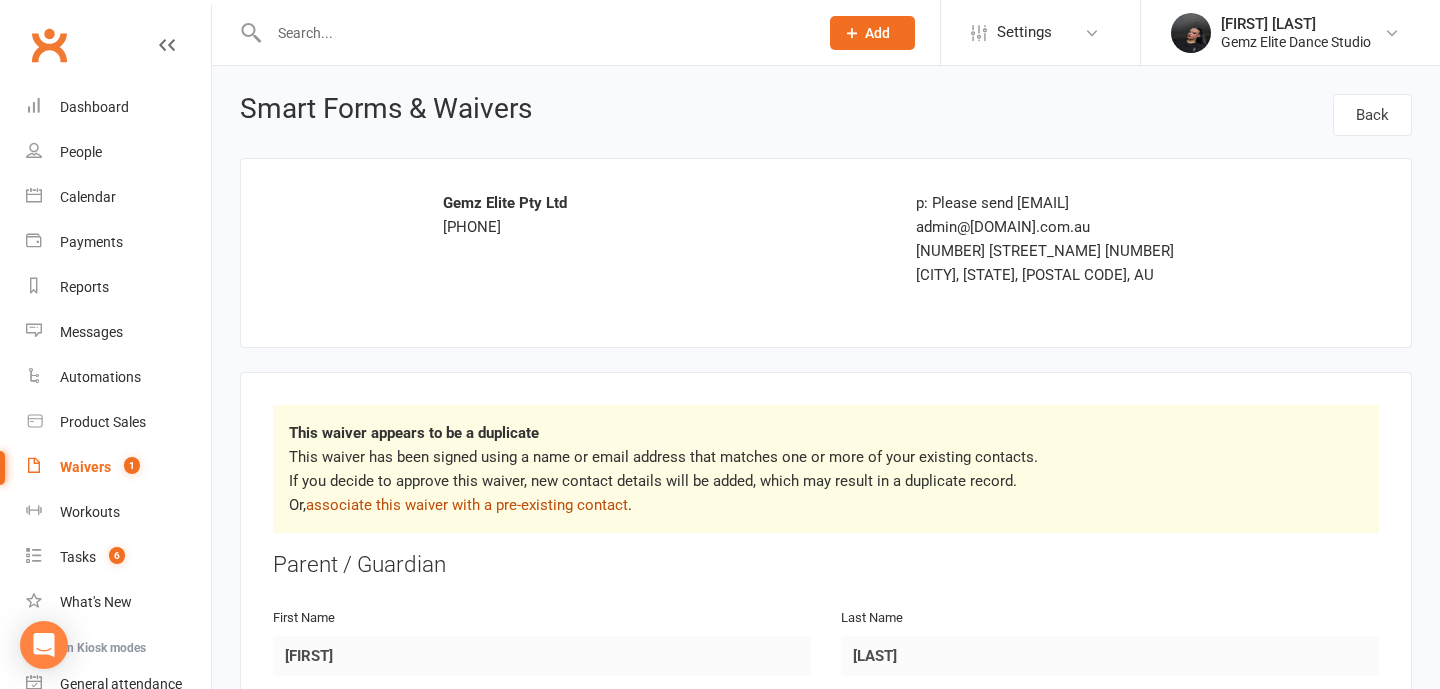 click on "associate this waiver with a pre-existing contact" at bounding box center (467, 505) 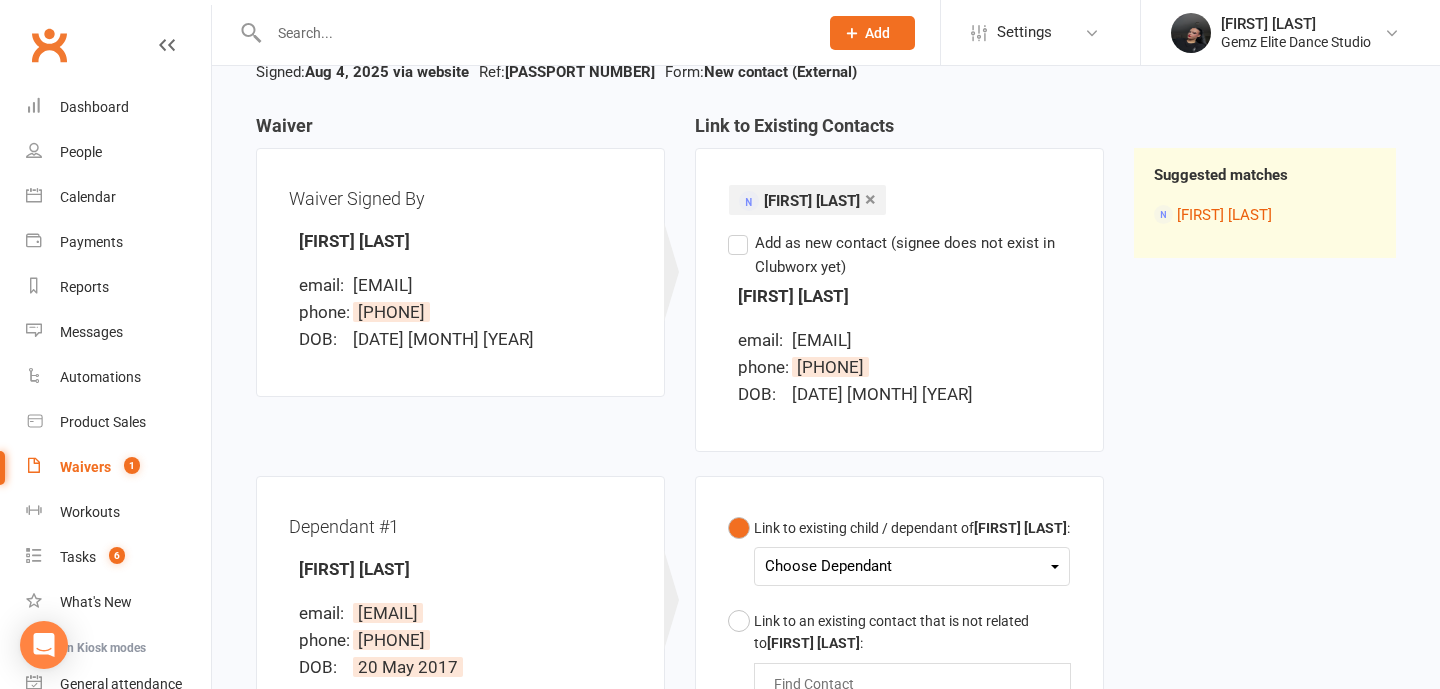 scroll, scrollTop: 165, scrollLeft: 0, axis: vertical 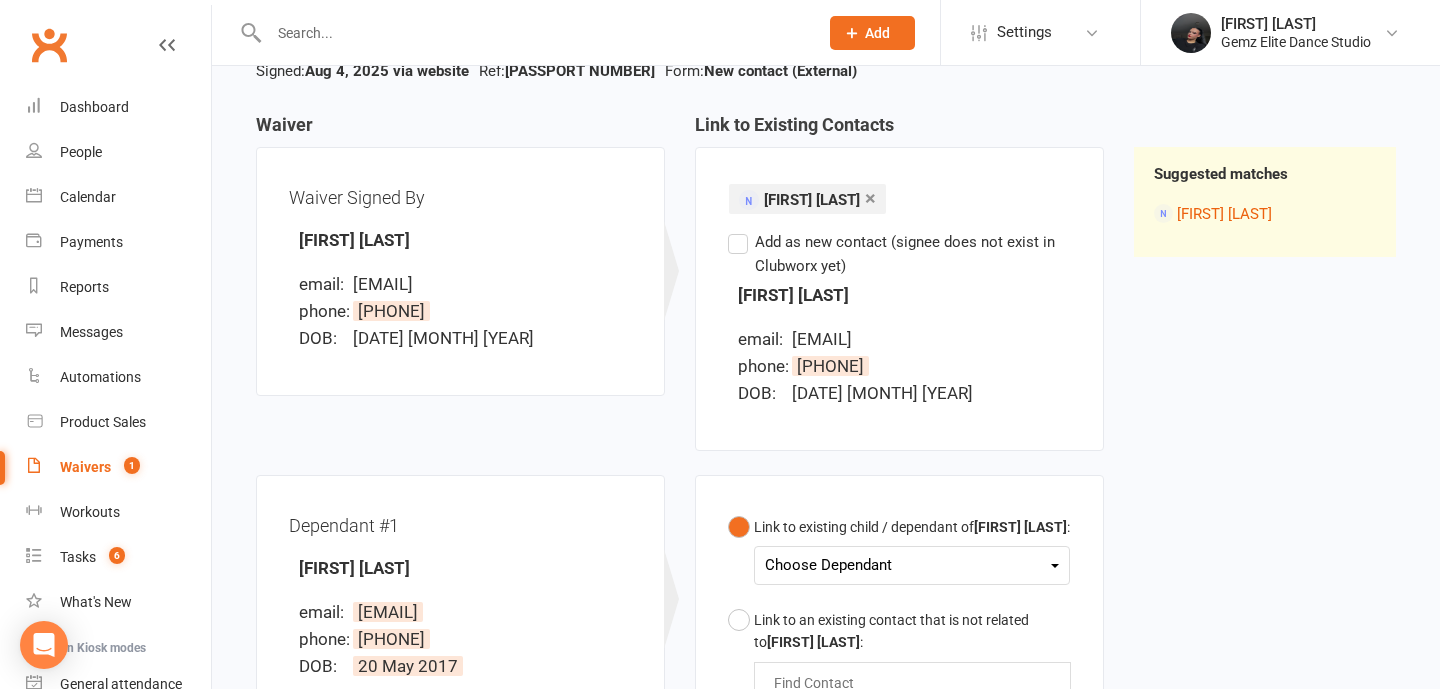 click on "Choose Dependant" at bounding box center [912, 565] 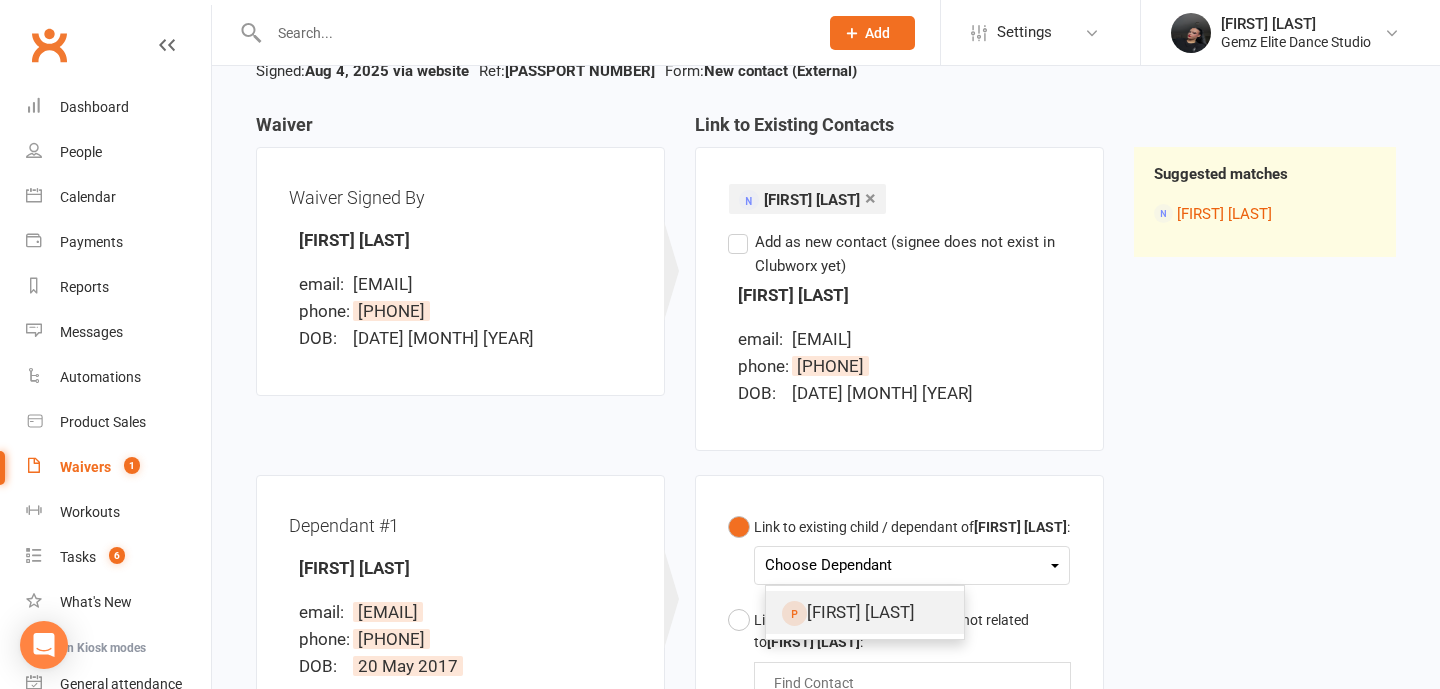 click on "[FIRST] [LAST]" at bounding box center (865, 612) 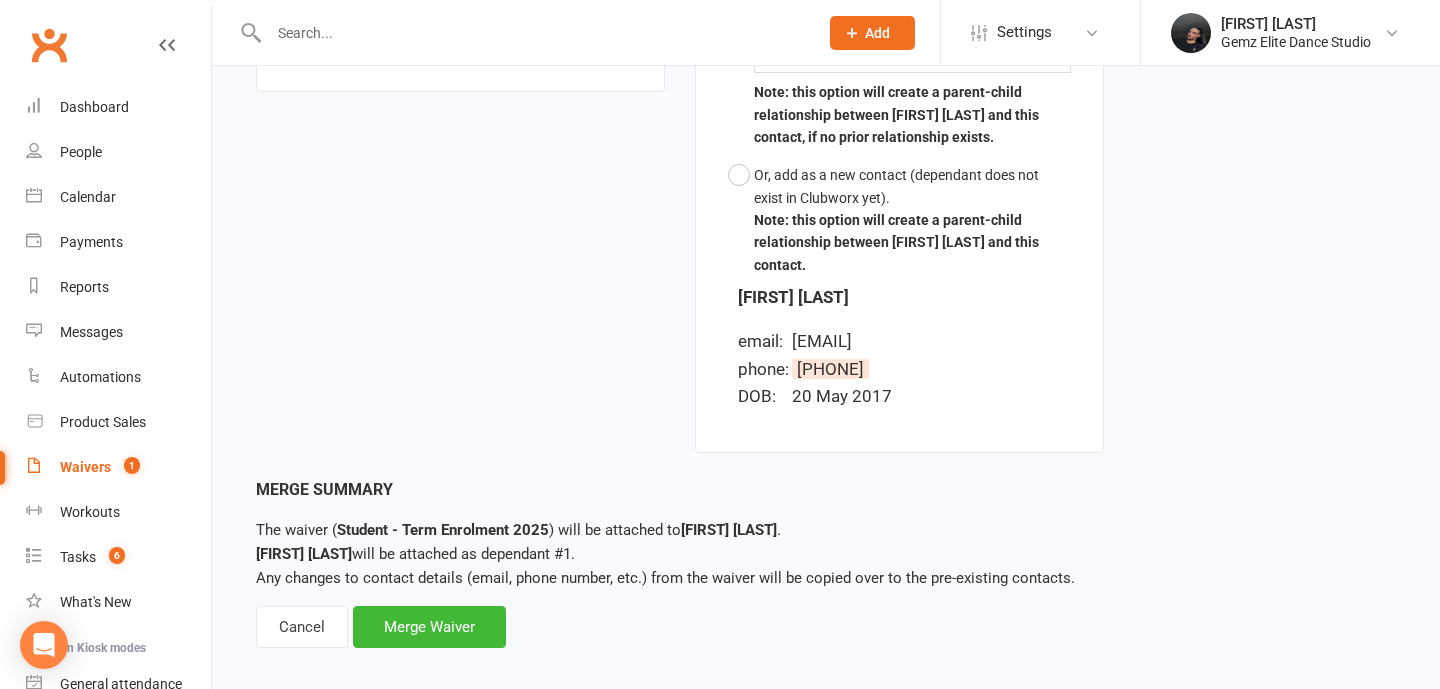 scroll, scrollTop: 815, scrollLeft: 0, axis: vertical 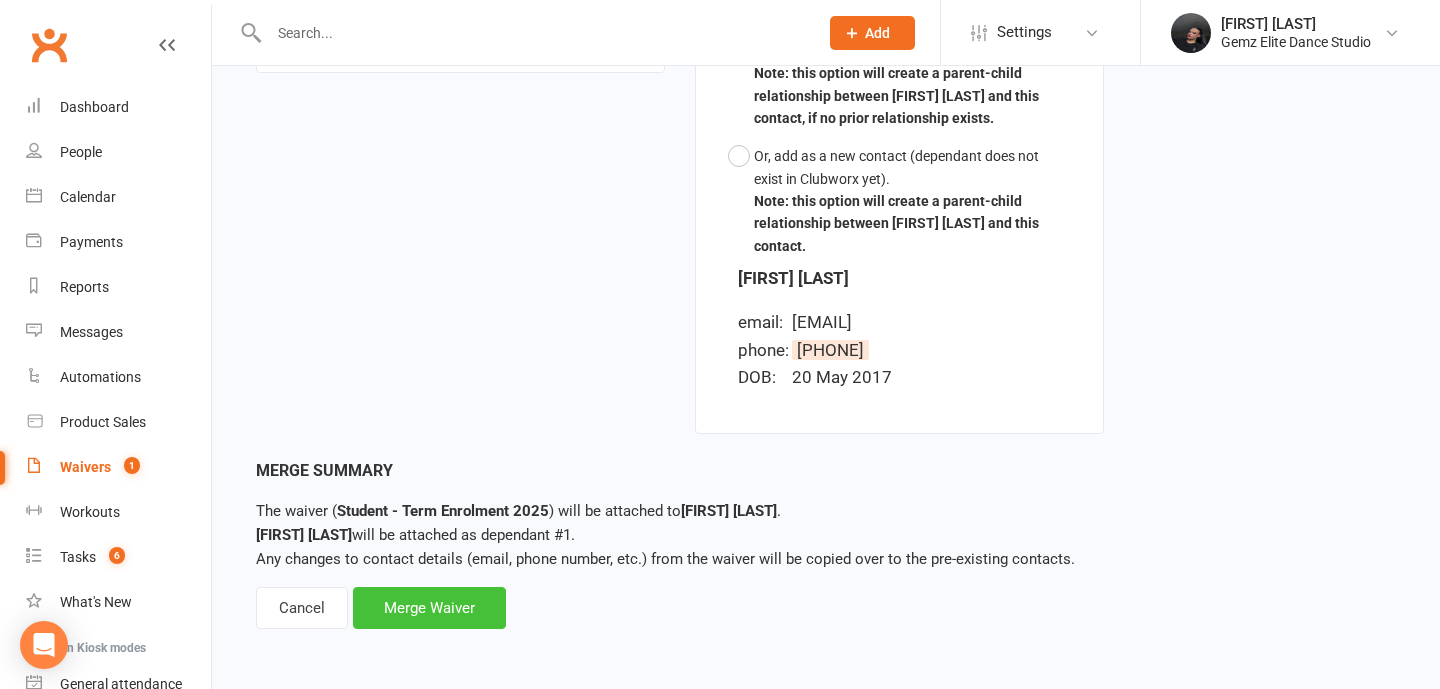 click on "Merge Waiver" at bounding box center [429, 608] 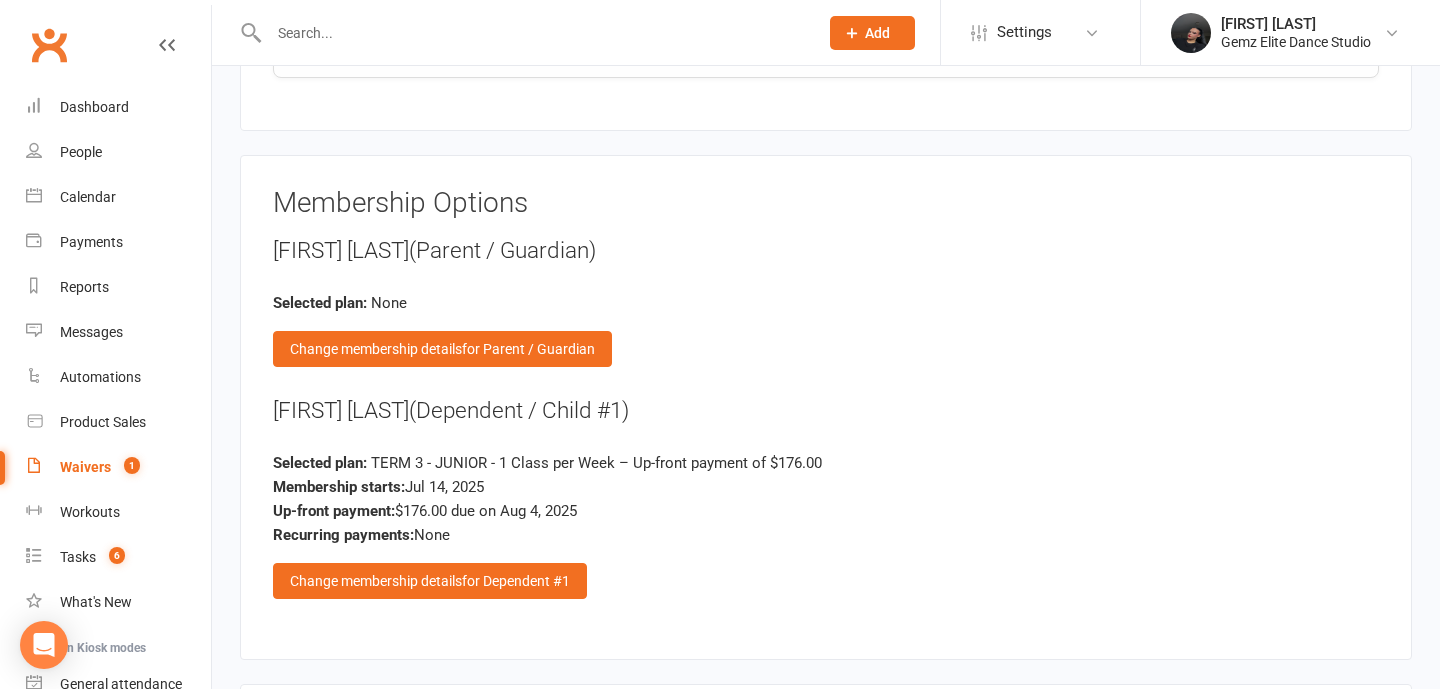 scroll, scrollTop: 3248, scrollLeft: 0, axis: vertical 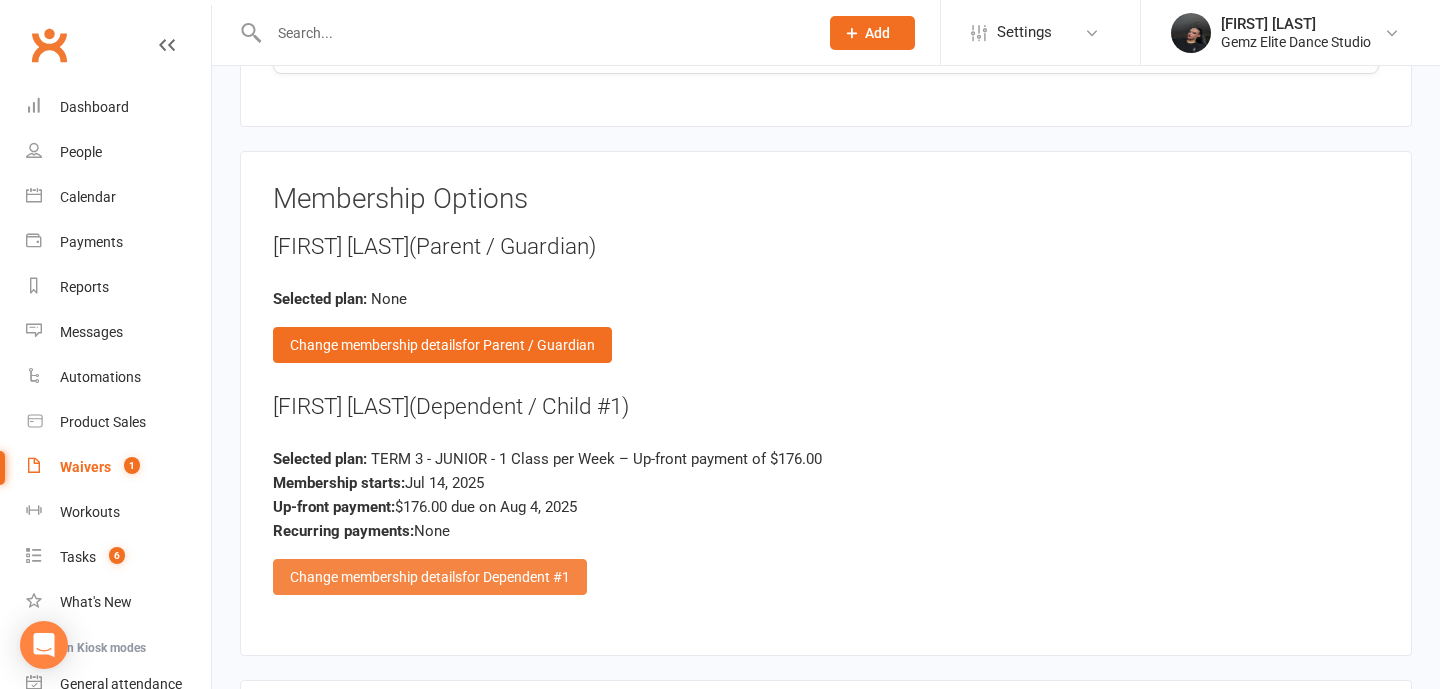 click on "for Dependent #1" at bounding box center [516, 577] 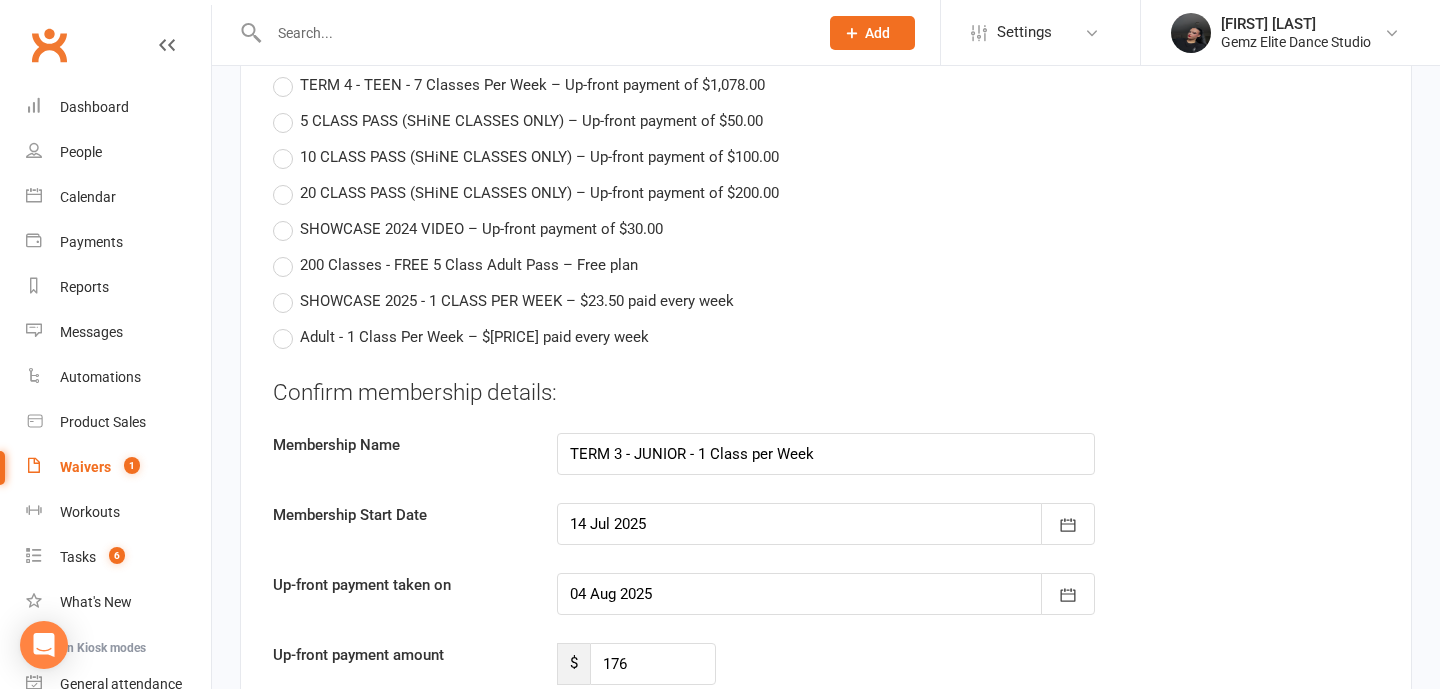 scroll, scrollTop: 7322, scrollLeft: 0, axis: vertical 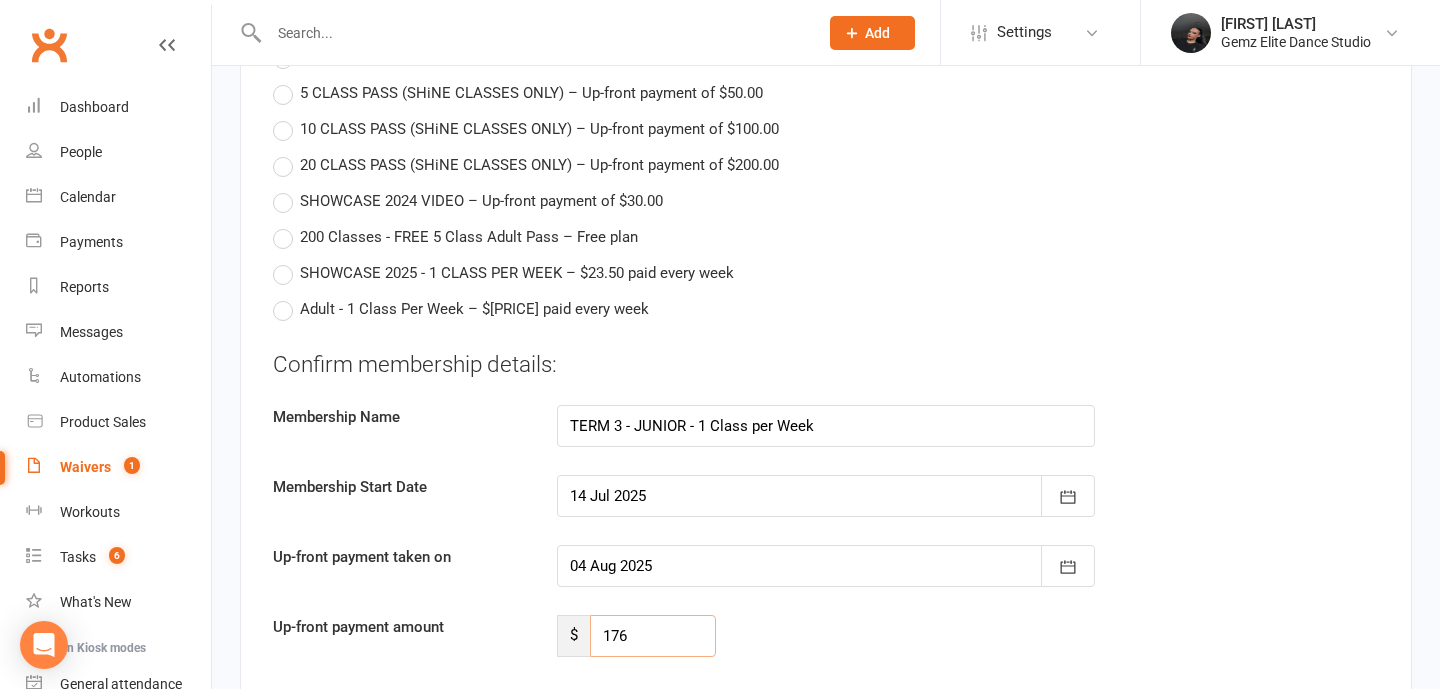 click on "176" at bounding box center [653, 636] 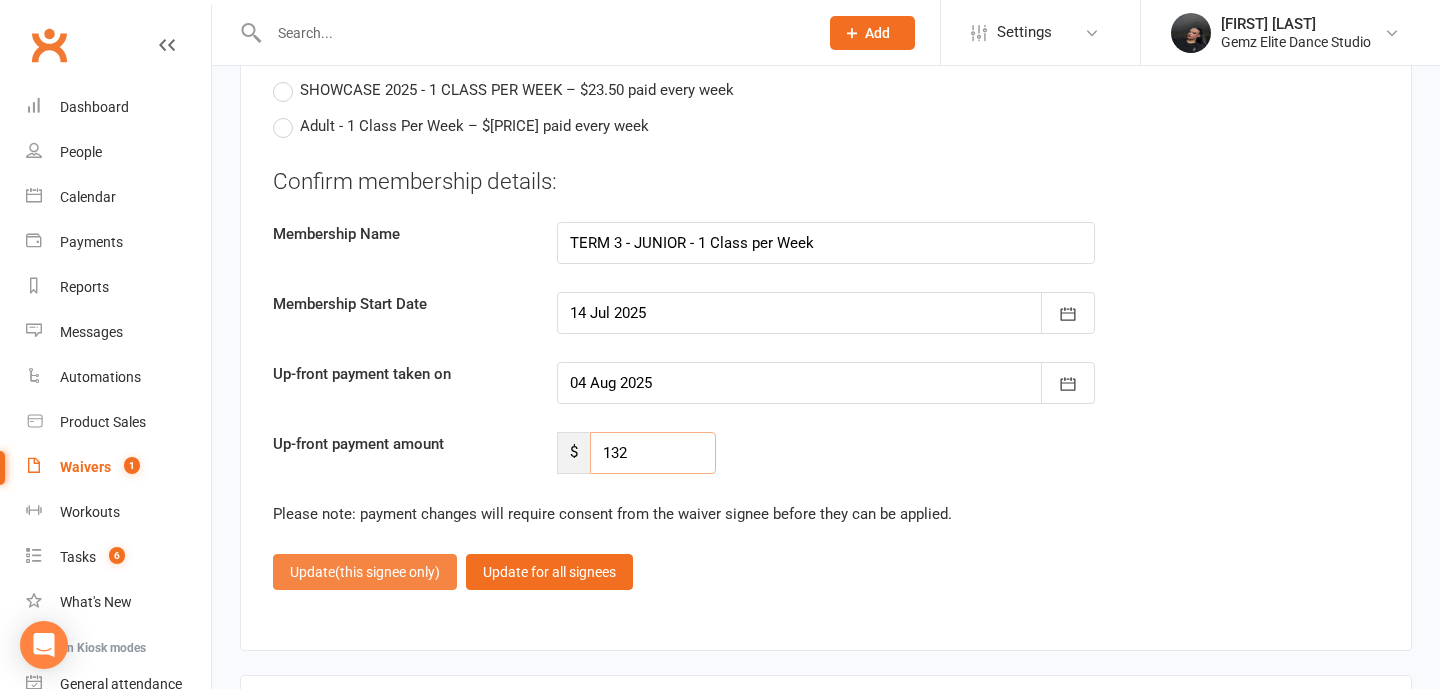type on "132" 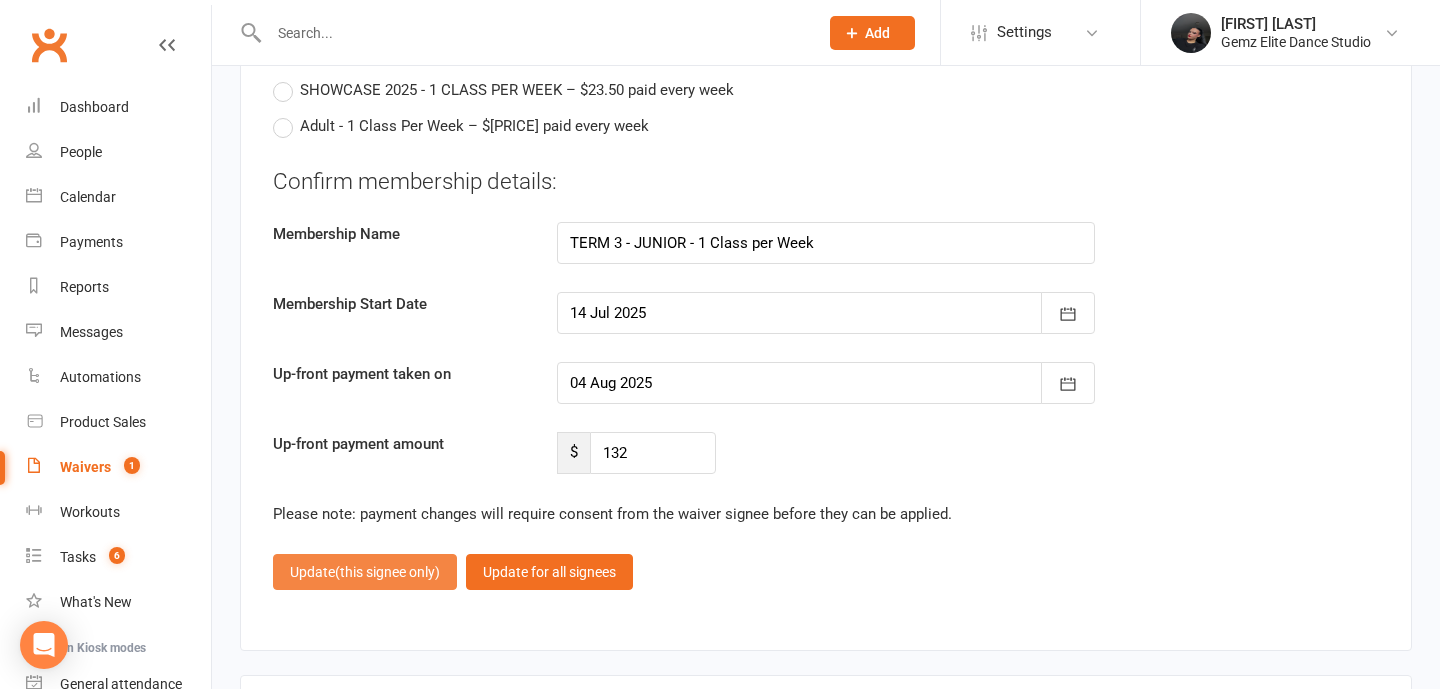 click on "Update  (this signee only)" at bounding box center [365, 572] 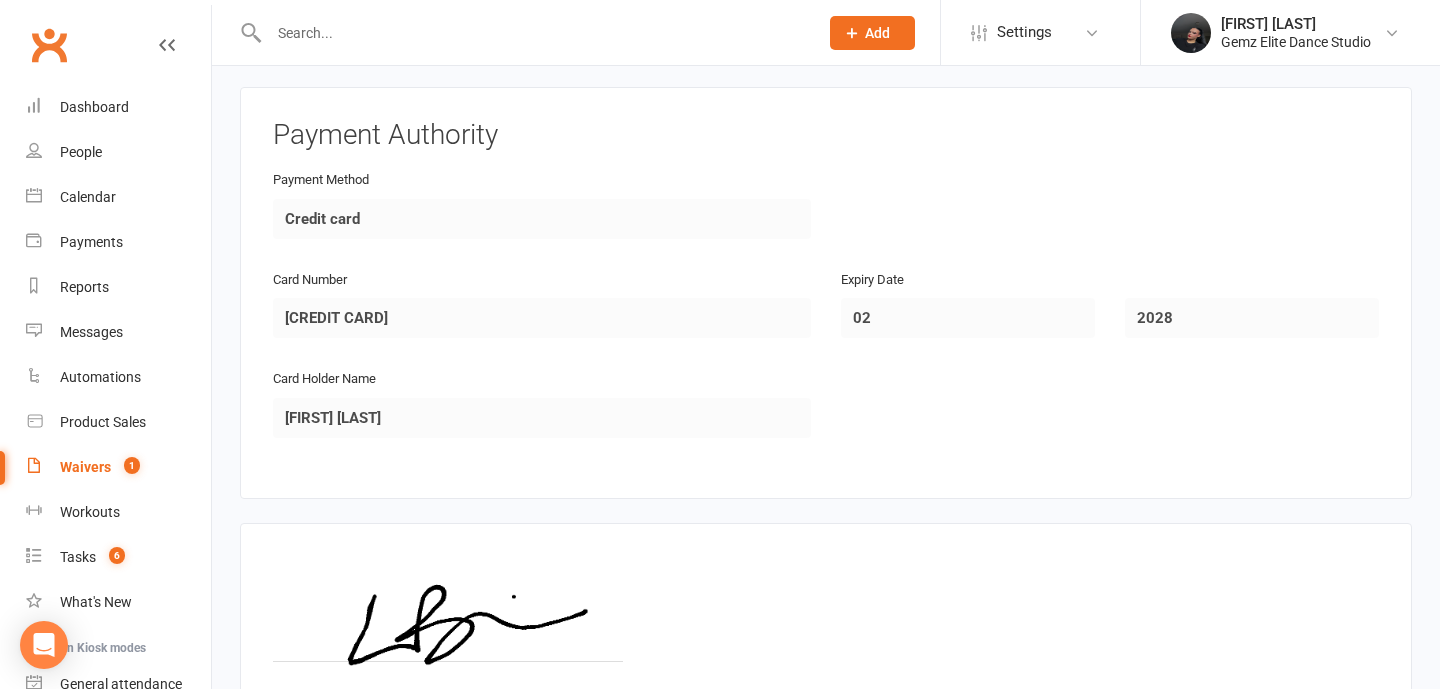 scroll, scrollTop: 4045, scrollLeft: 0, axis: vertical 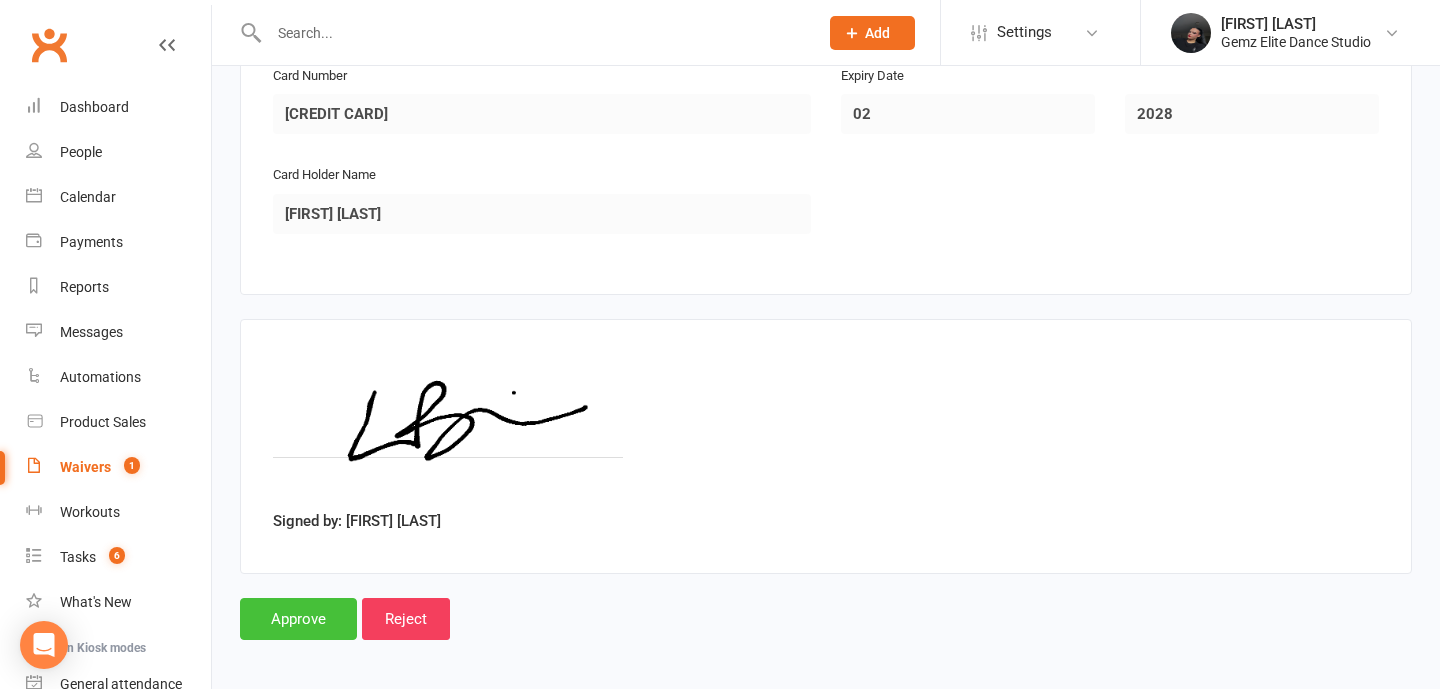 click on "Approve" at bounding box center [298, 619] 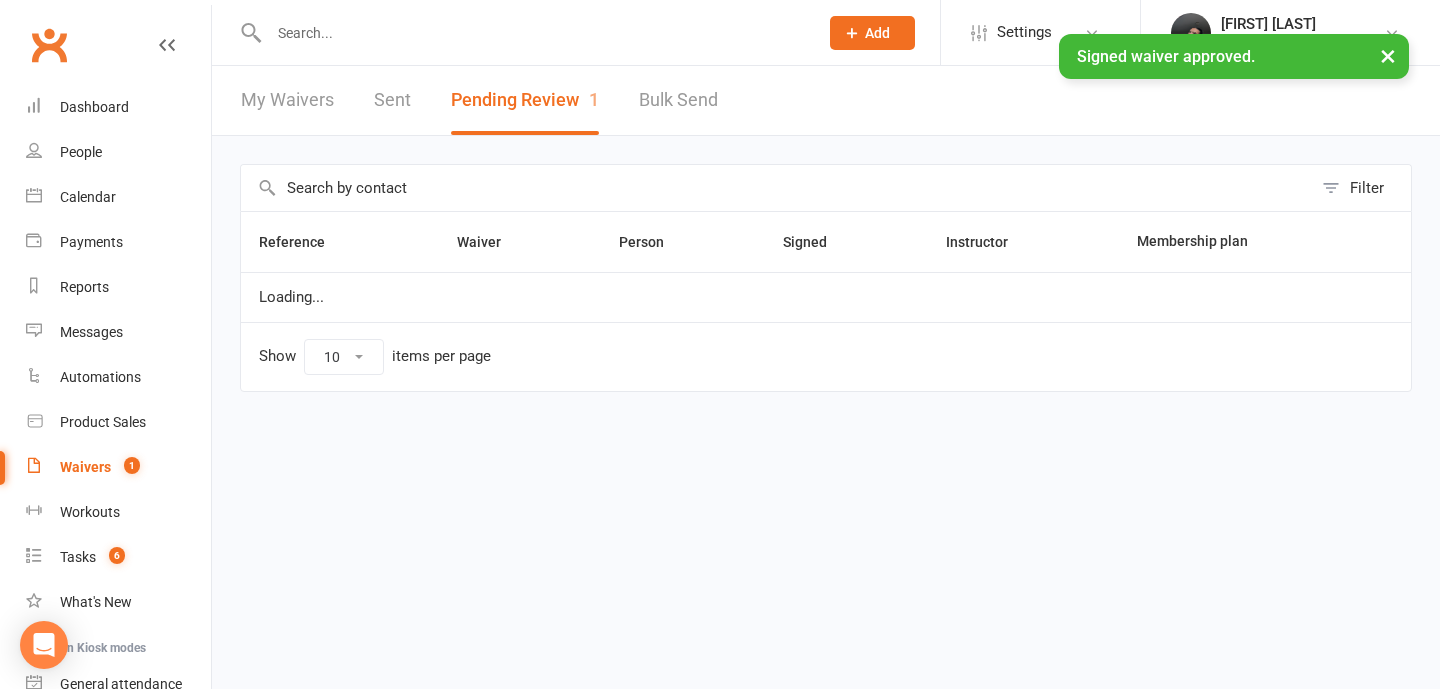 scroll, scrollTop: 0, scrollLeft: 0, axis: both 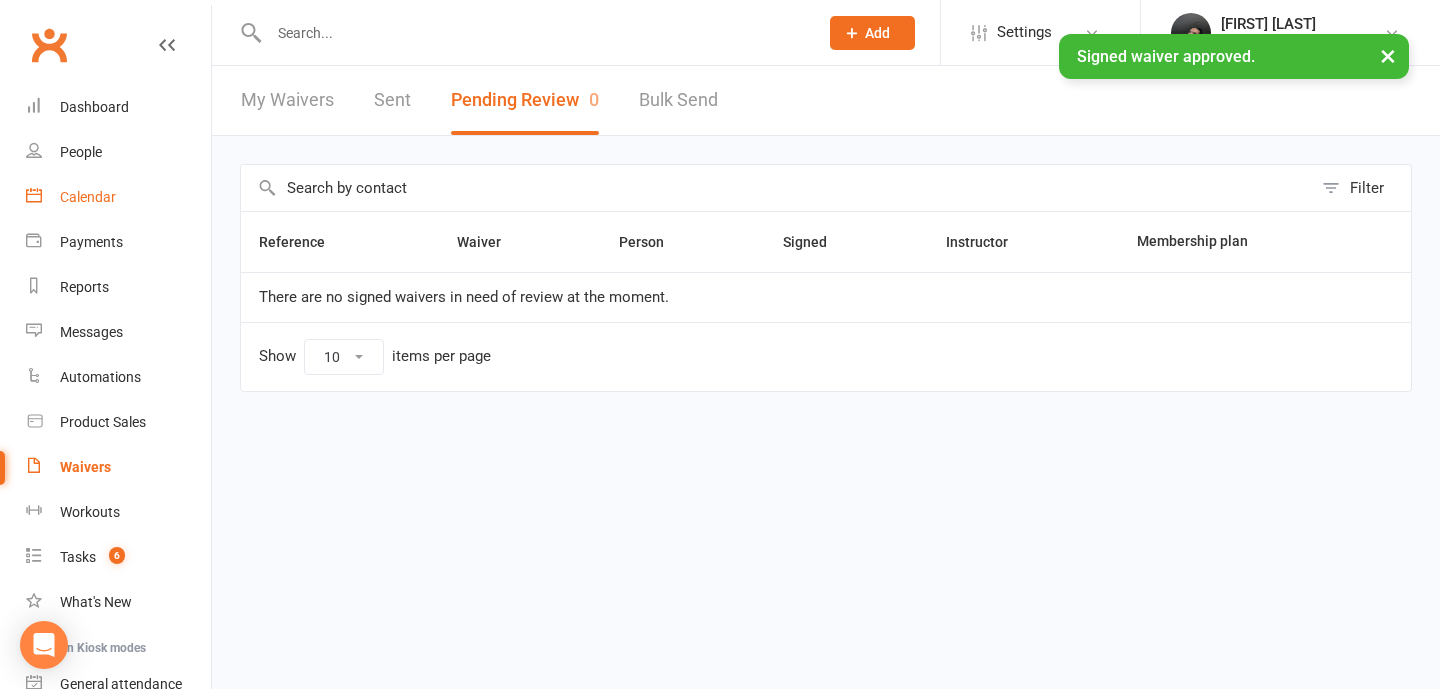 click on "Calendar" at bounding box center (118, 197) 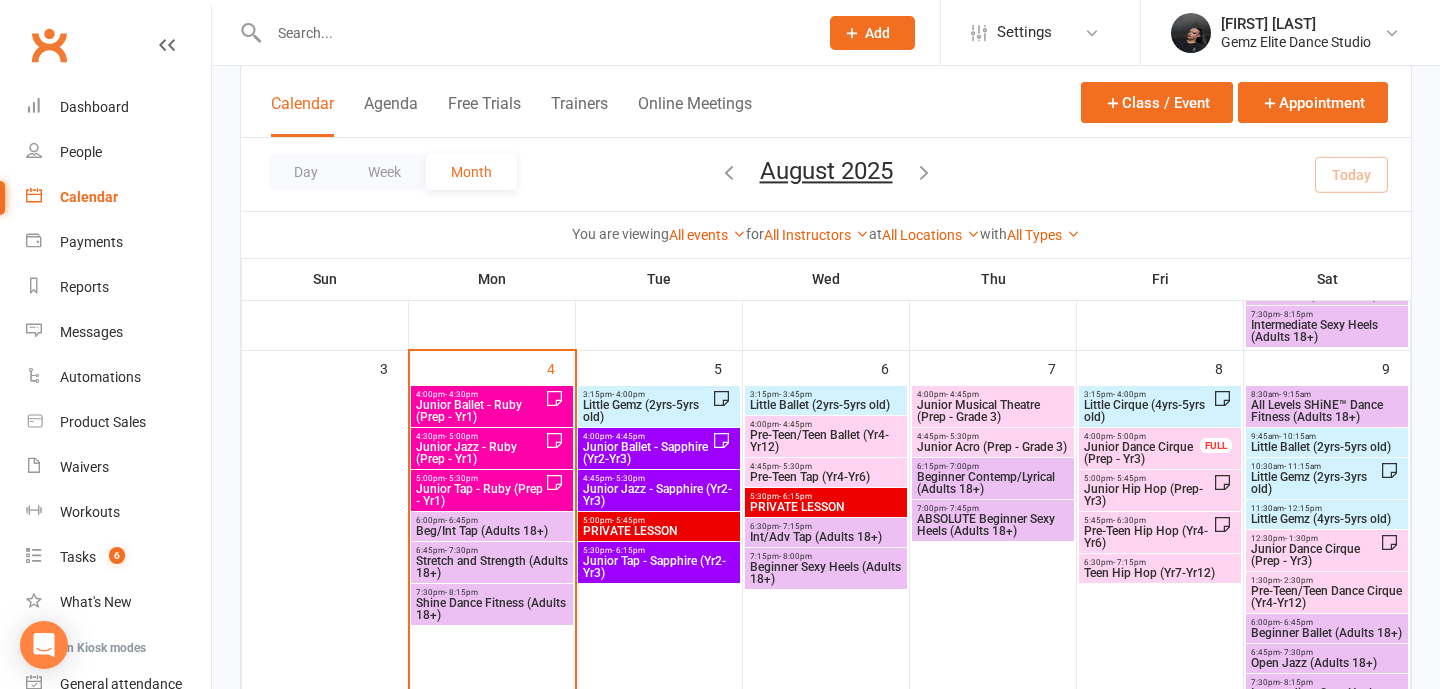scroll, scrollTop: 495, scrollLeft: 0, axis: vertical 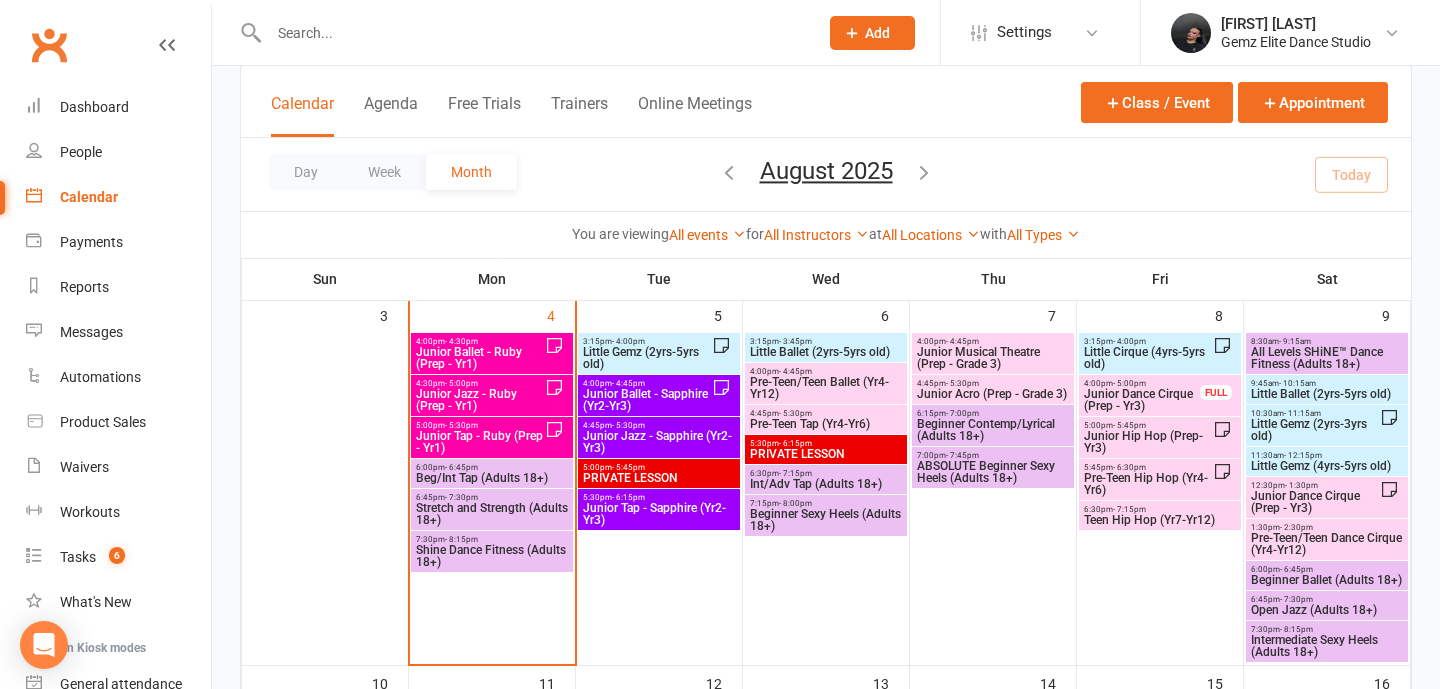 click on "Junior Hip Hop (Prep-Yr3)" at bounding box center (1148, 442) 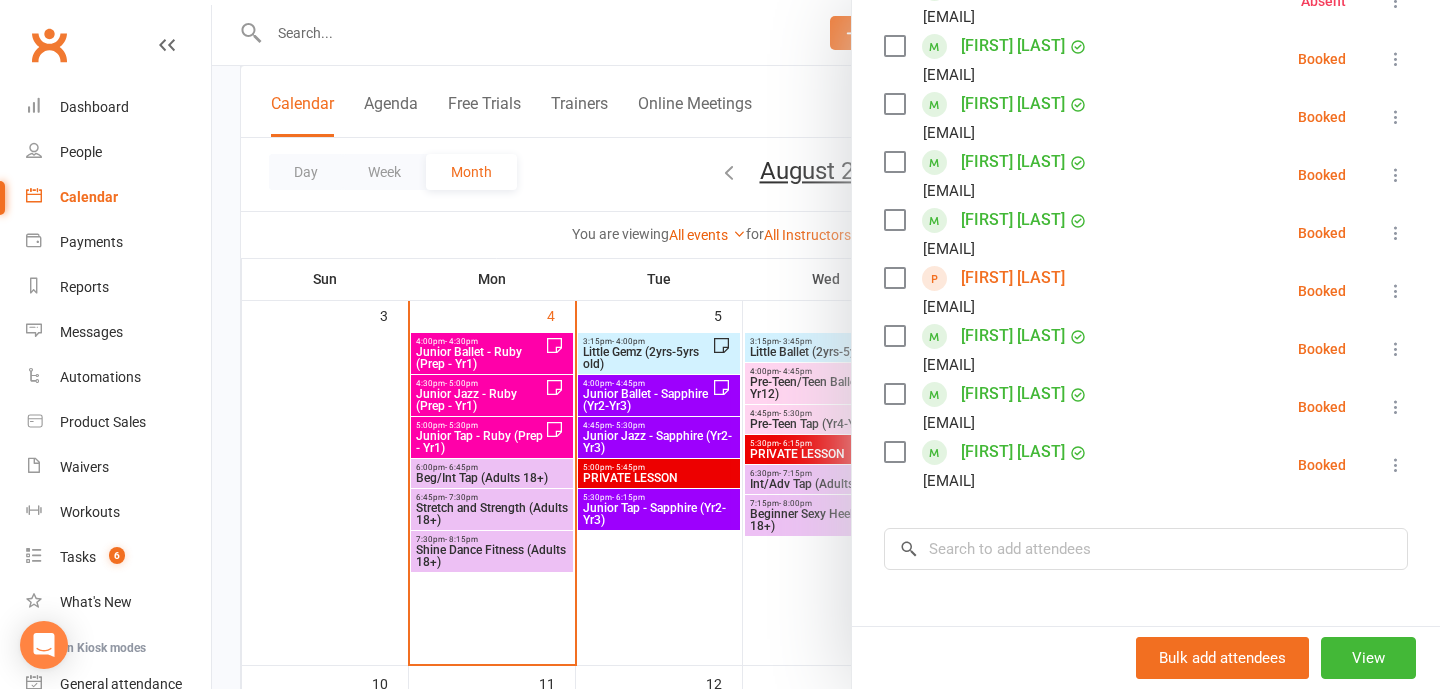 scroll, scrollTop: 401, scrollLeft: 0, axis: vertical 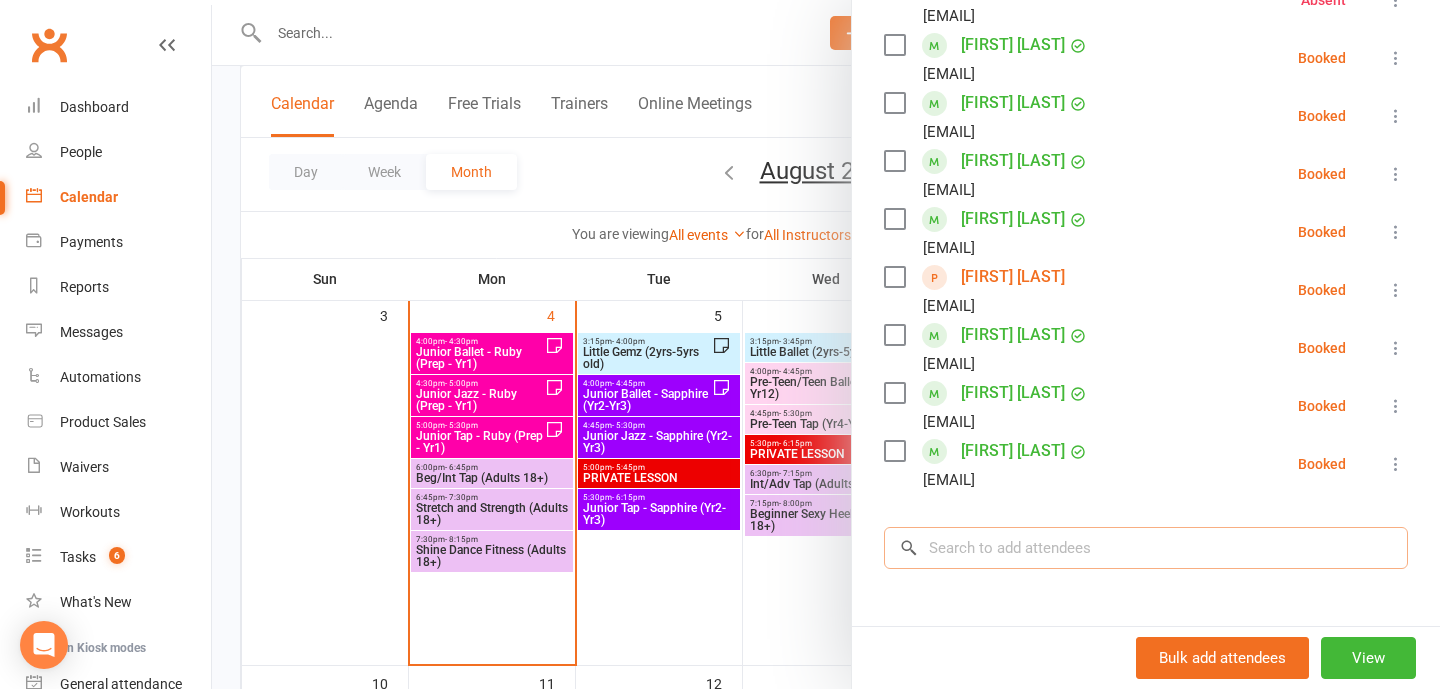 click at bounding box center (1146, 548) 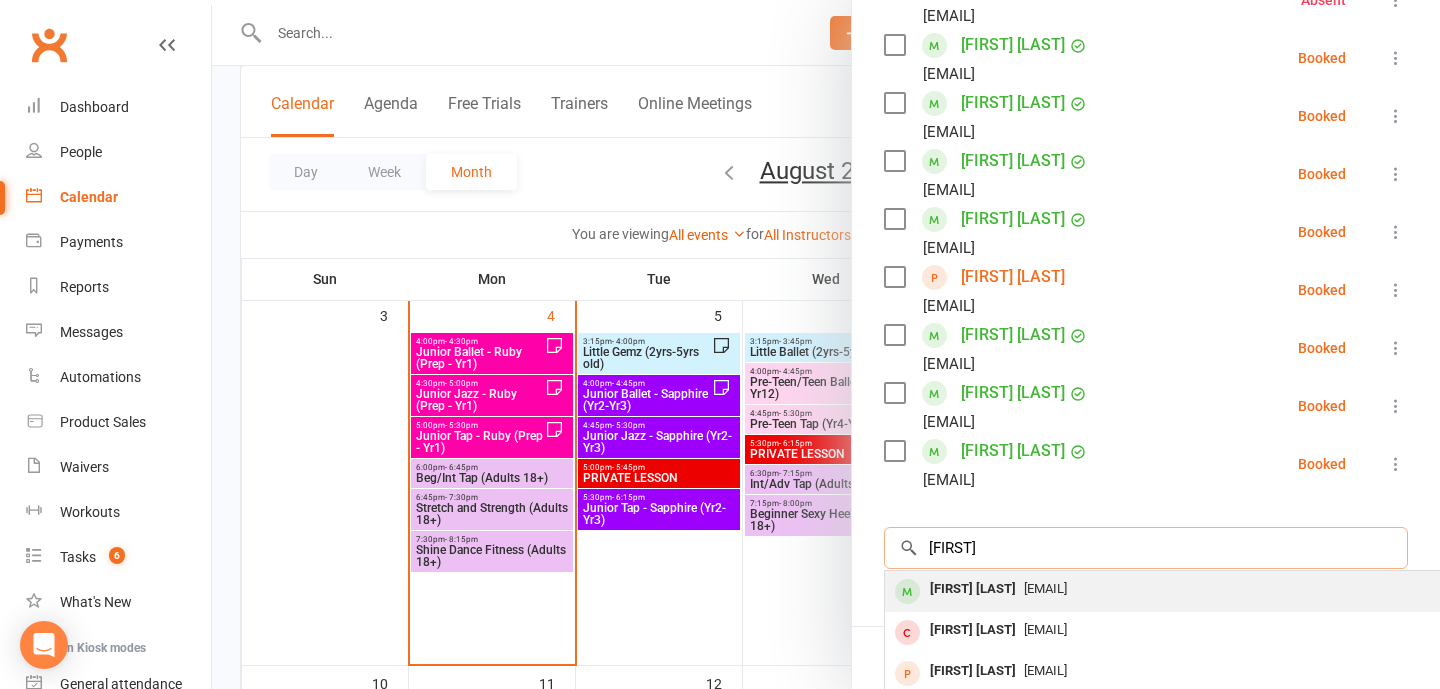 type on "[FIRST]" 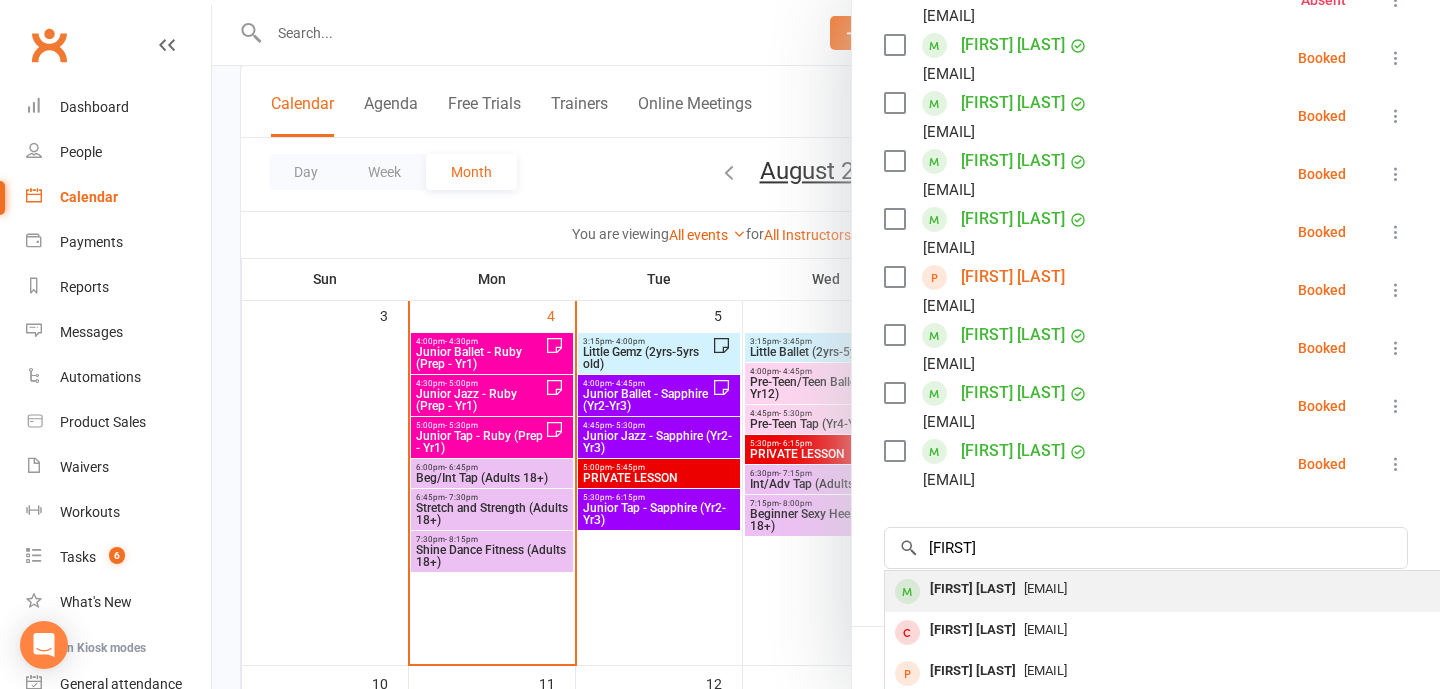 click on "[FIRST] [LAST]" at bounding box center [973, 589] 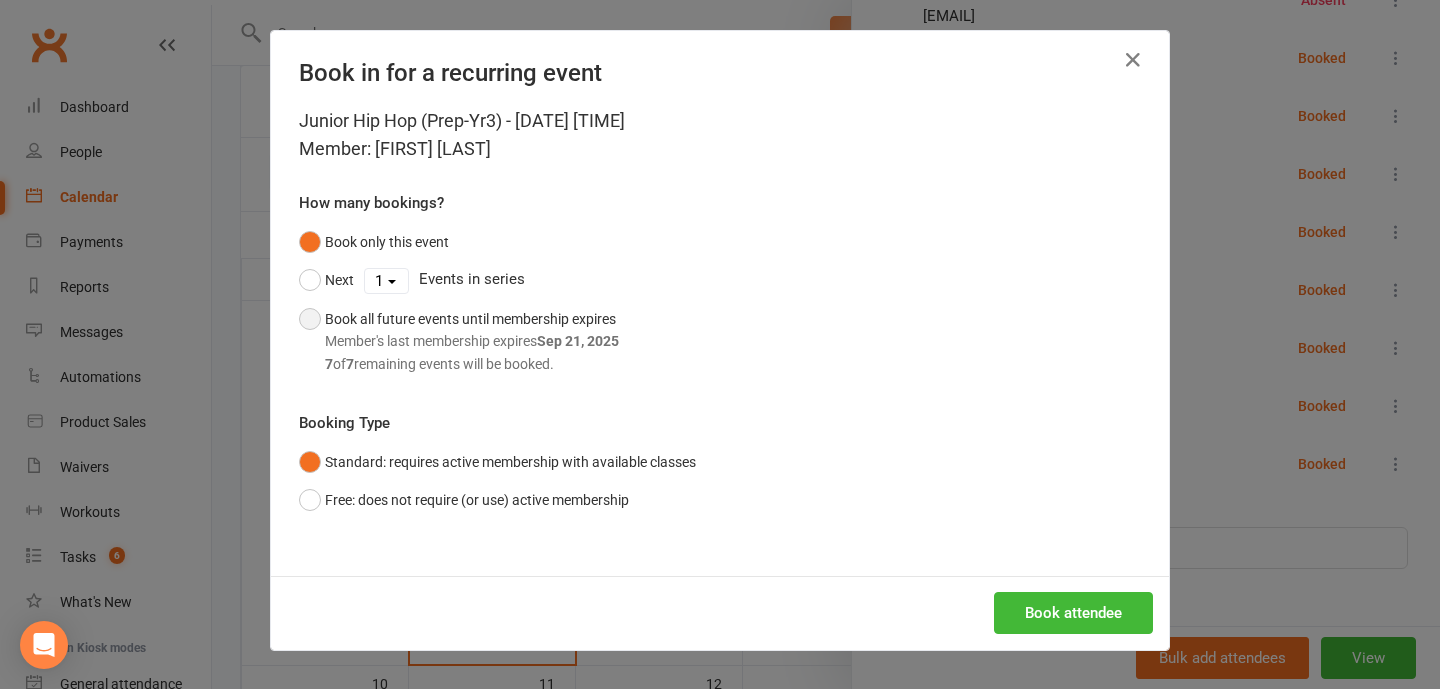 click on "Member's last membership expires [MONTH] [DAY], [YEAR]" at bounding box center [472, 341] 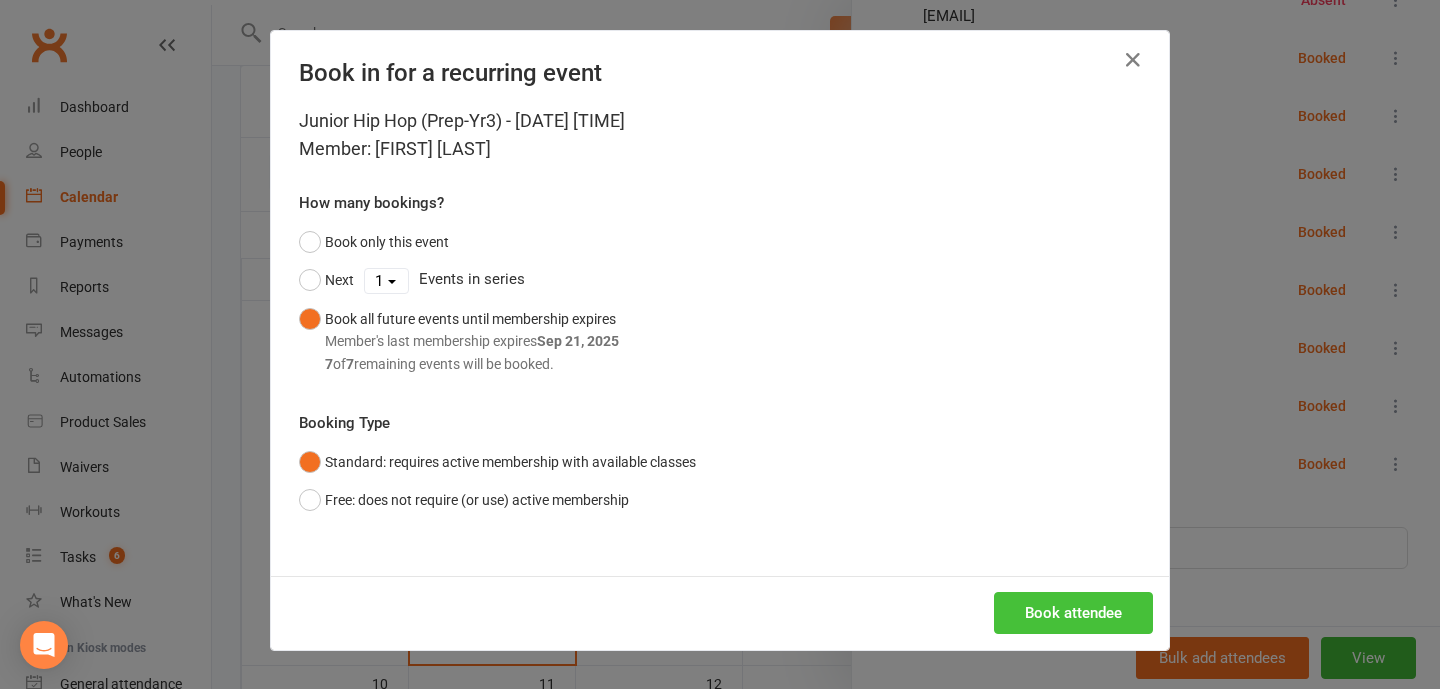 click on "Book attendee" at bounding box center (1073, 613) 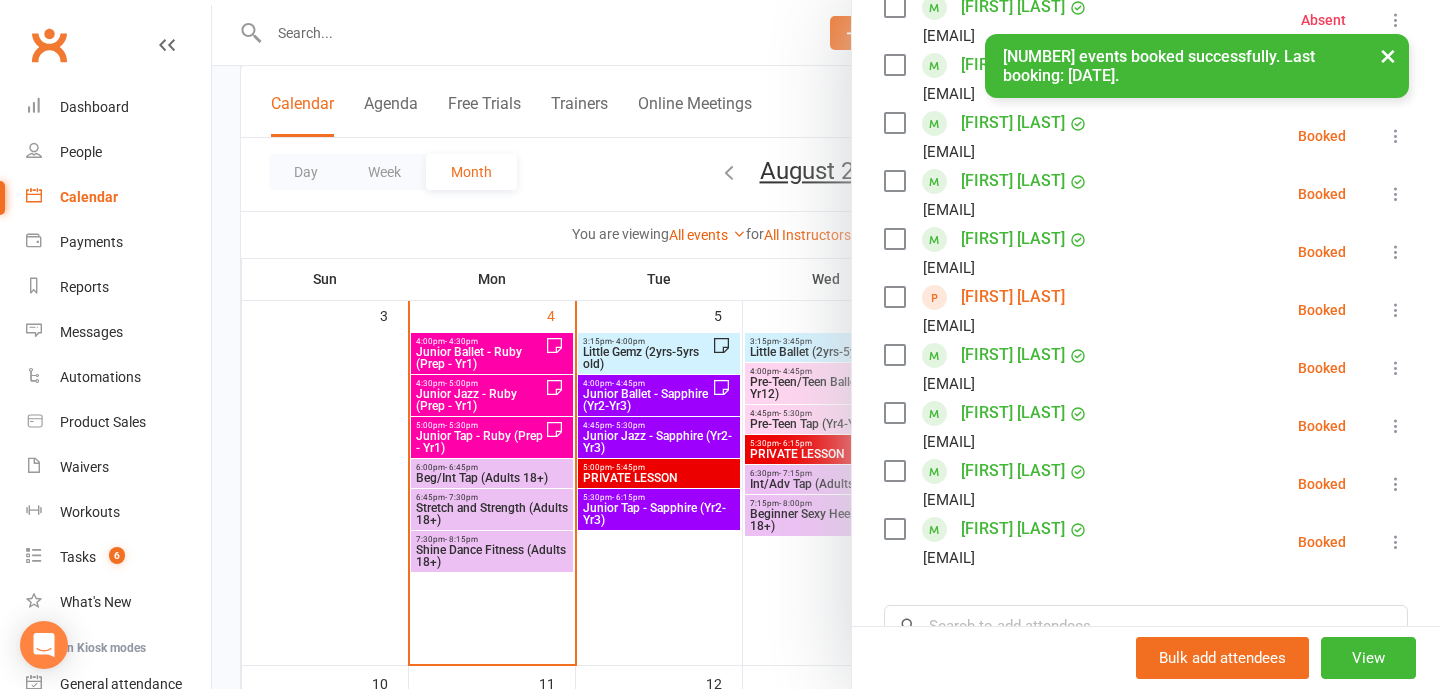 scroll, scrollTop: 409, scrollLeft: 0, axis: vertical 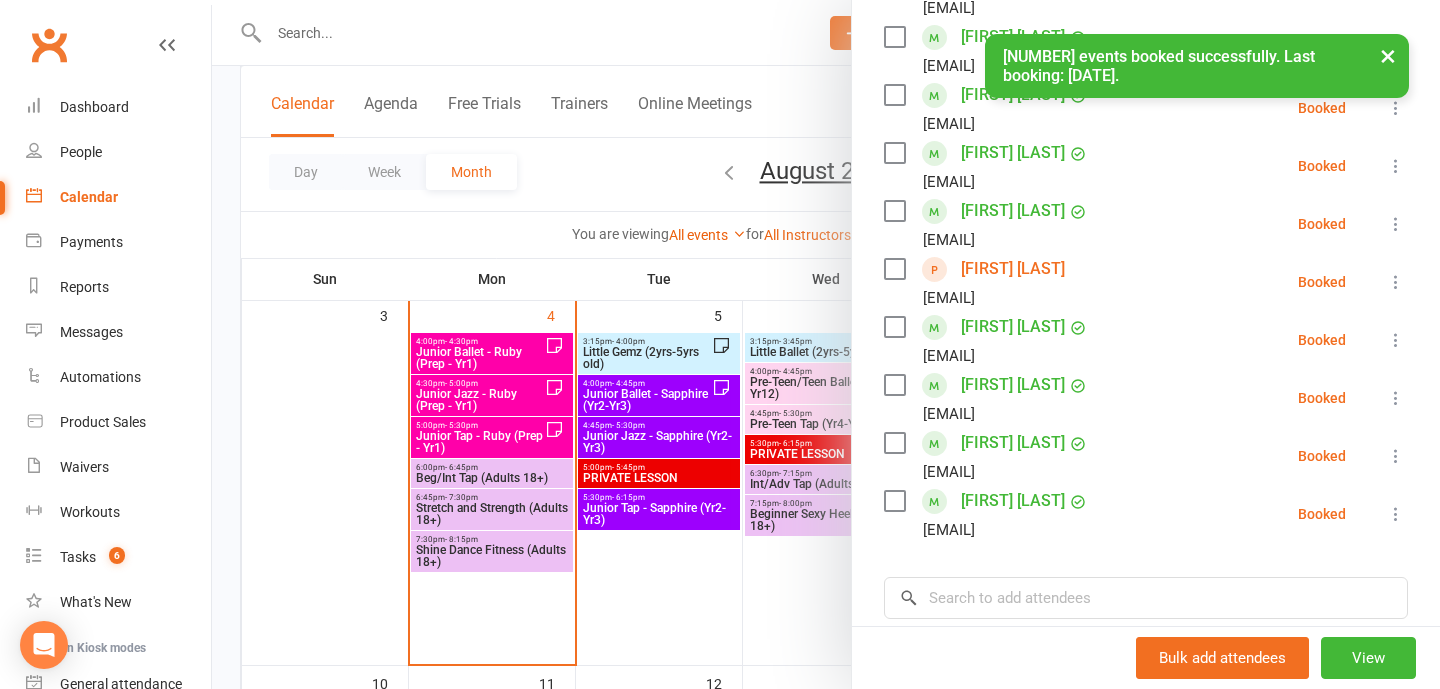 click at bounding box center [826, 344] 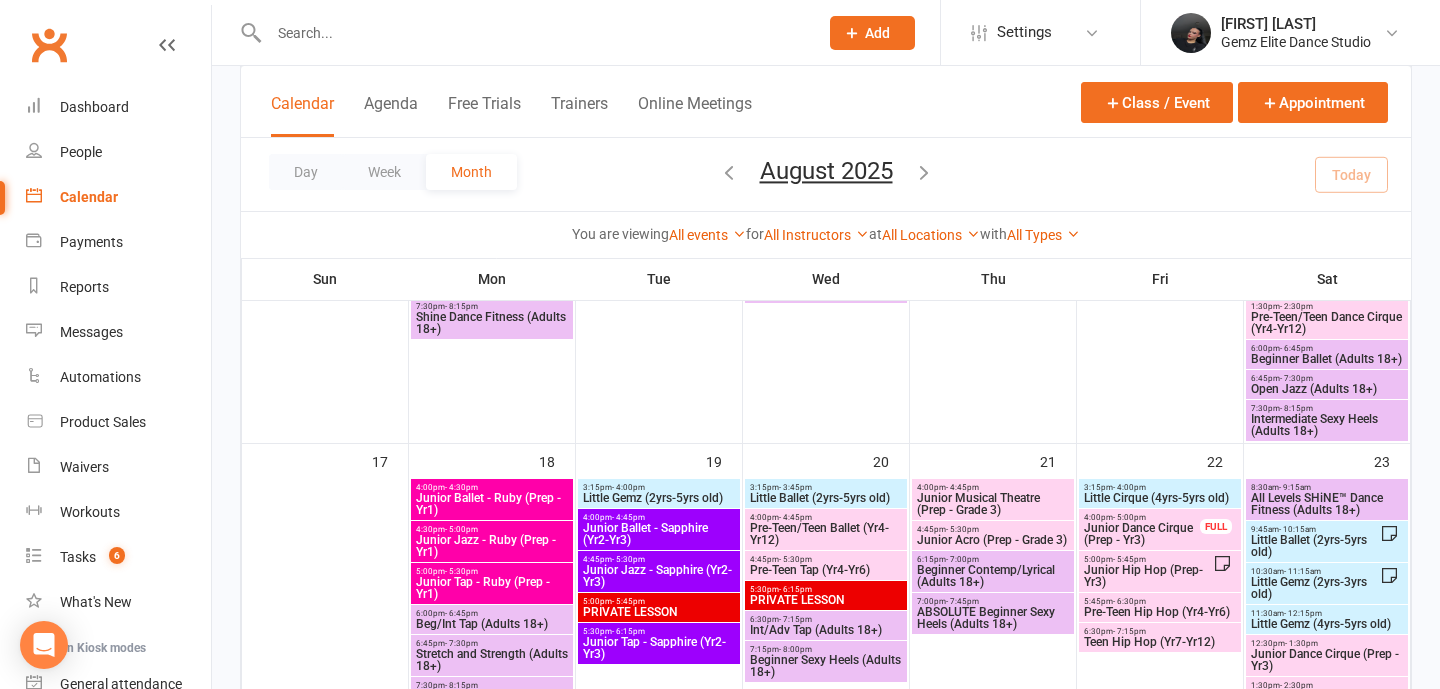 scroll, scrollTop: 1097, scrollLeft: 0, axis: vertical 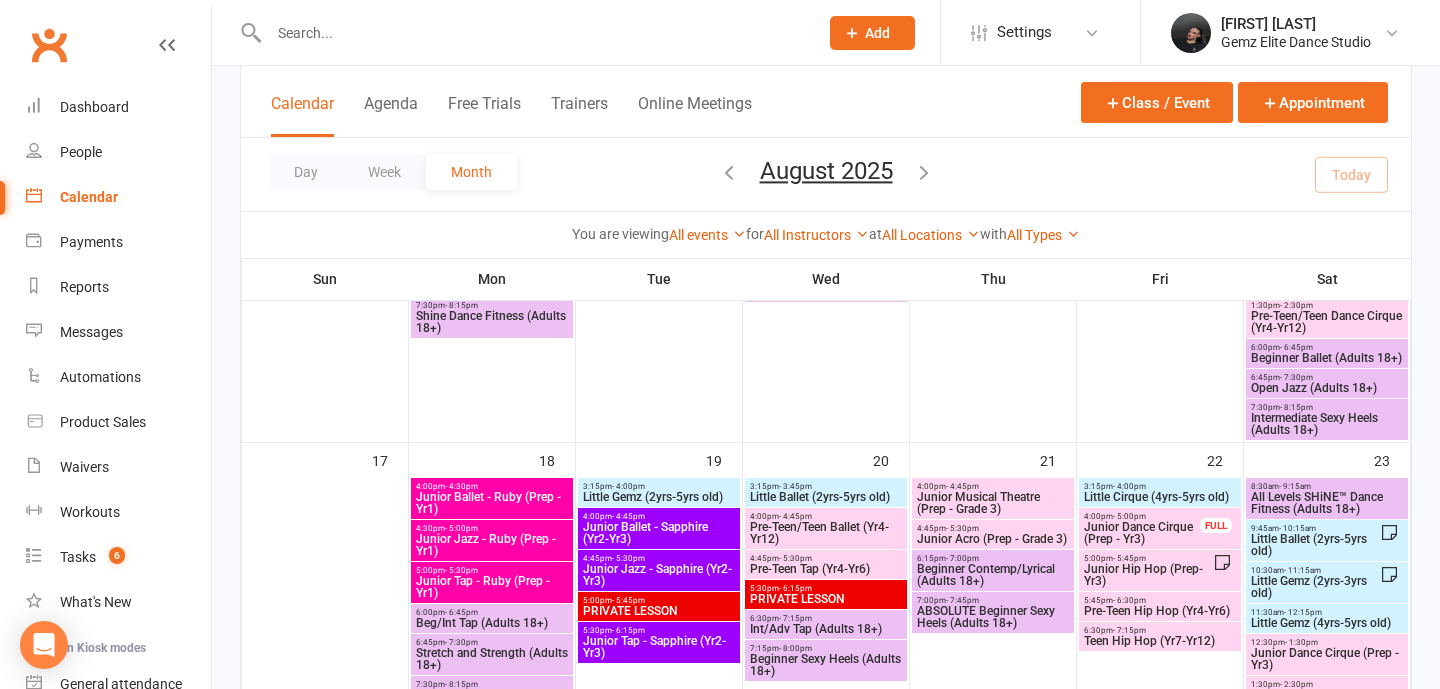 click on "Junior Hip Hop (Prep-Yr3)" at bounding box center [1148, 575] 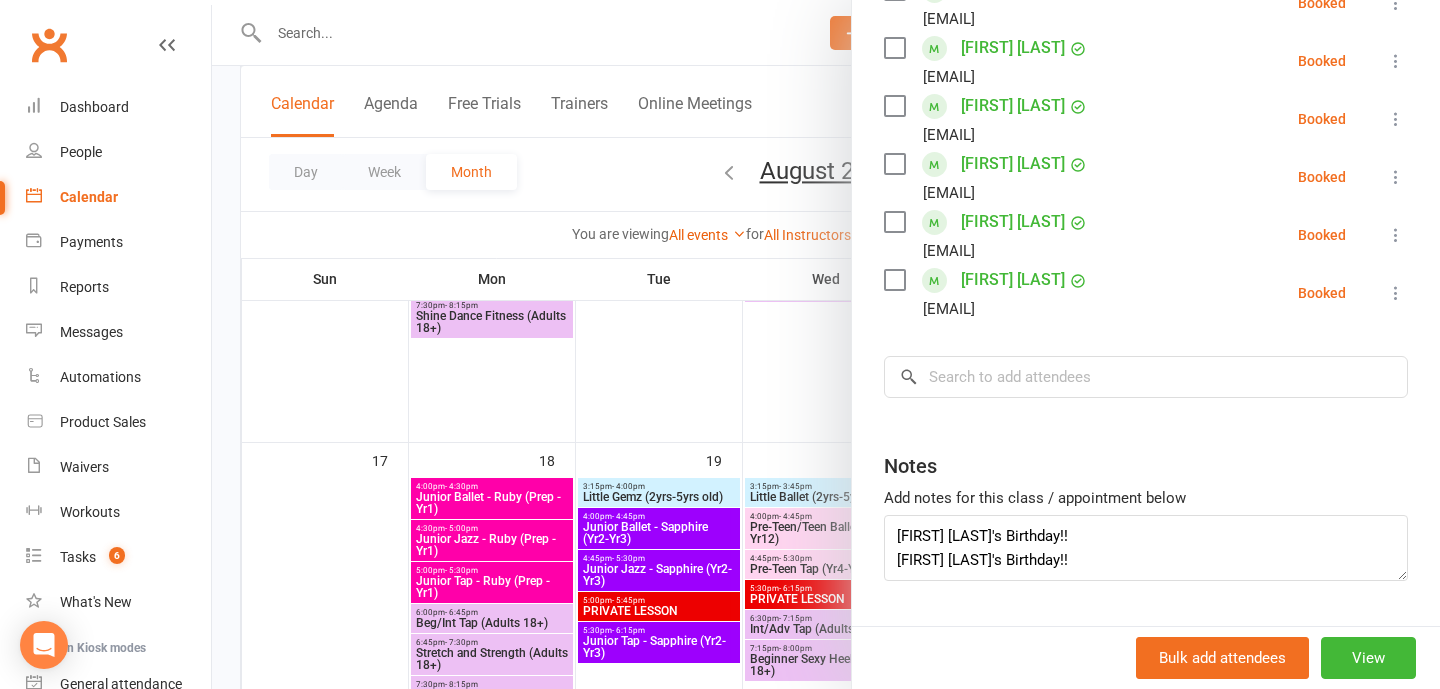 scroll, scrollTop: 627, scrollLeft: 0, axis: vertical 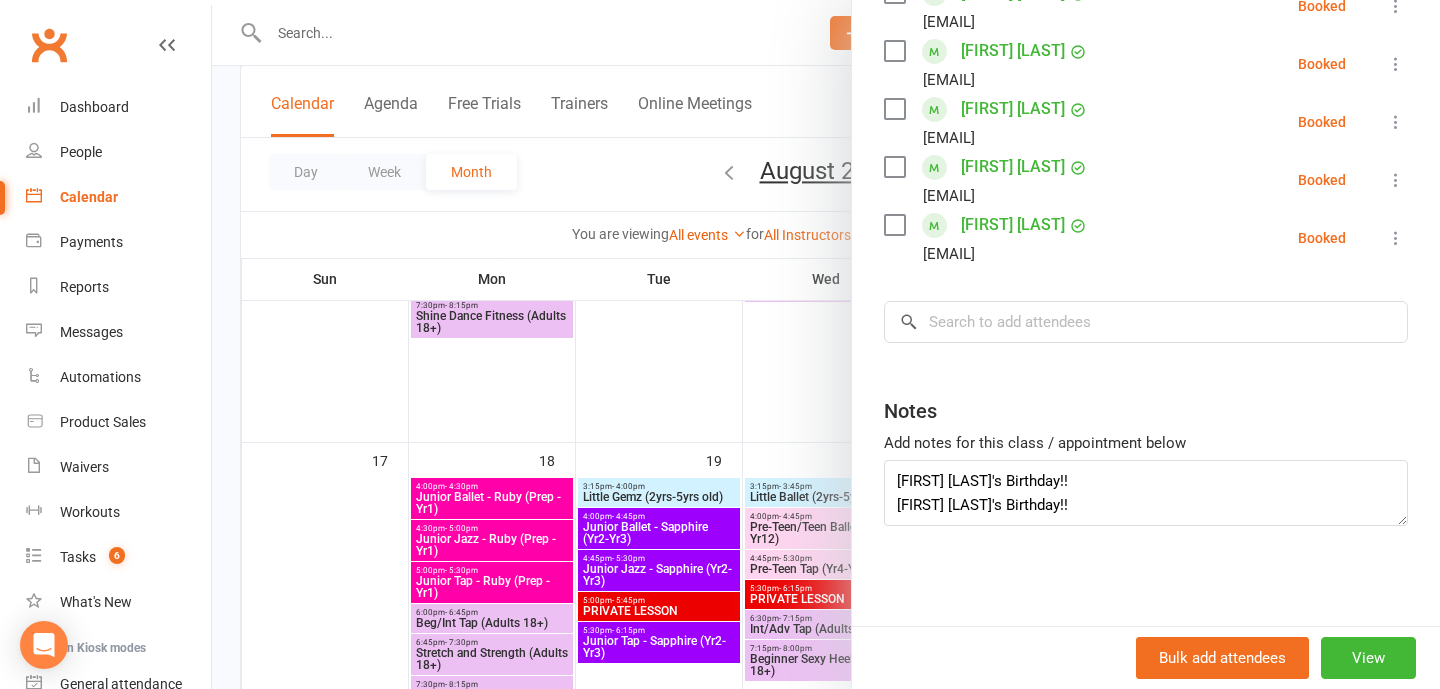 click at bounding box center (826, 344) 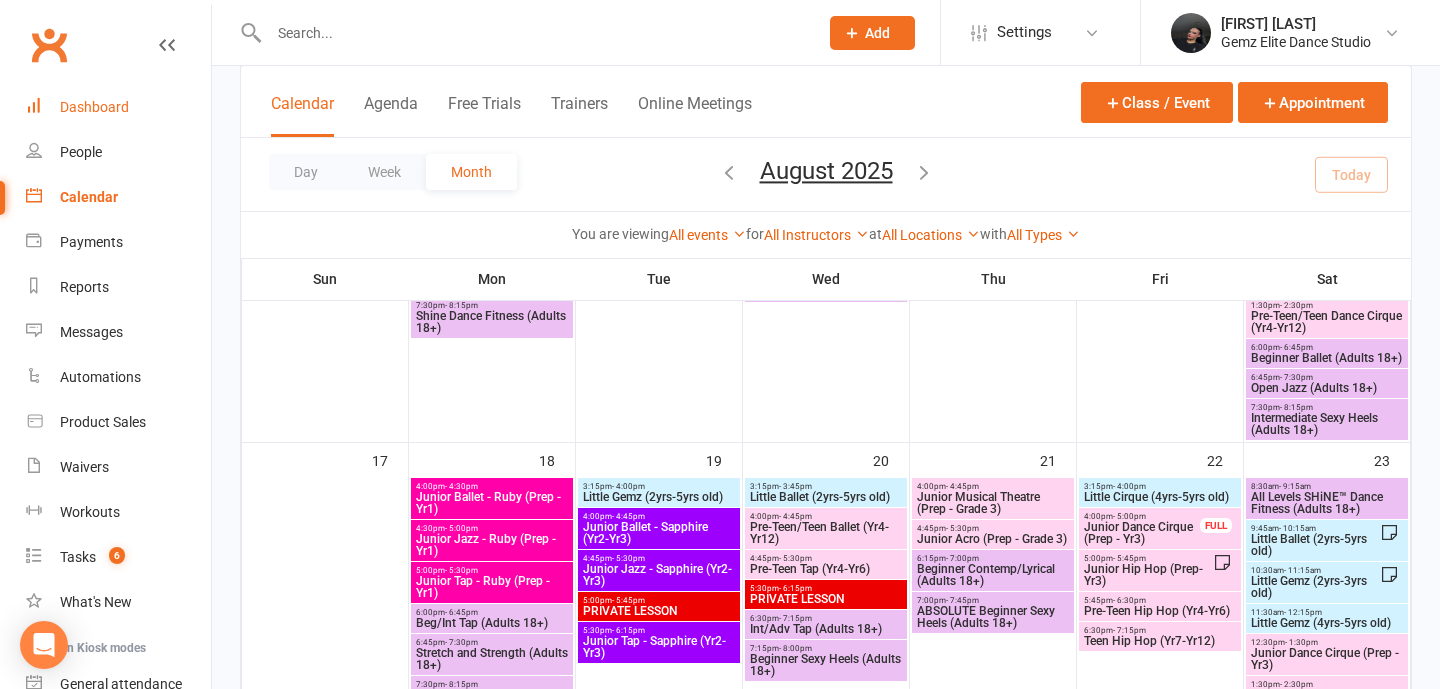 click on "Dashboard" at bounding box center (118, 107) 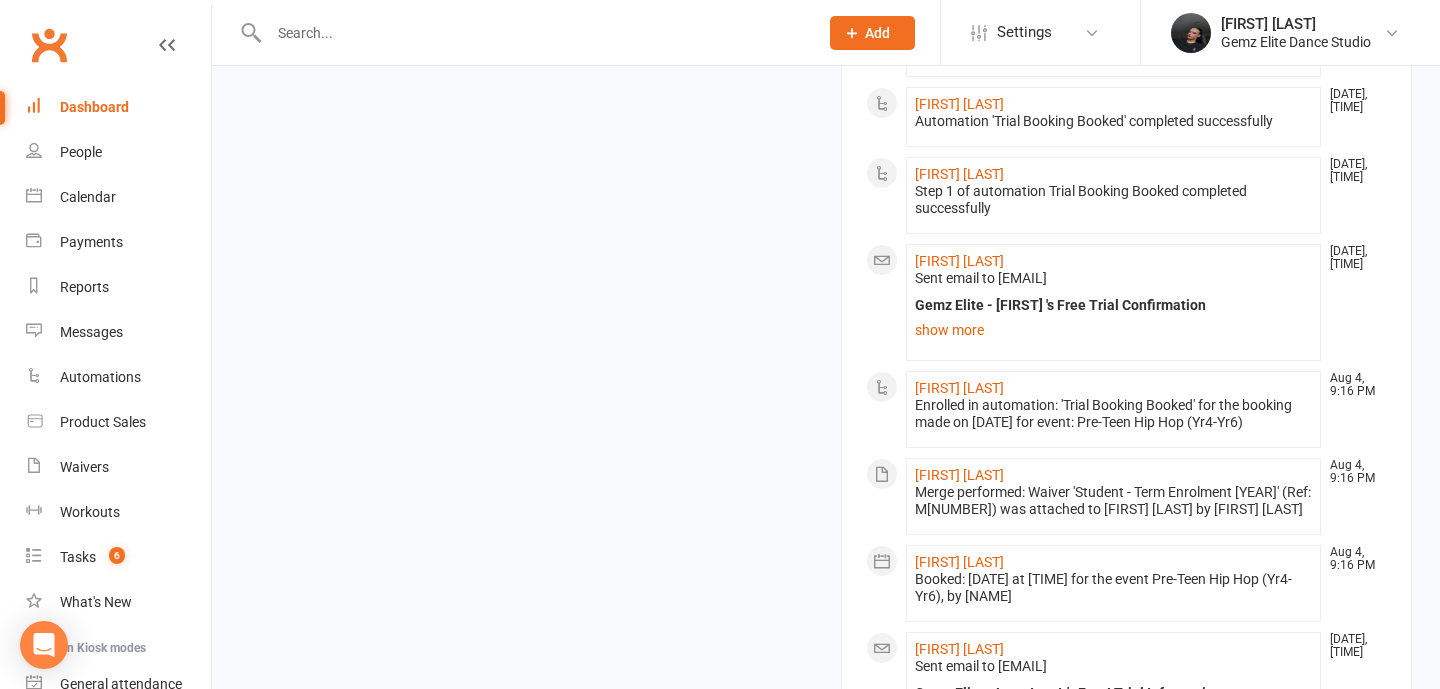 scroll, scrollTop: 1884, scrollLeft: 0, axis: vertical 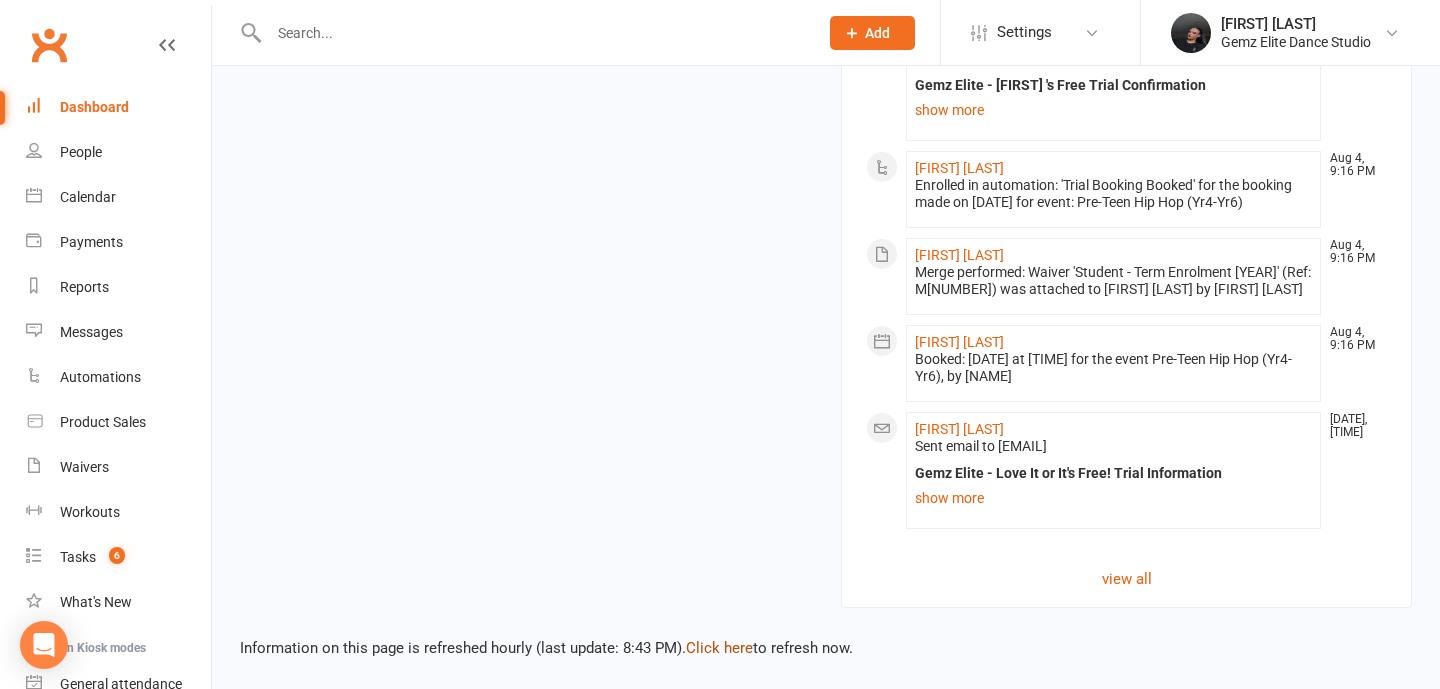 click on "Click here" at bounding box center (719, 648) 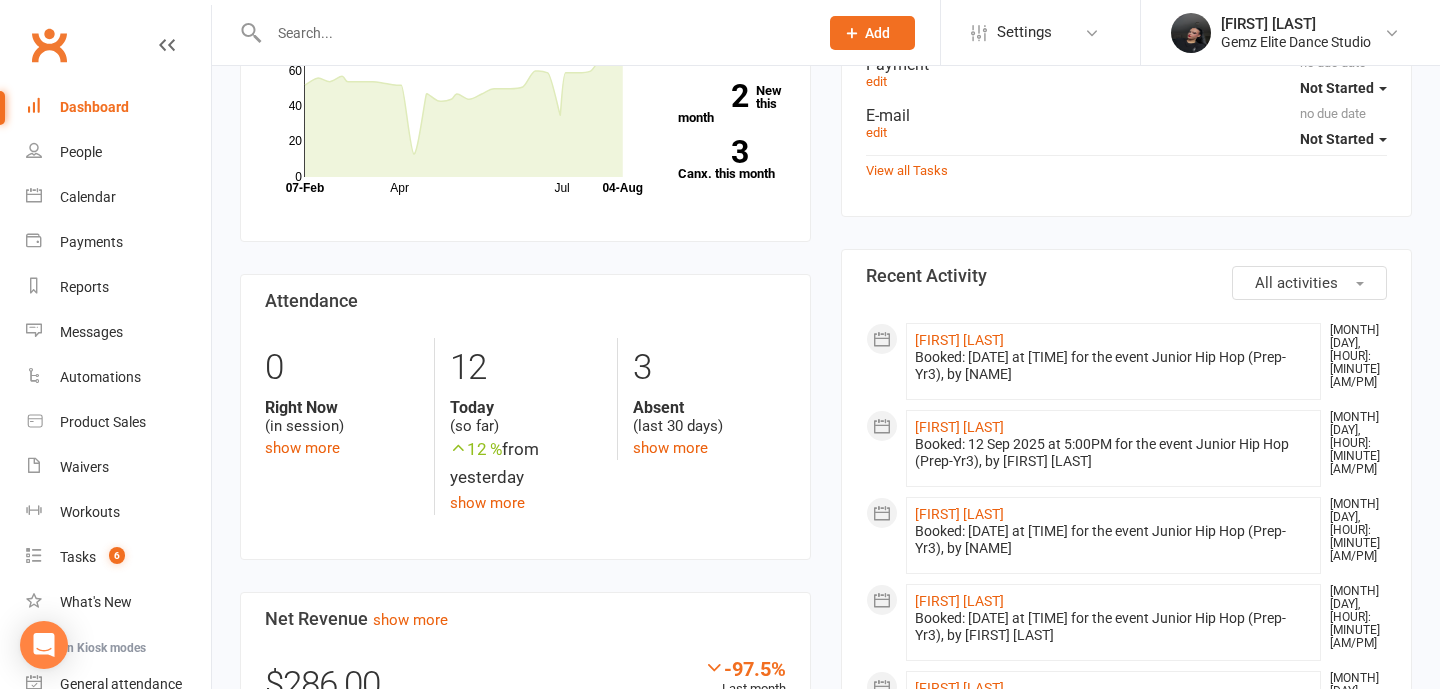 scroll, scrollTop: 0, scrollLeft: 0, axis: both 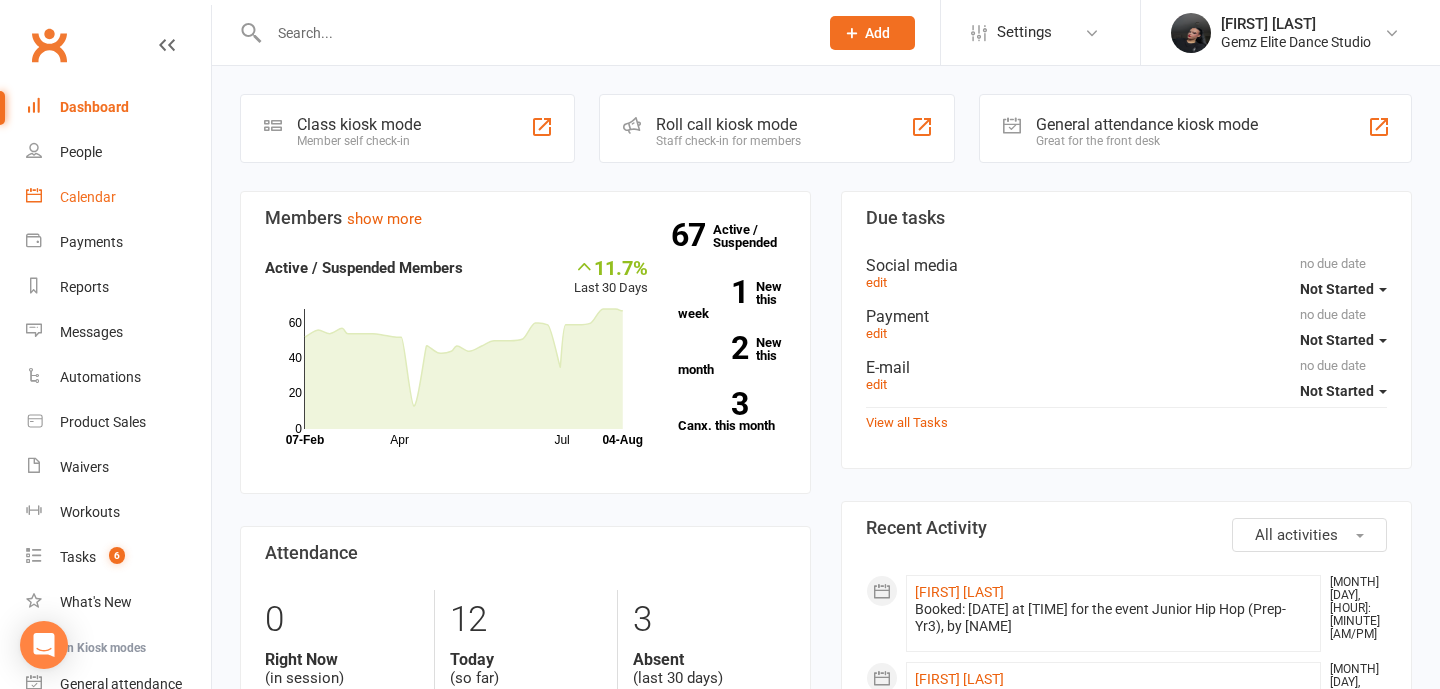 click on "Calendar" at bounding box center (118, 197) 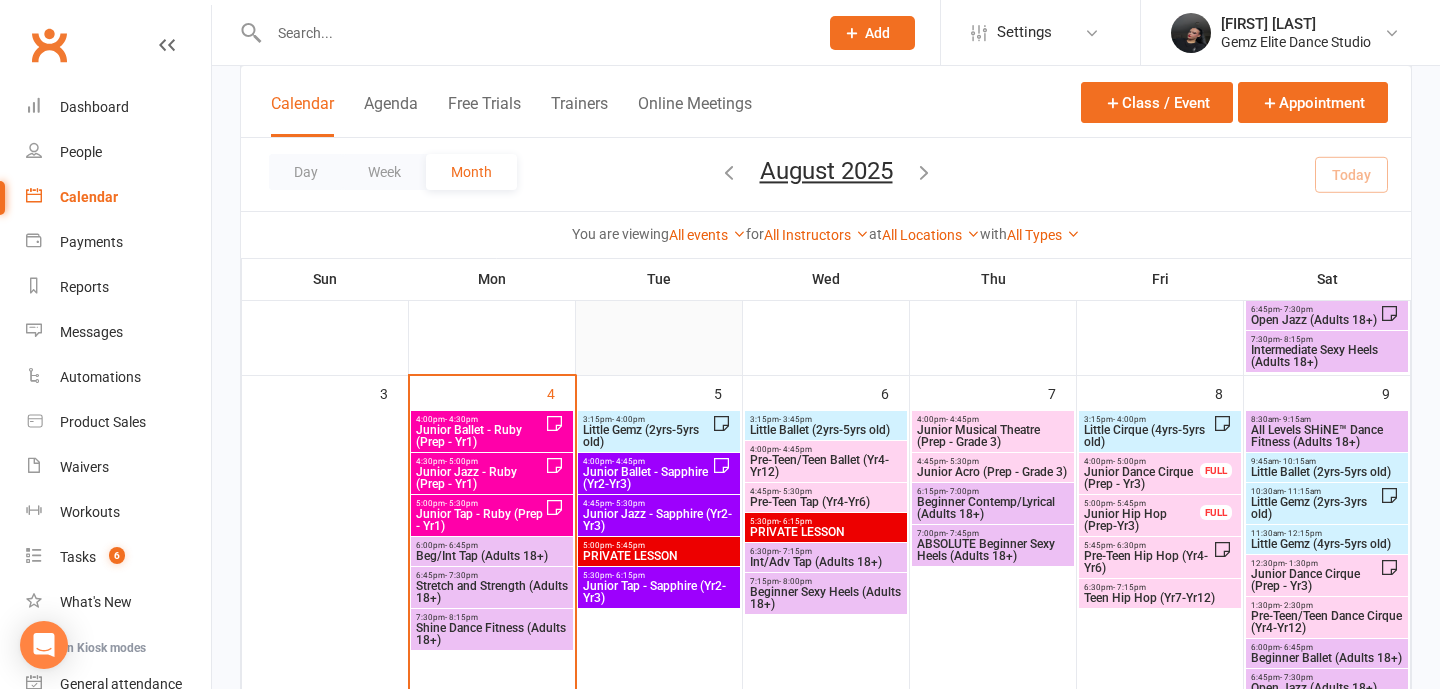 scroll, scrollTop: 428, scrollLeft: 0, axis: vertical 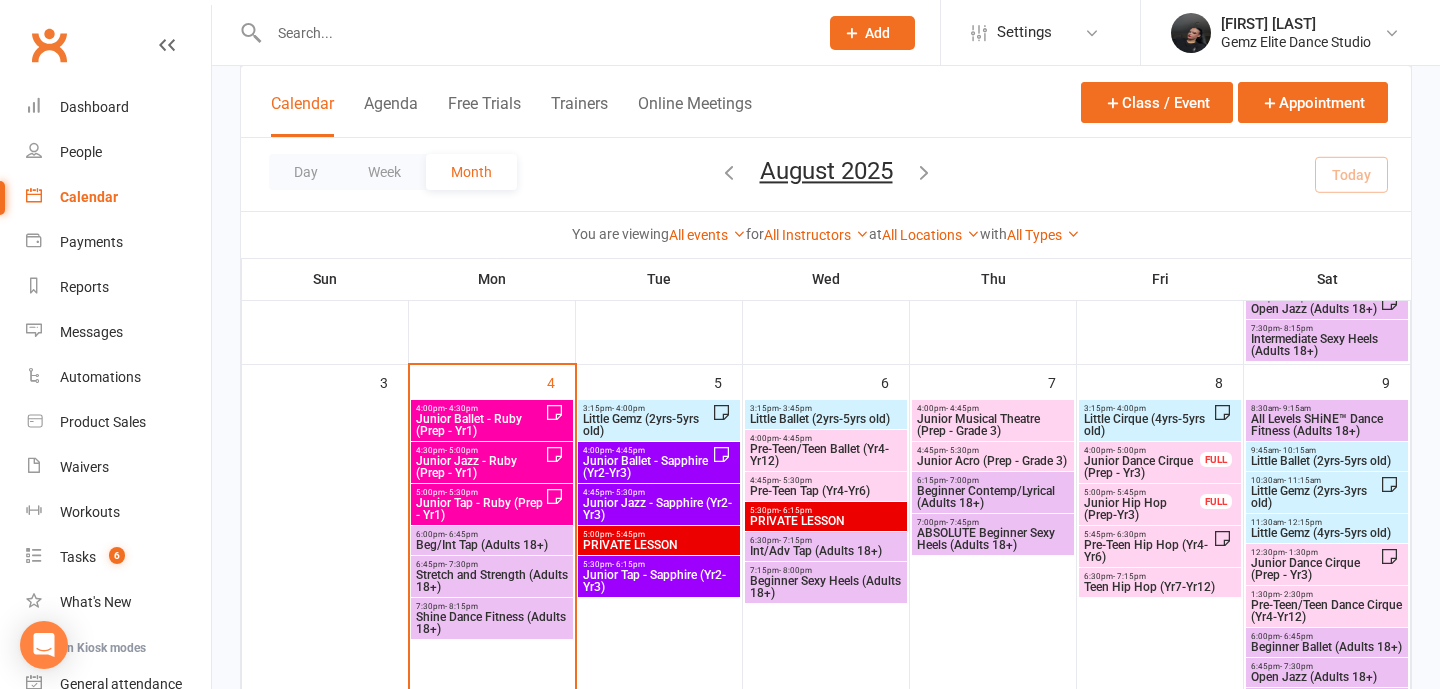 click on "Beginner Sexy Heels (Adults 18+)" at bounding box center (826, 587) 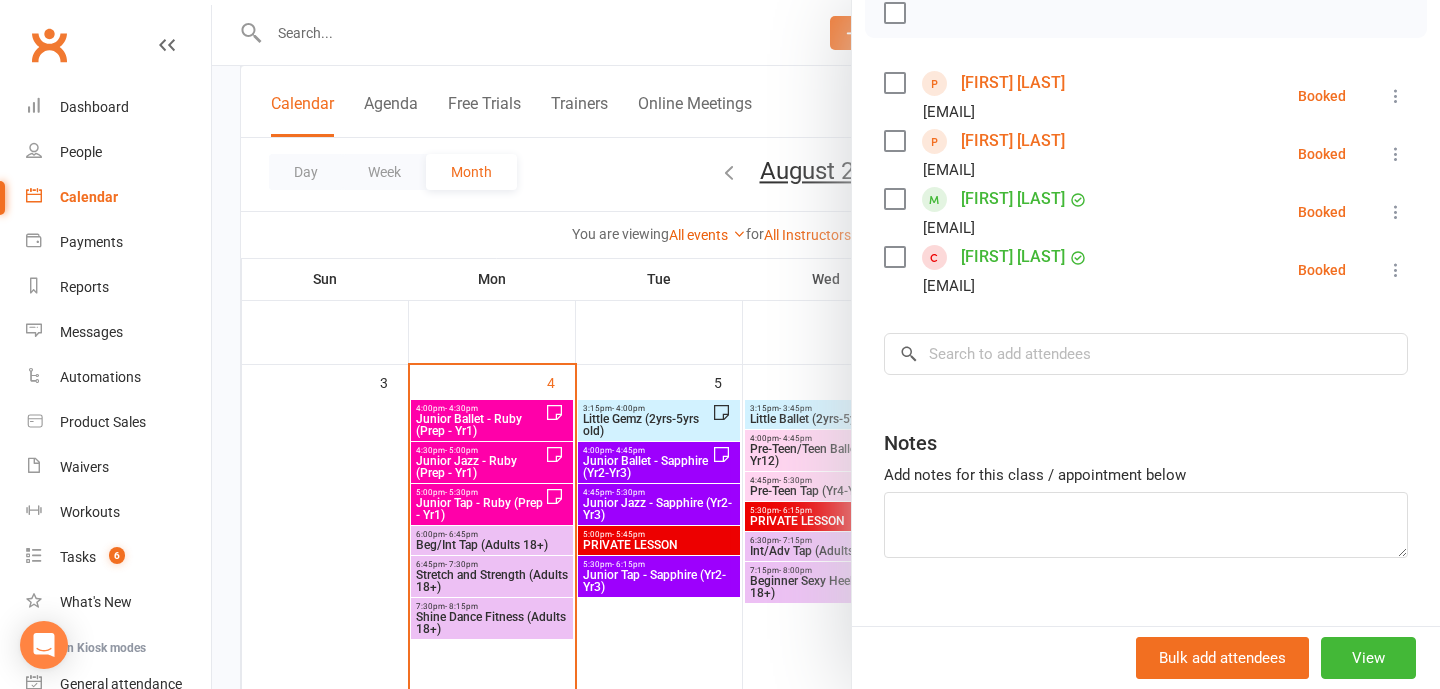 scroll, scrollTop: 337, scrollLeft: 0, axis: vertical 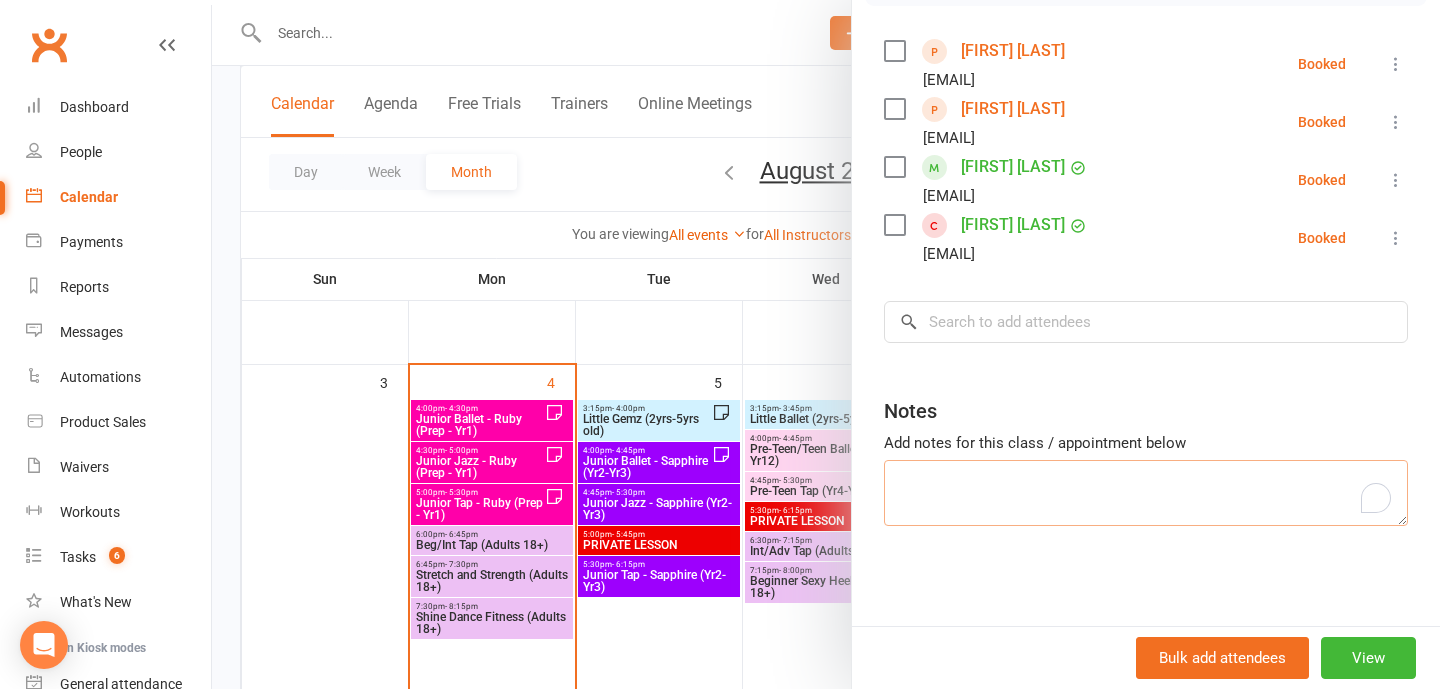 click at bounding box center [1146, 493] 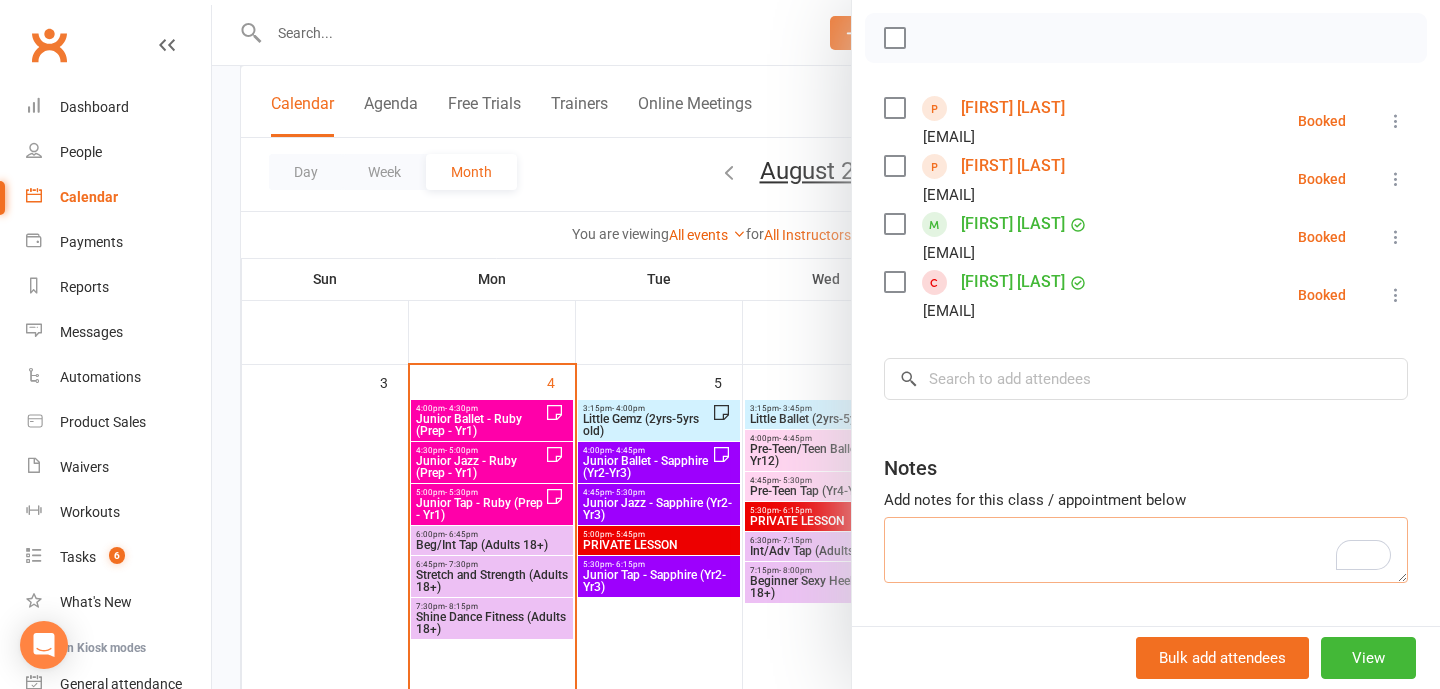 scroll, scrollTop: 283, scrollLeft: 0, axis: vertical 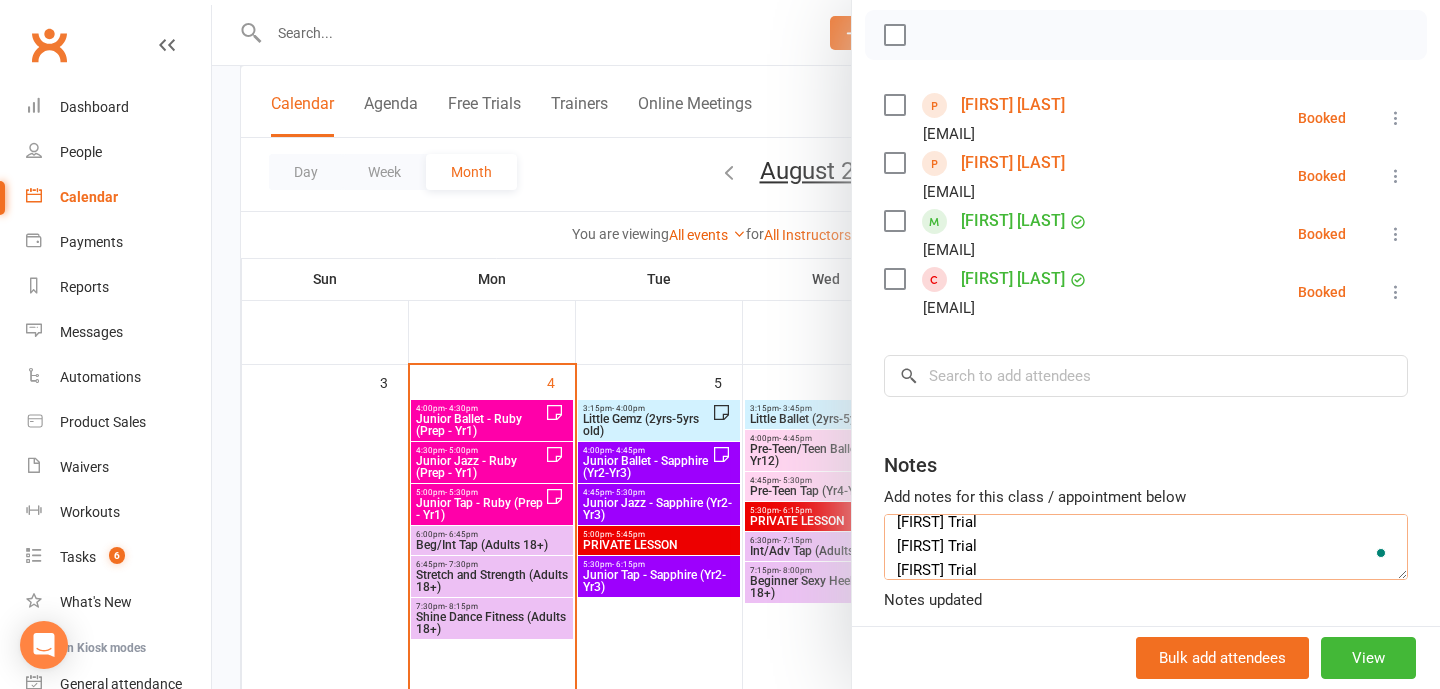type on "[FIRST] Trial
[FIRST] Trial
[FIRST] Trial" 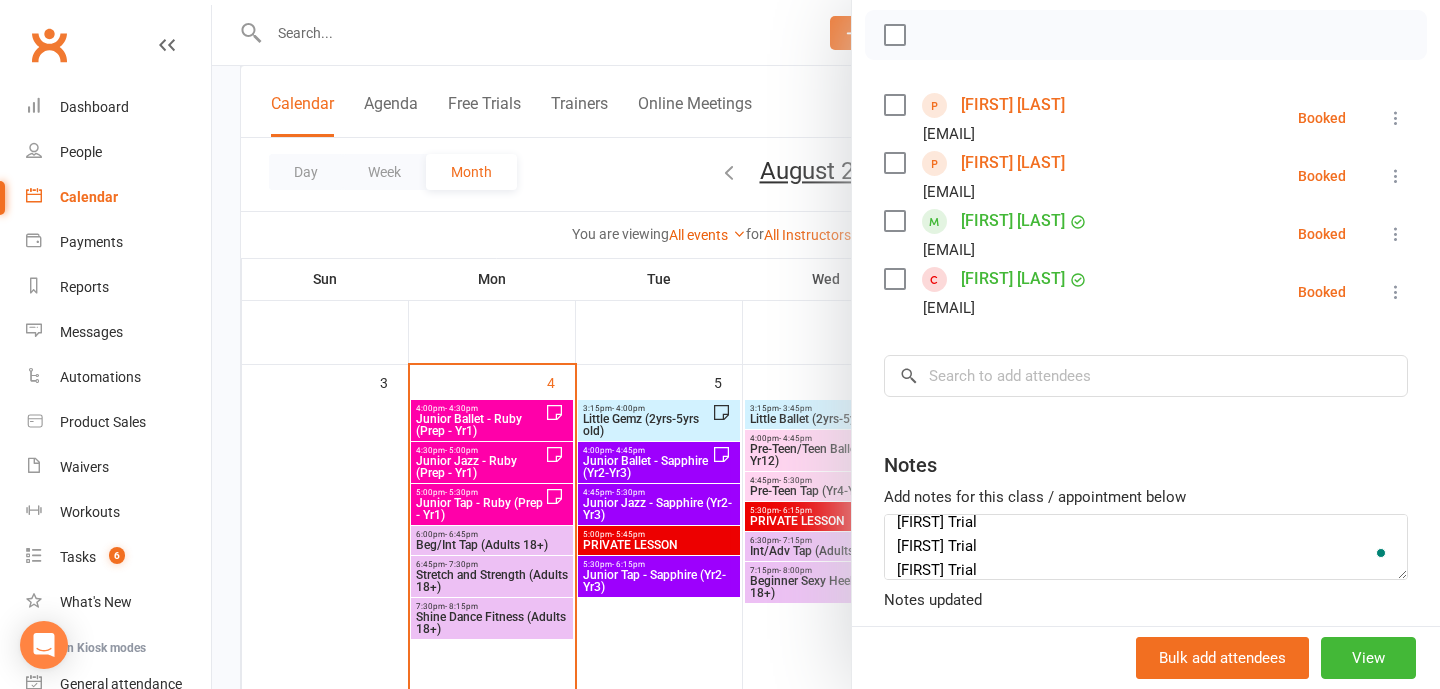 click at bounding box center (826, 344) 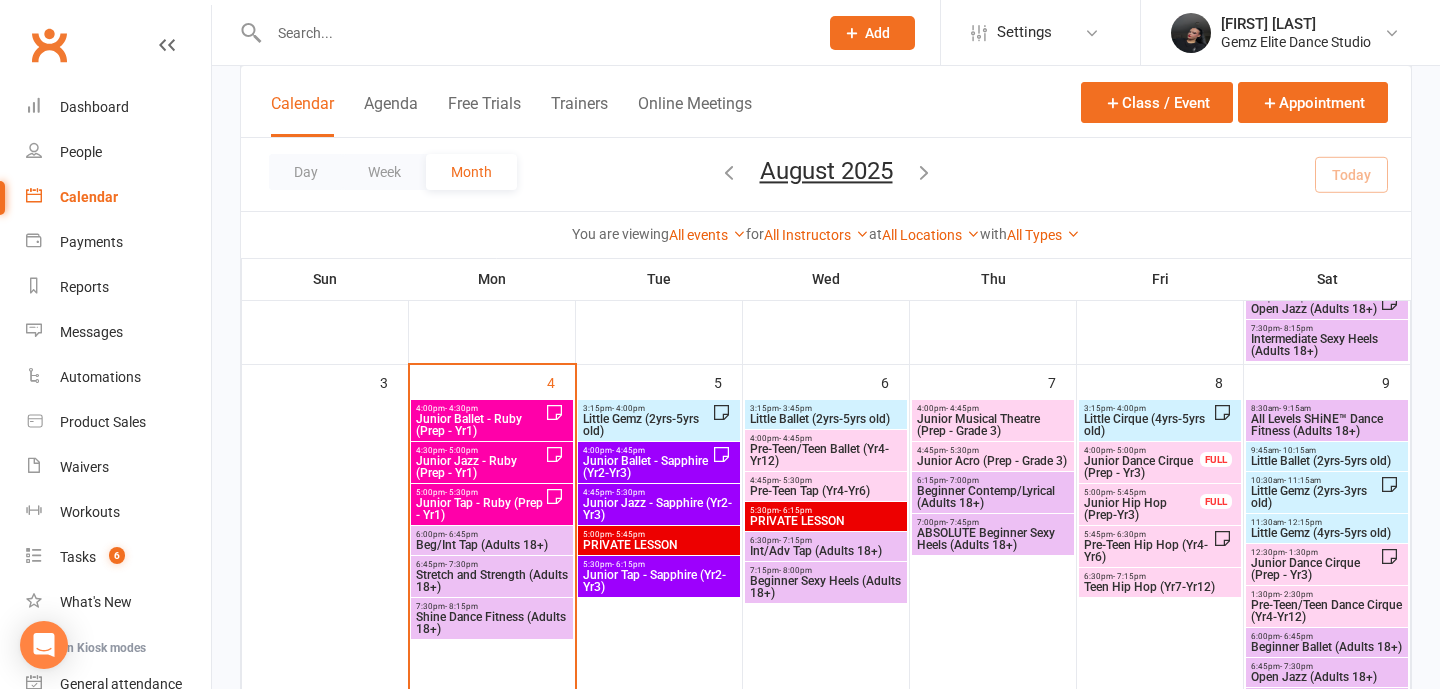click on "[TIME]  - [TIME] Int/Adv Tap (Adults [NUMBER]+)" at bounding box center [826, 546] 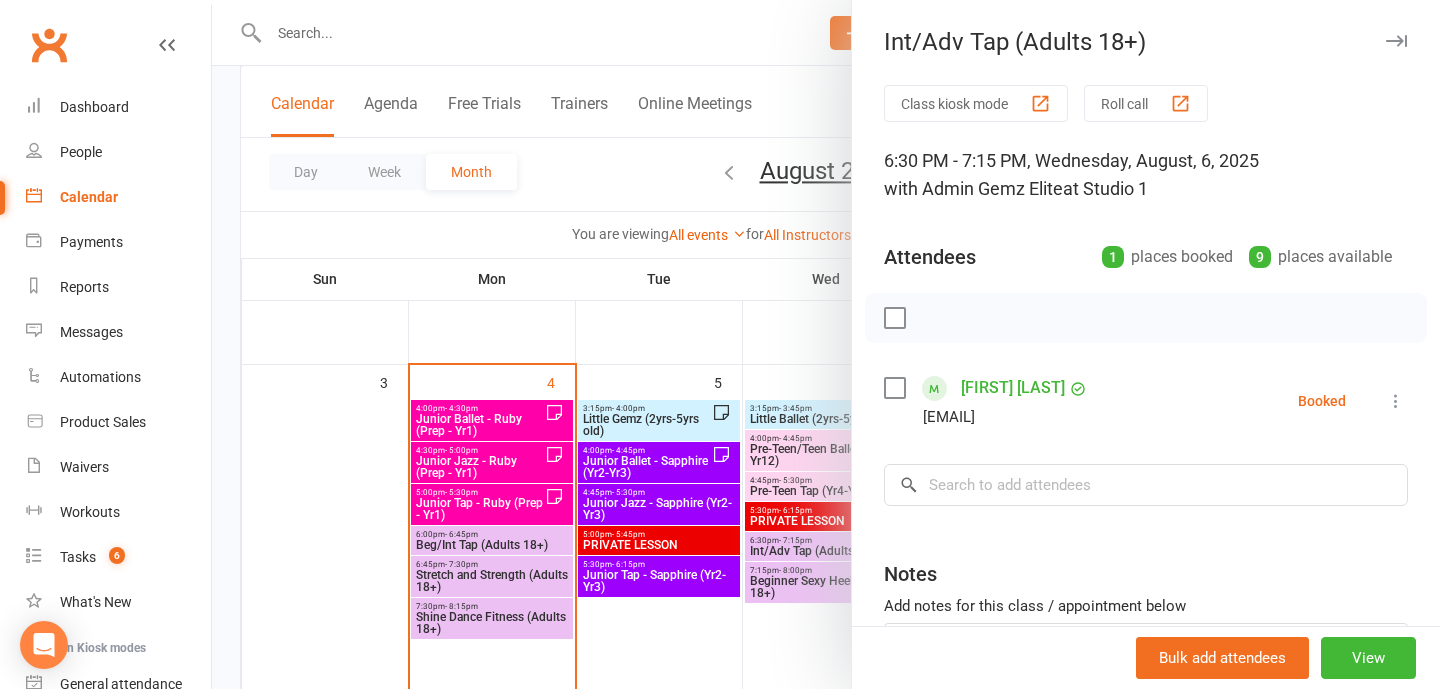 click at bounding box center [826, 344] 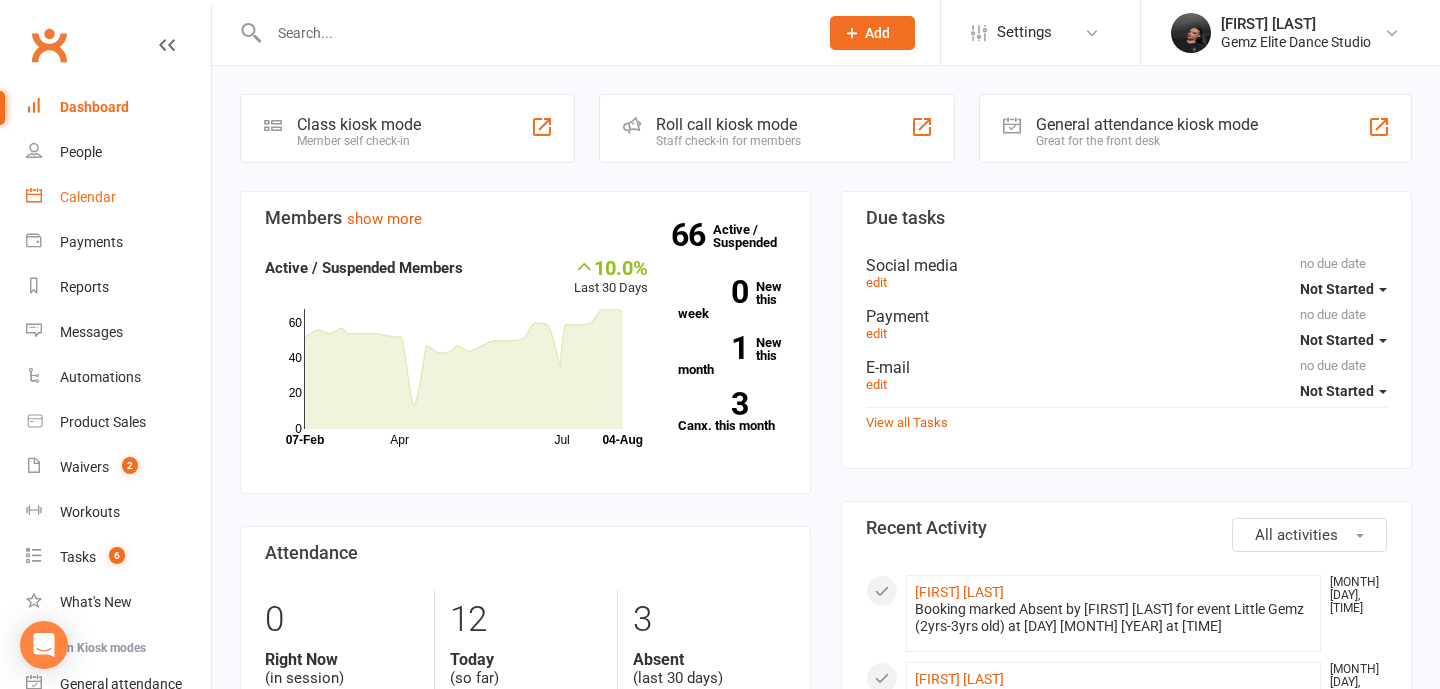 scroll, scrollTop: 0, scrollLeft: 0, axis: both 